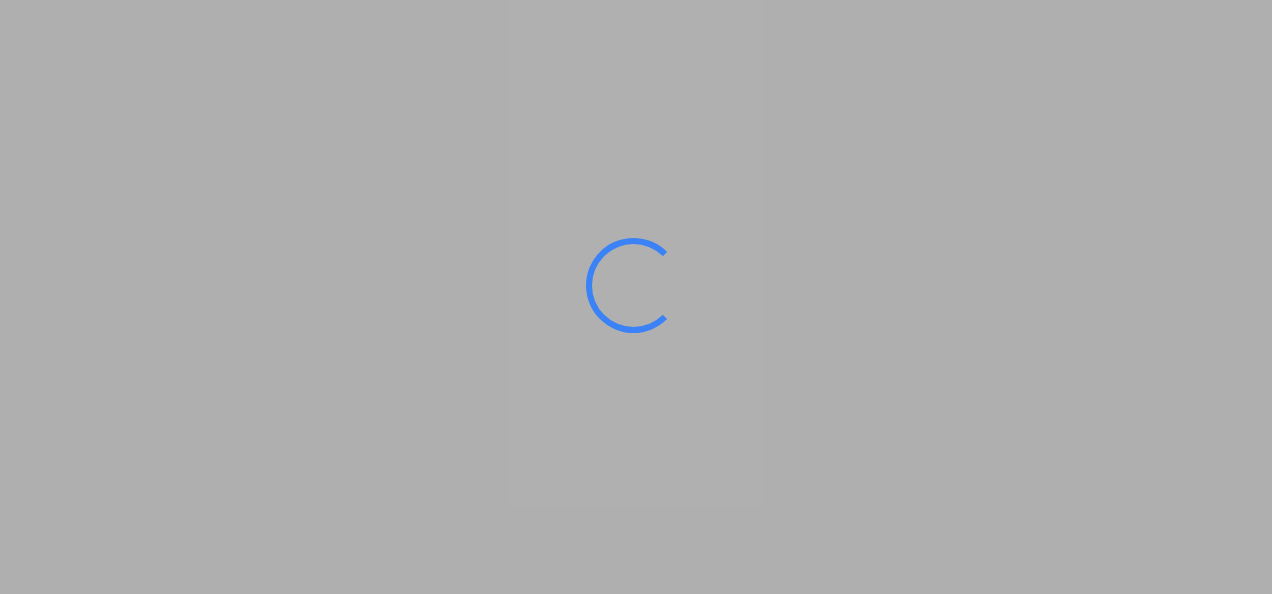 scroll, scrollTop: 0, scrollLeft: 0, axis: both 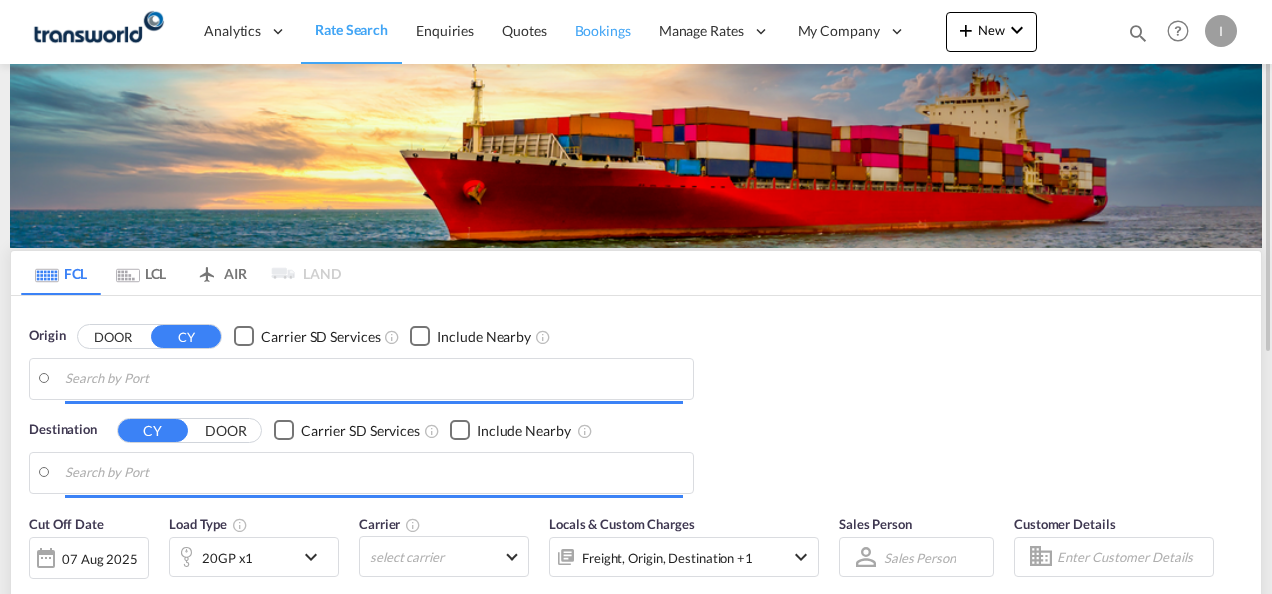 type on "Mundra, INMUN" 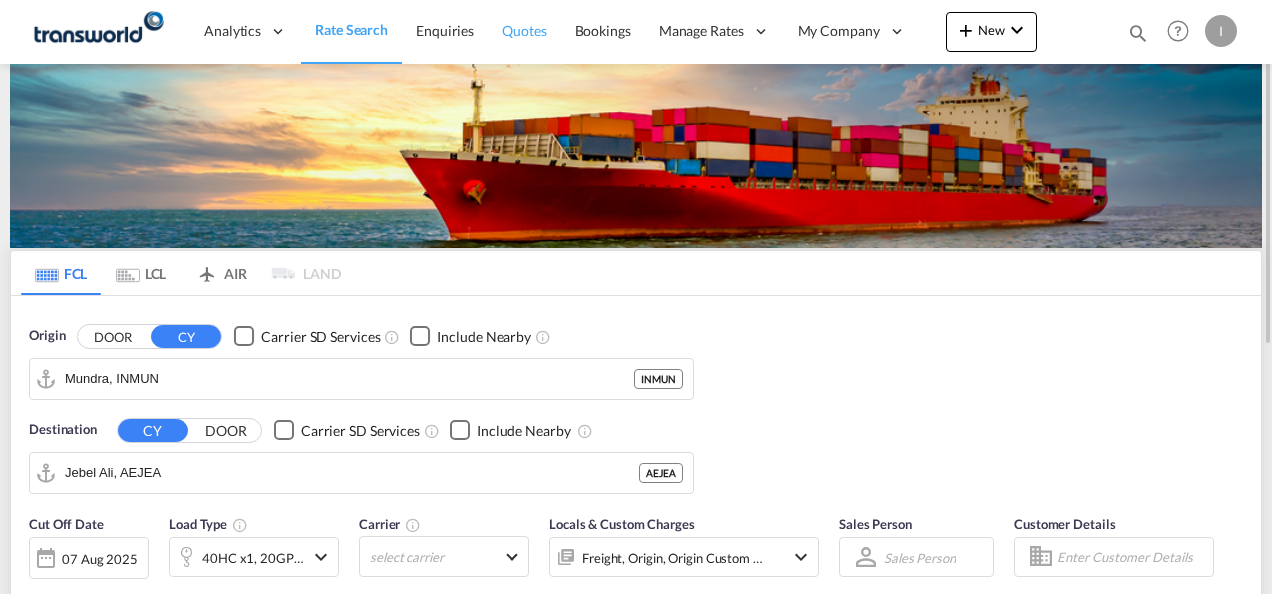 click on "Quotes" at bounding box center (524, 30) 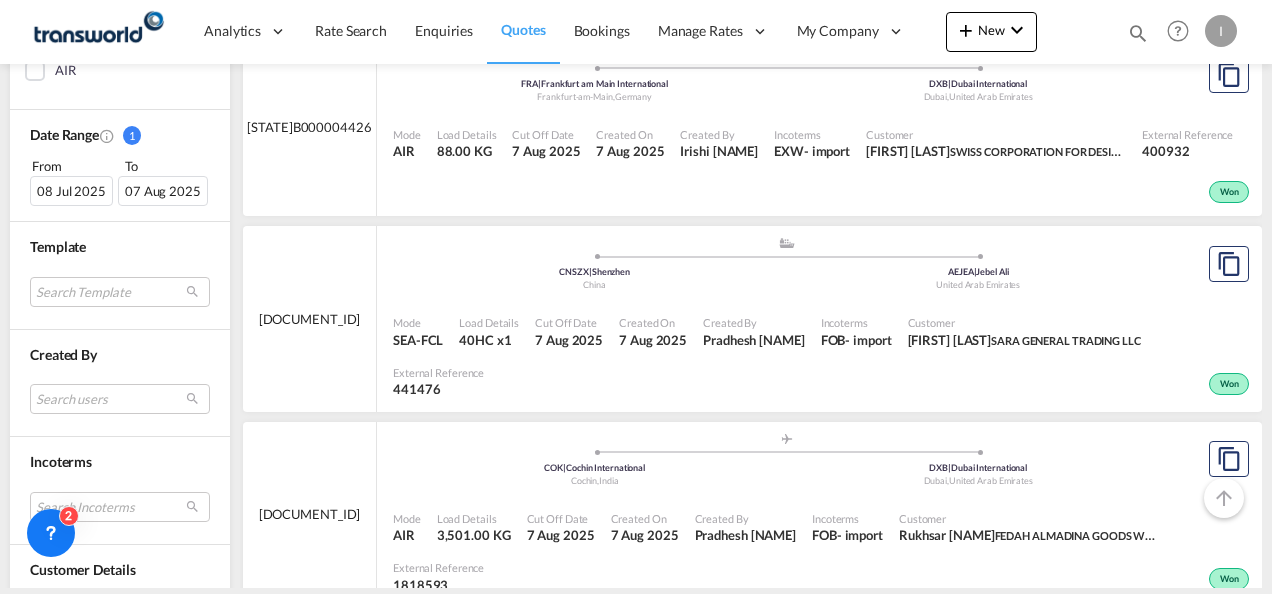 scroll, scrollTop: 800, scrollLeft: 0, axis: vertical 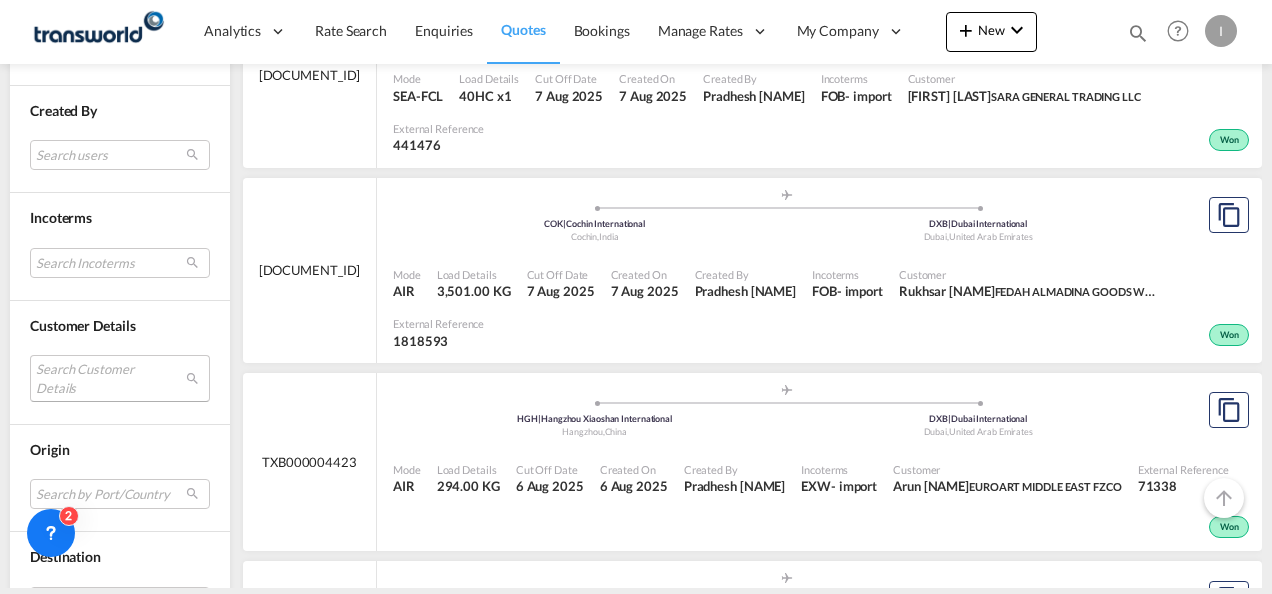 click on "Search Customer Details user name
user [FIRST] [LAST] [EMAIL]    | [COMPANY]
user [FIRST] [LAST] [EMAIL]    | [COMPANY]
user [FIRST] [LAST] [EMAIL]    | [COMPANY]
user [FIRST] [LAST] [EMAIL]    | [COMPANY]
user [FIRST] [LAST] [EMAIL]    | [COMPANY]
user [FIRST] [LAST] [EMAIL]    | [COMPANY]
user [FIRST] [LAST] [EMAIL]    | [COMPANY]
user [FIRST] [LAST] [EMAIL]    | [COMPANY]
user [FIRST] [LAST] [EMAIL]    | [COMPANY]
user [FIRST] [LAST] [EMAIL]
user" at bounding box center (120, 378) 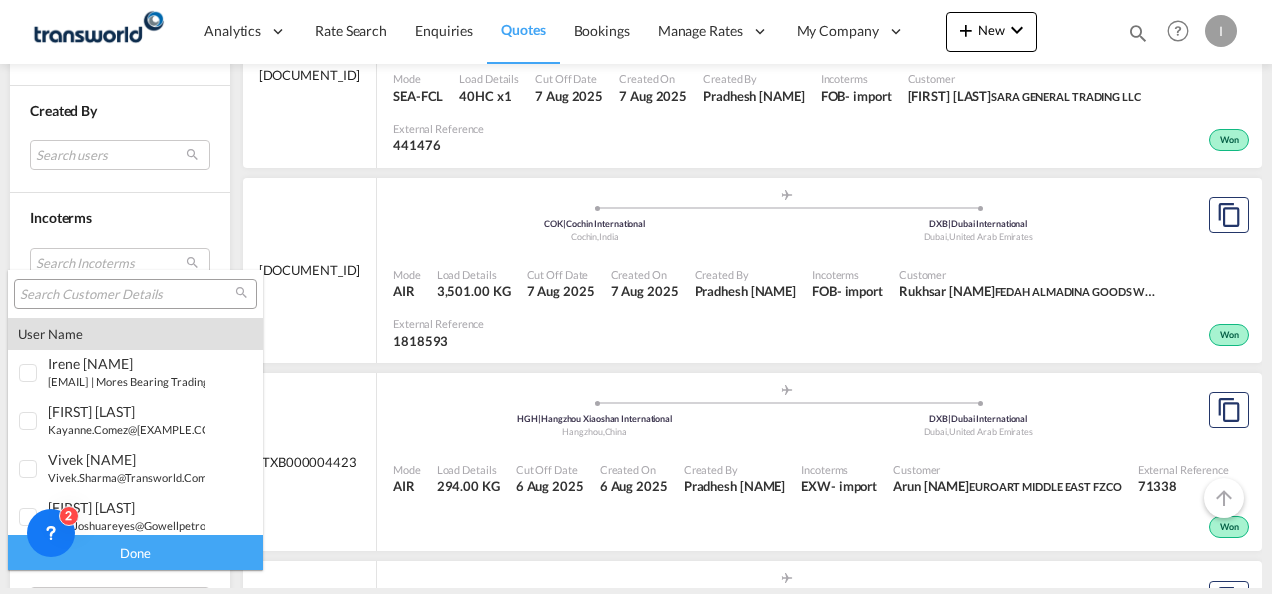 click at bounding box center [127, 295] 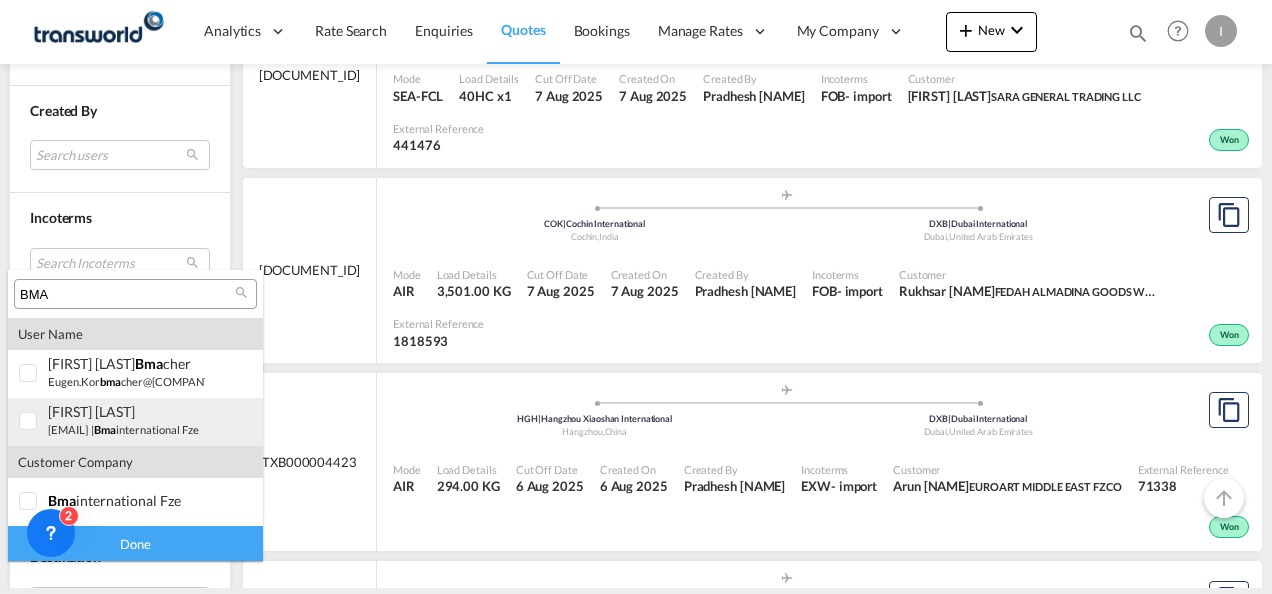 type on "BMA" 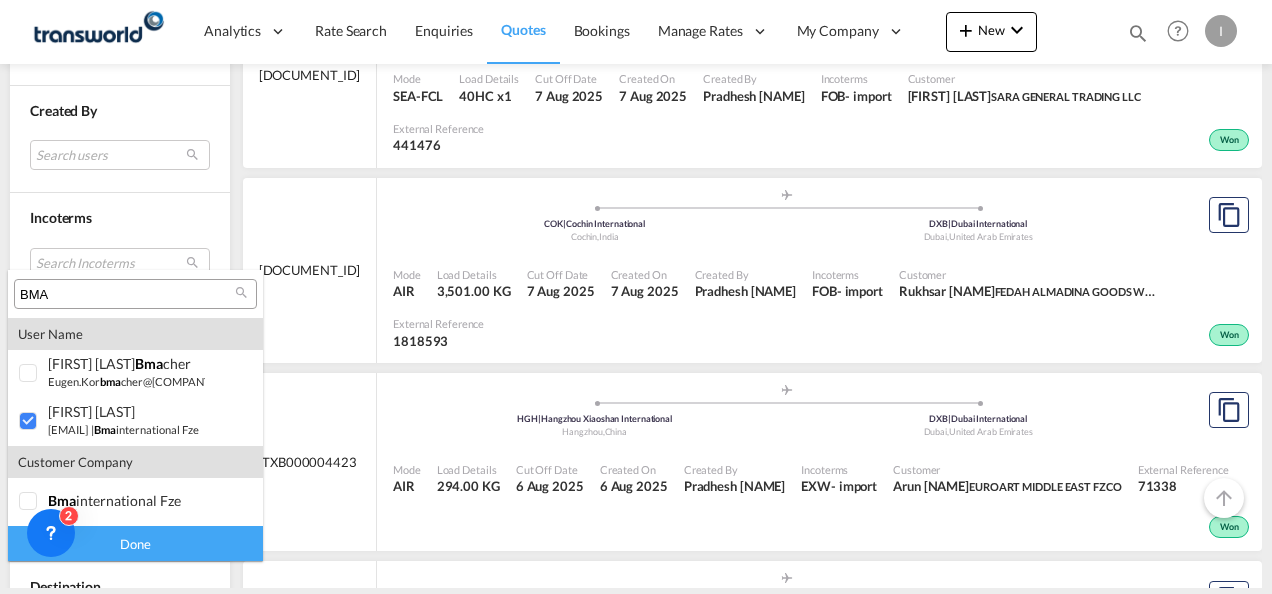 click on "Done" at bounding box center [135, 543] 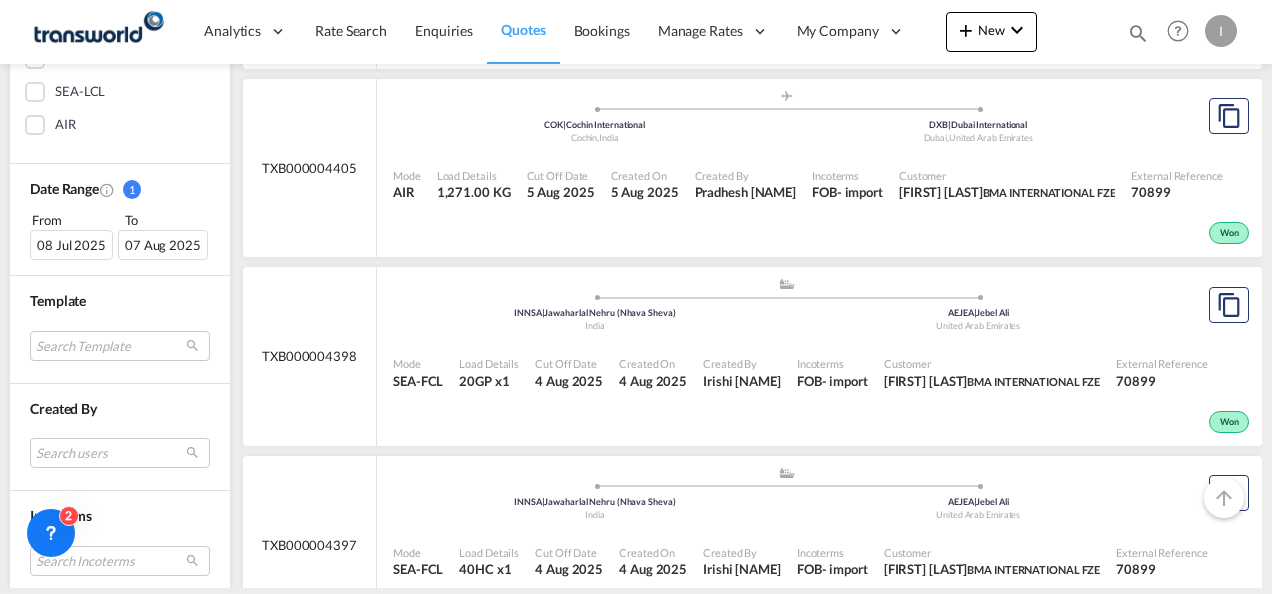 scroll, scrollTop: 600, scrollLeft: 0, axis: vertical 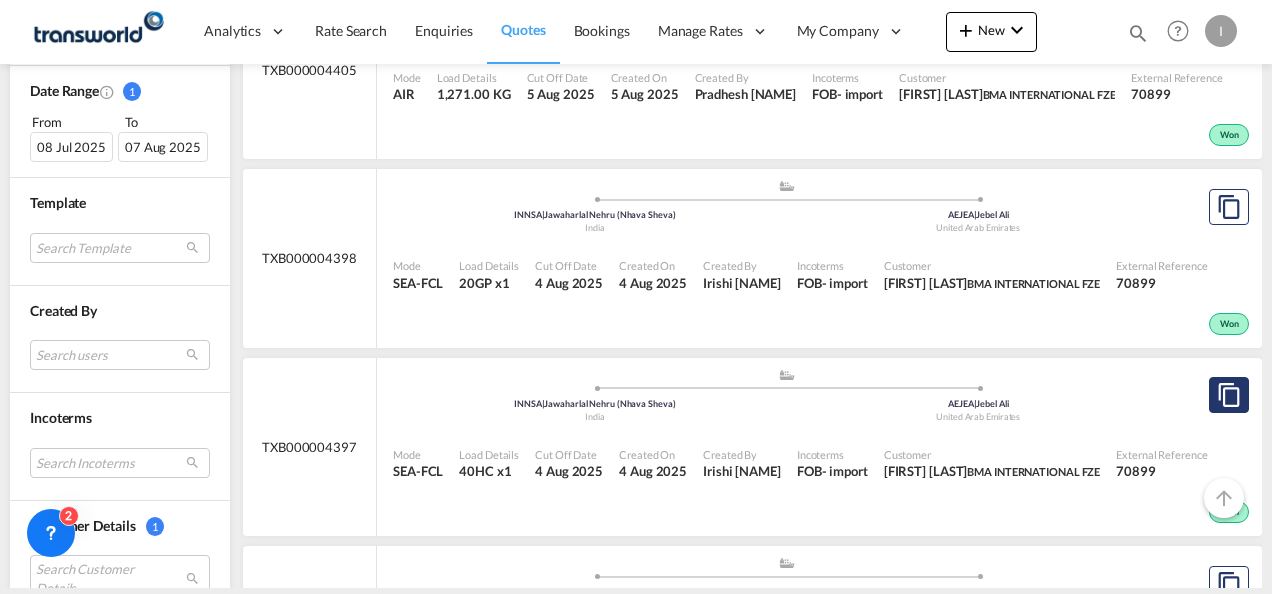 click at bounding box center (1229, 395) 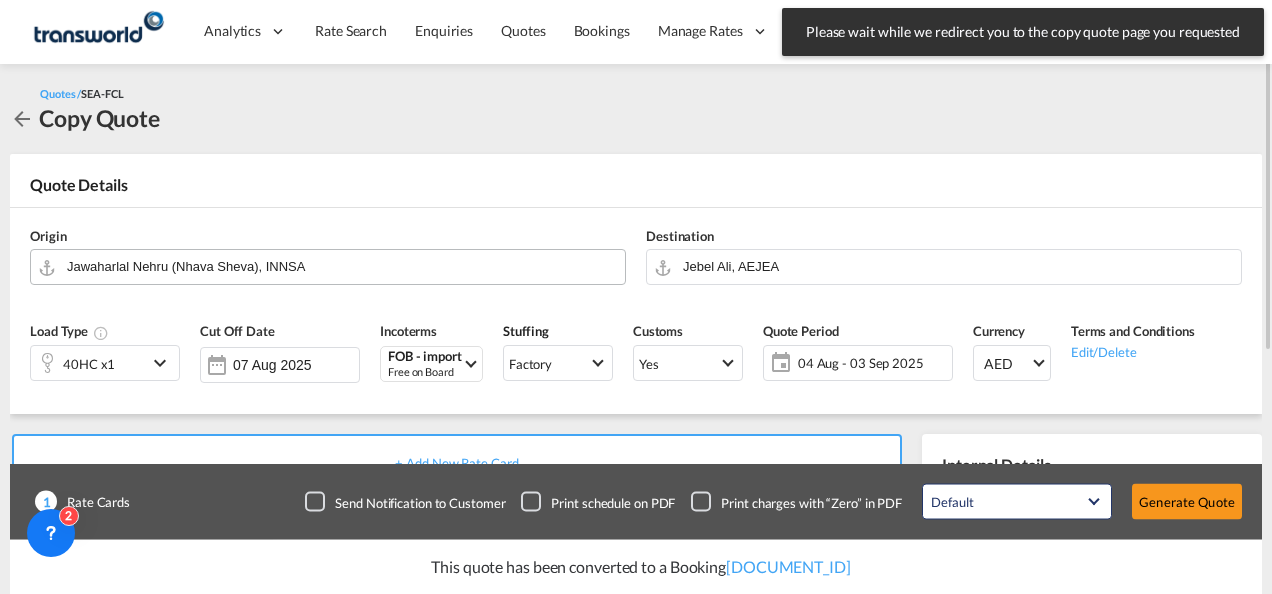 click on "Jawaharlal Nehru (Nhava Sheva), INNSA" at bounding box center [341, 266] 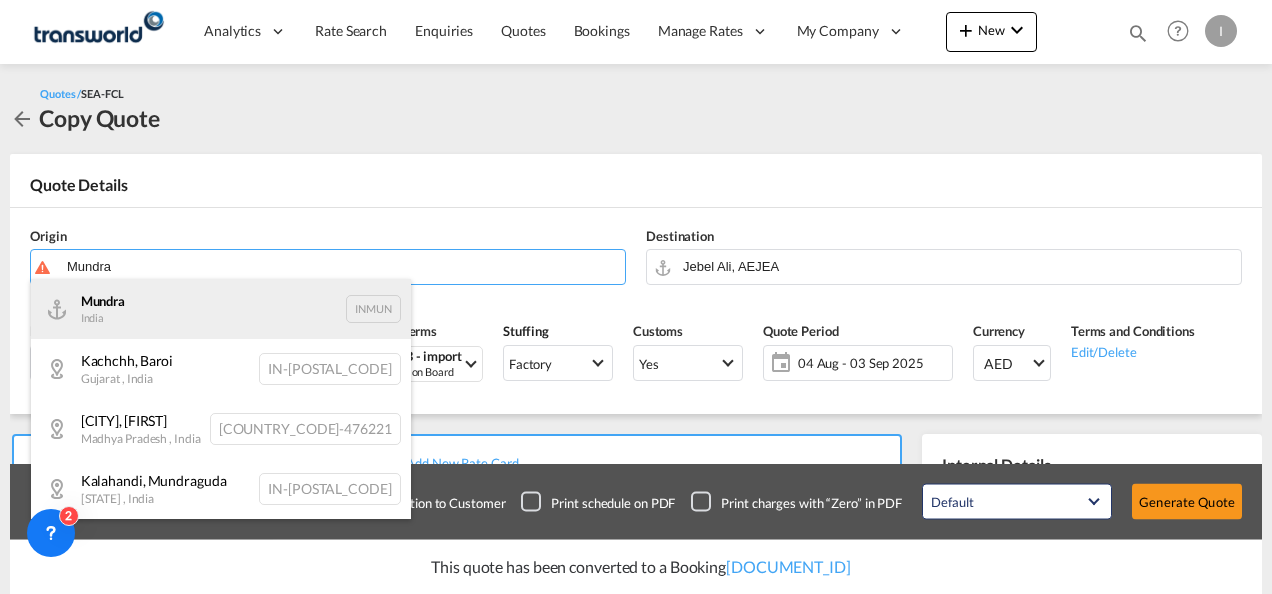 click on "Mundra [COUNTRY]
INMUN" at bounding box center [221, 309] 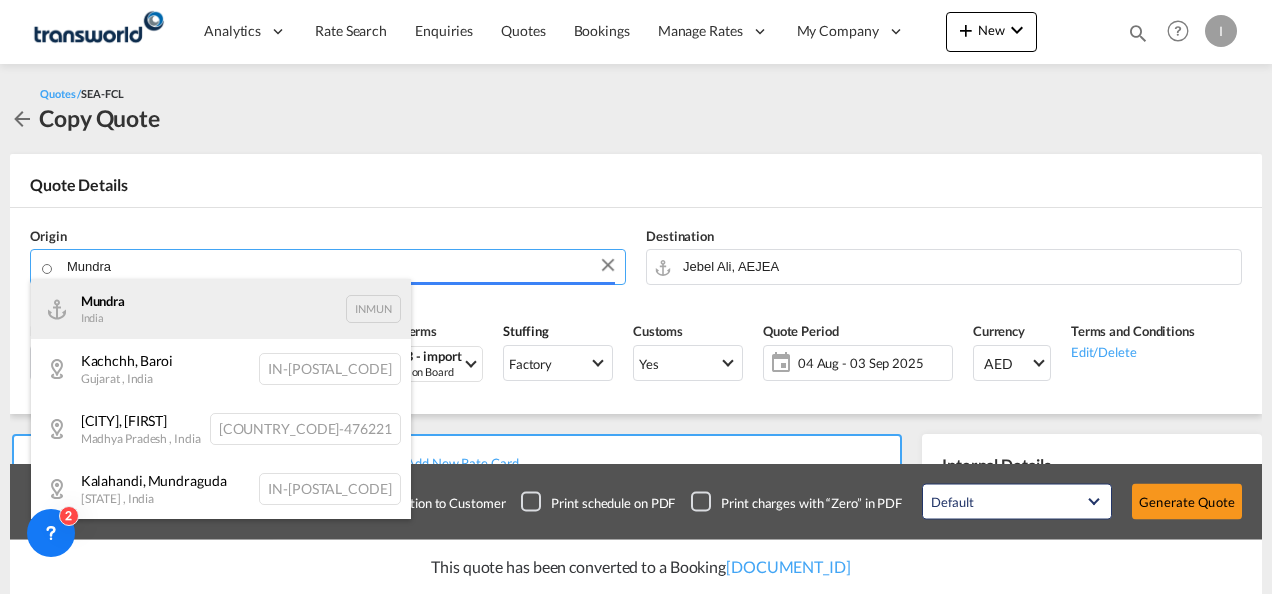 type on "Mundra, INMUN" 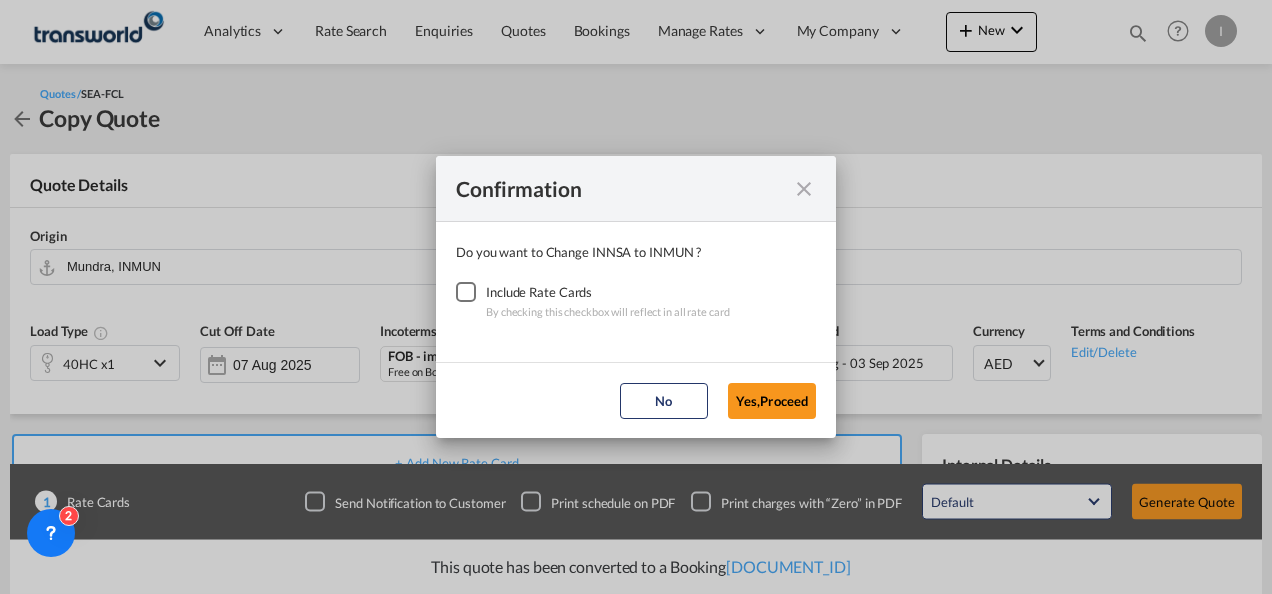 click at bounding box center [466, 292] 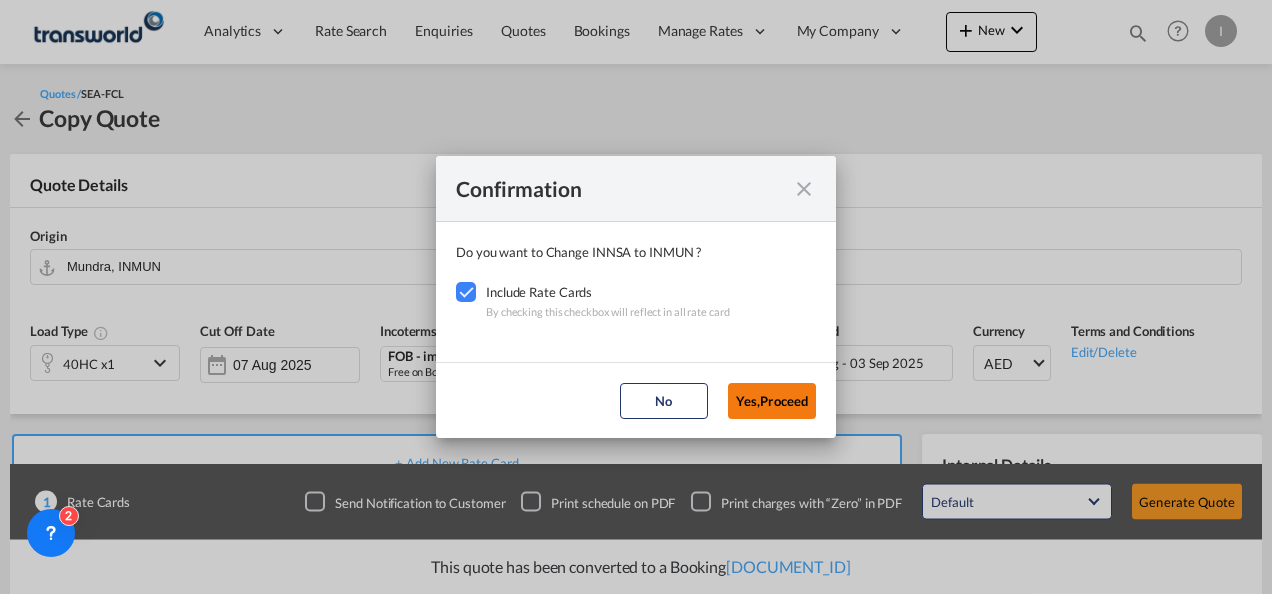 click on "Yes,Proceed" at bounding box center [772, 401] 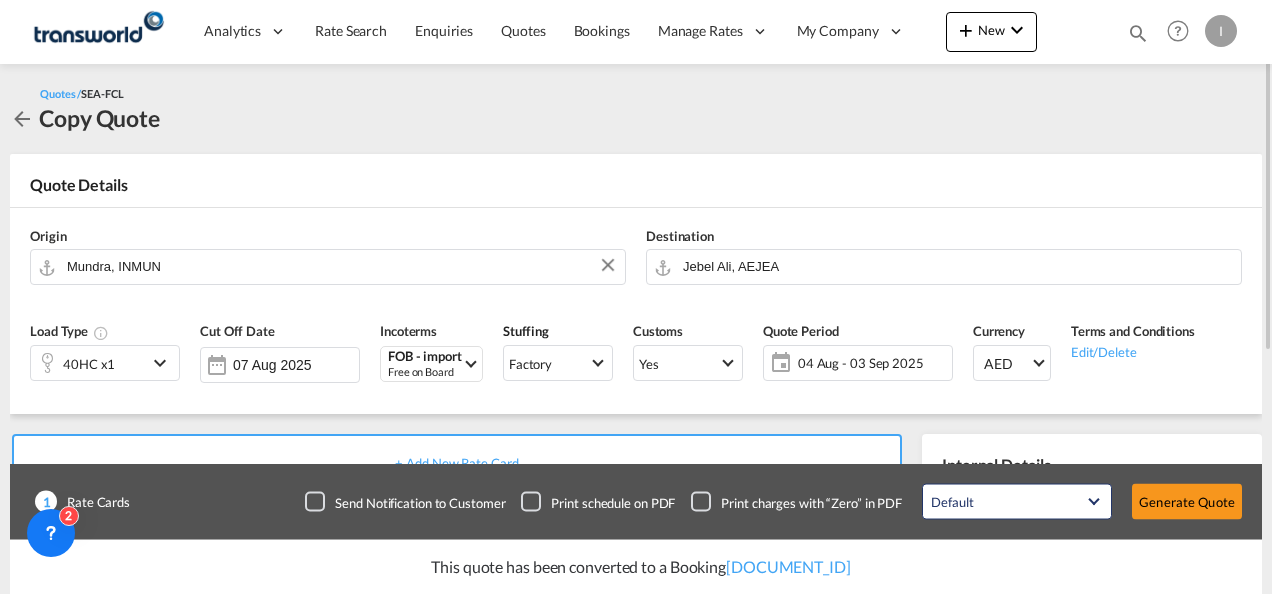 click on "40HC x1" at bounding box center (89, 363) 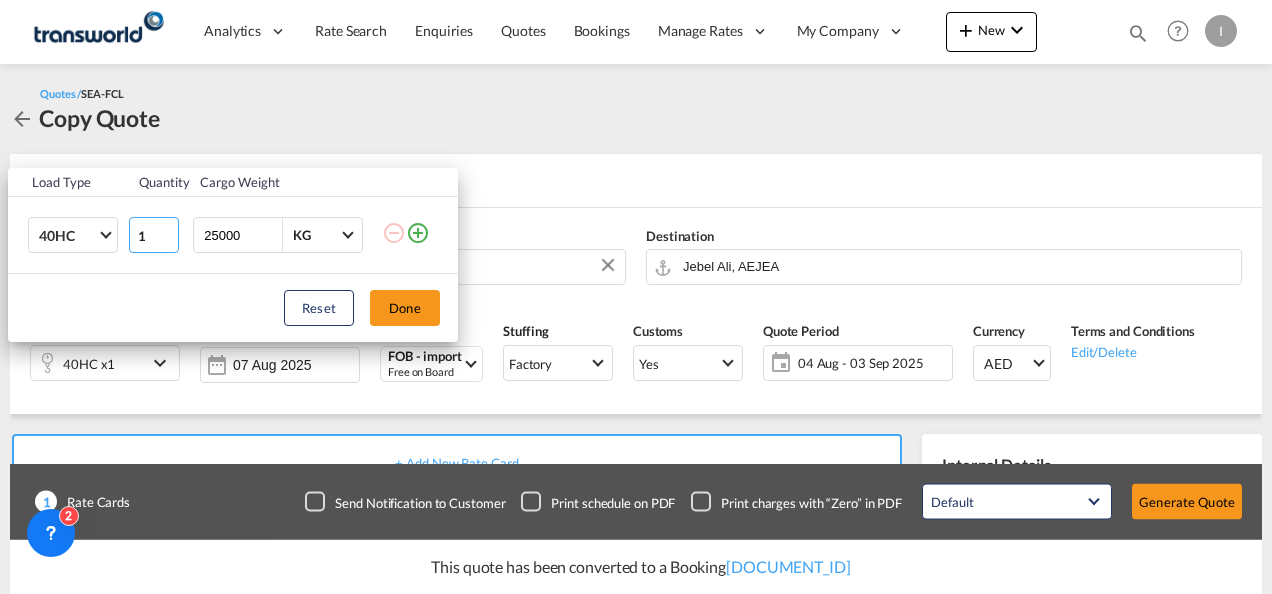 click on "1" at bounding box center [154, 235] 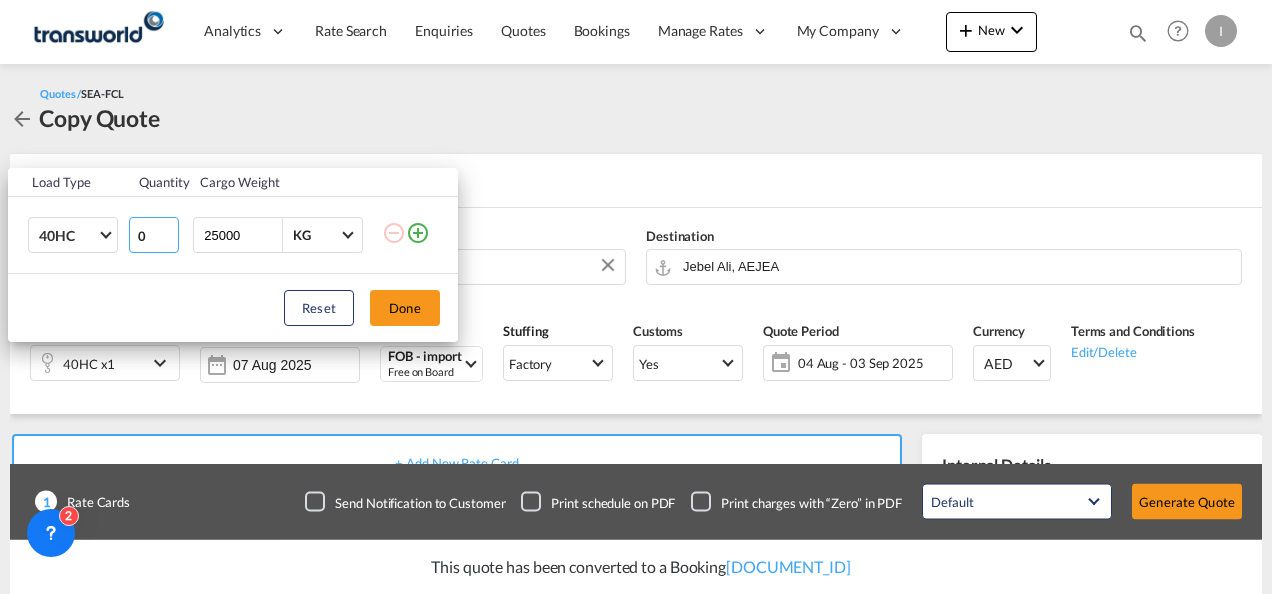 click on "0" at bounding box center (154, 235) 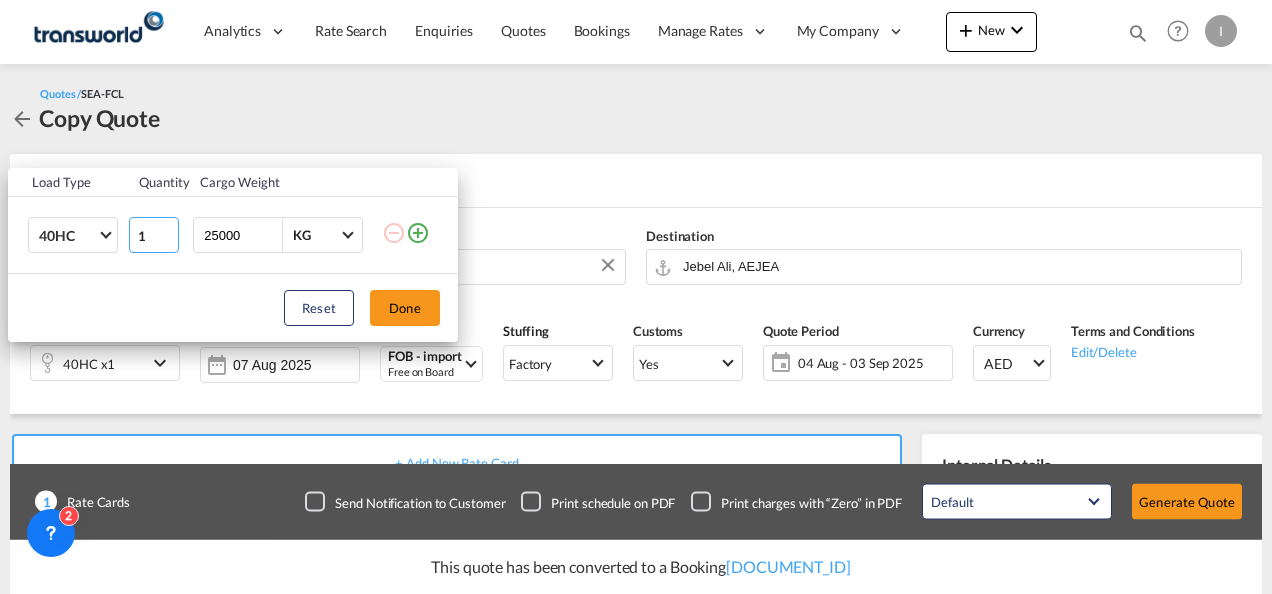click on "1" at bounding box center (154, 235) 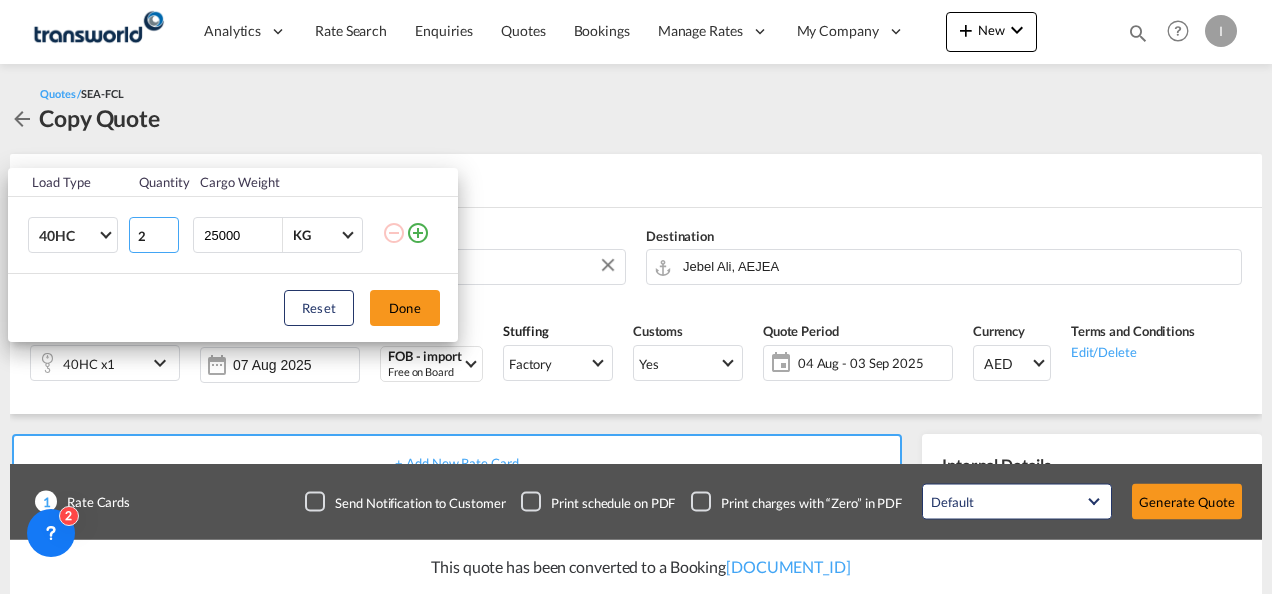 click on "2" at bounding box center (154, 235) 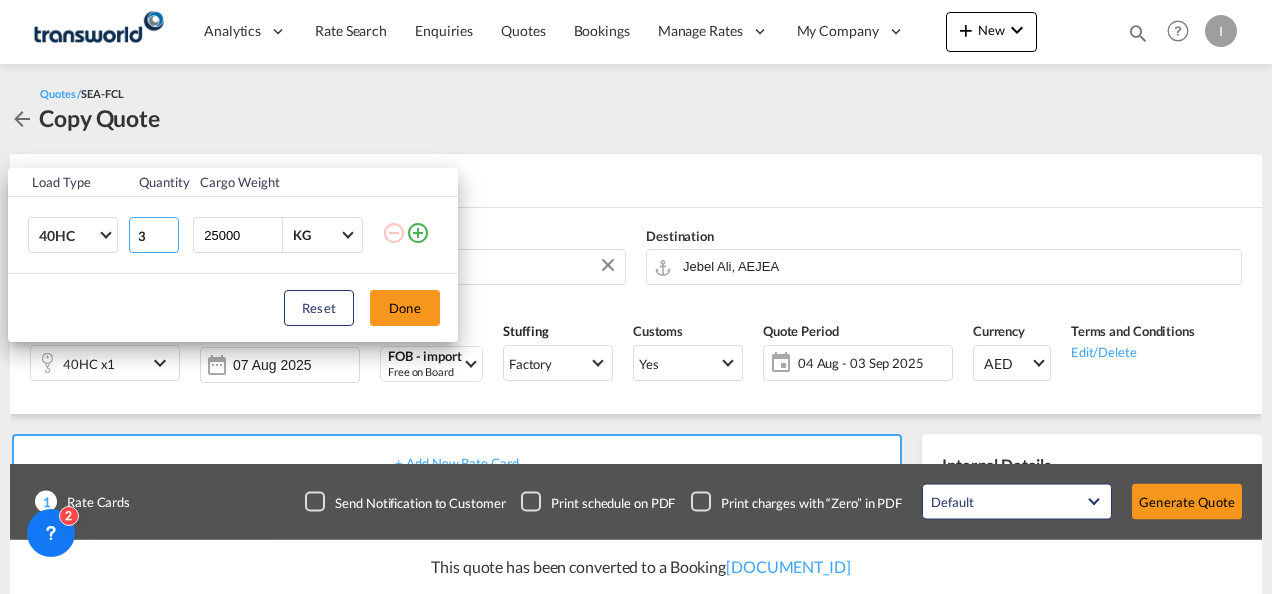 click on "3" at bounding box center (154, 235) 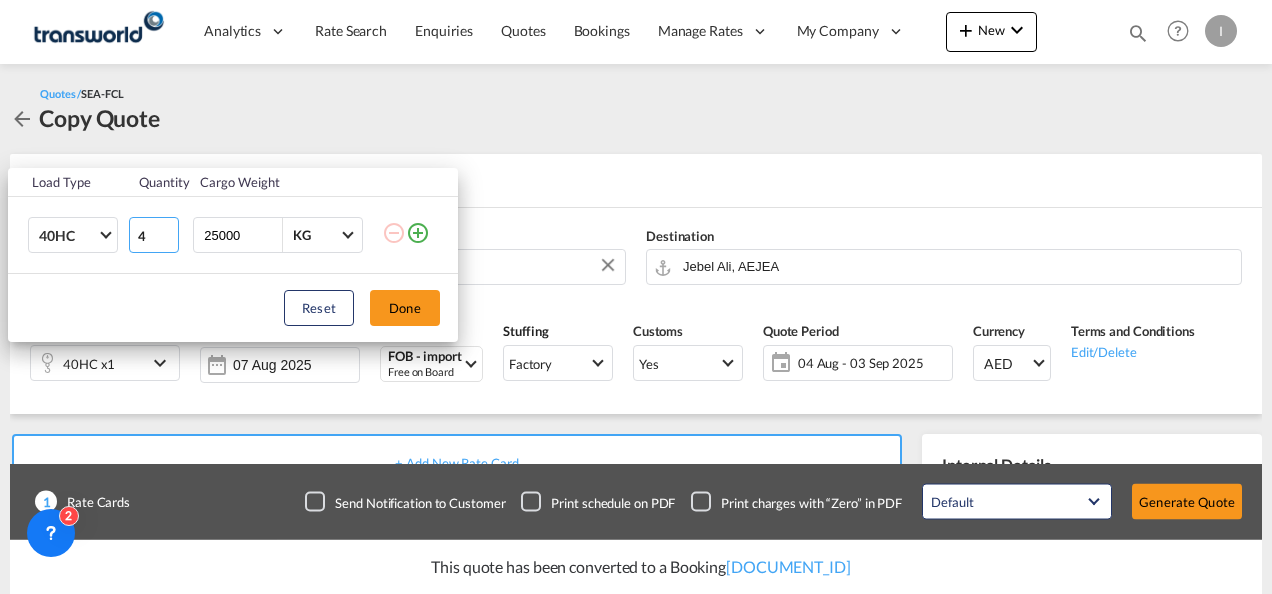 click on "4" at bounding box center [154, 235] 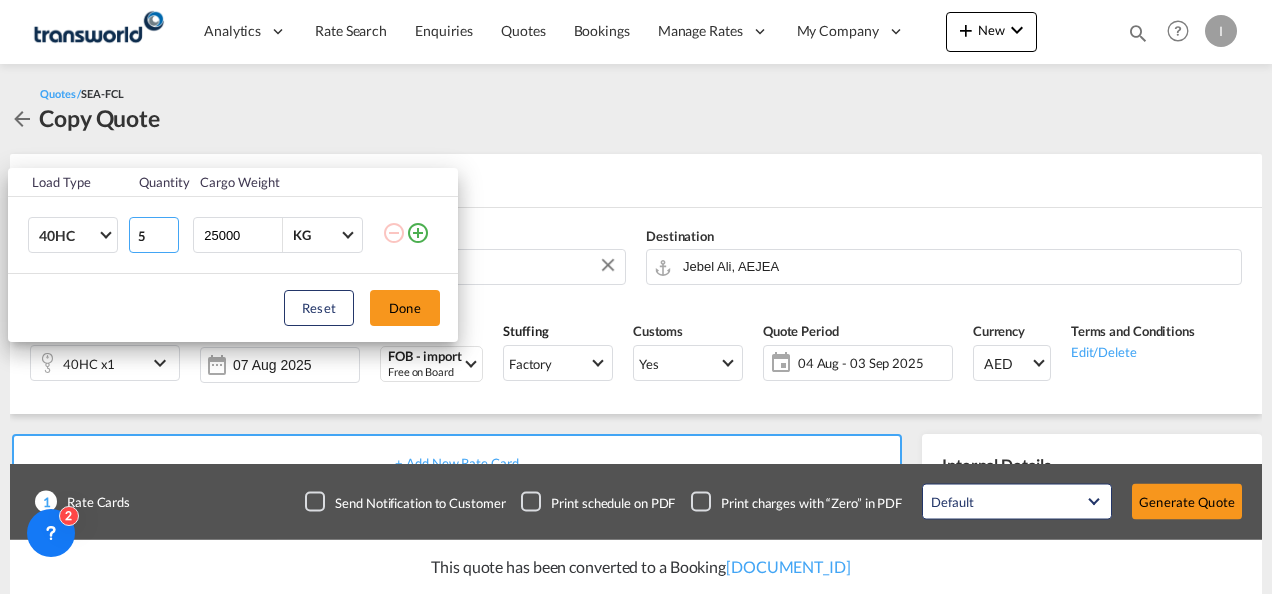 type on "5" 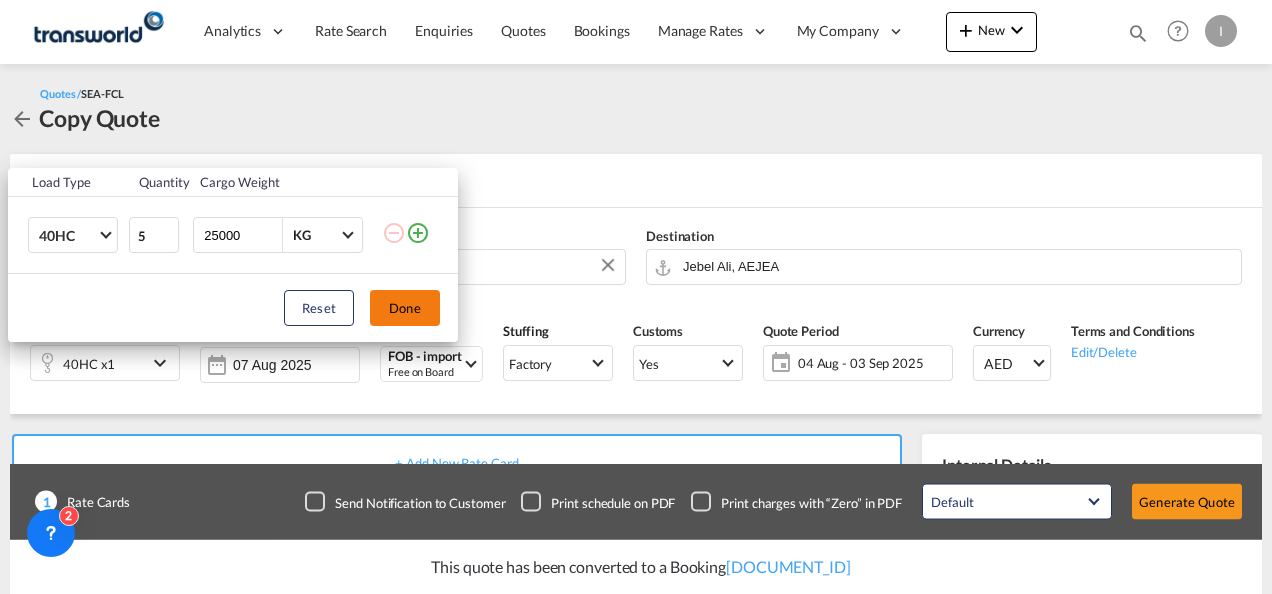 click on "Done" at bounding box center (405, 308) 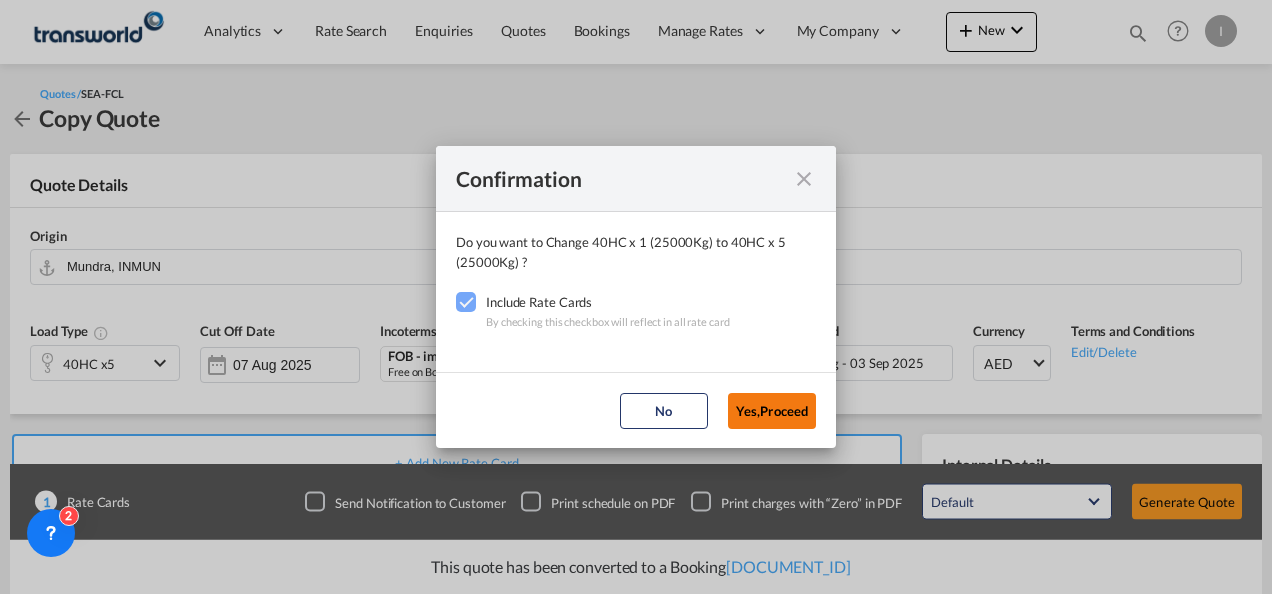 click on "Yes,Proceed" at bounding box center [772, 411] 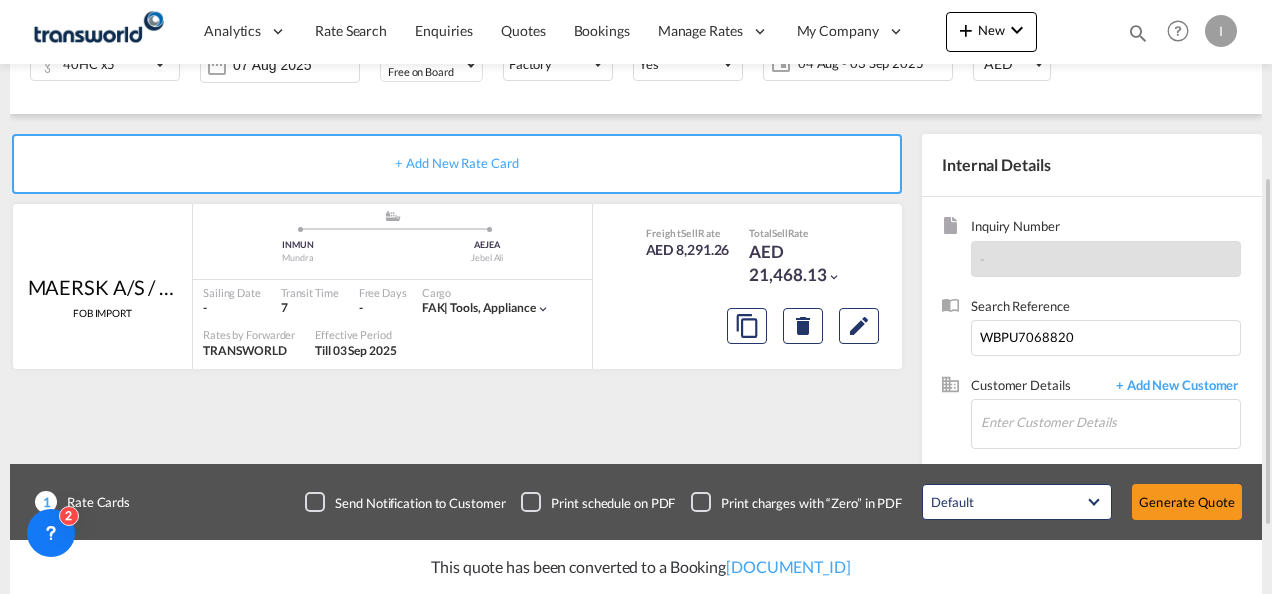 scroll, scrollTop: 412, scrollLeft: 0, axis: vertical 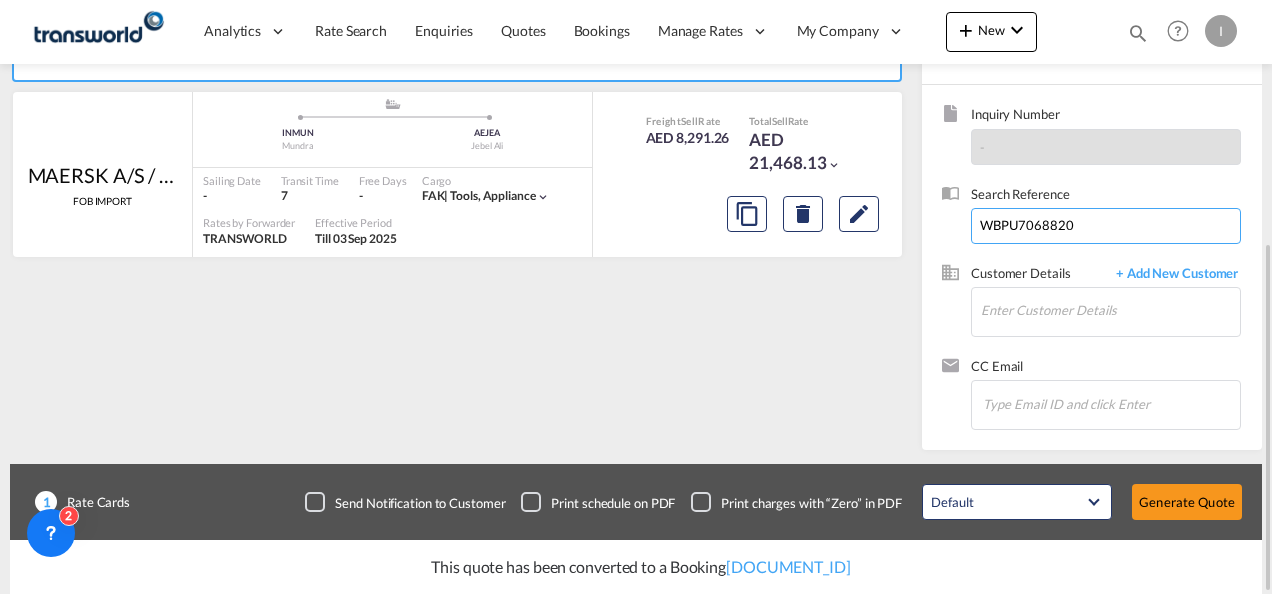 click on "WBPU7068820" at bounding box center [1106, 226] 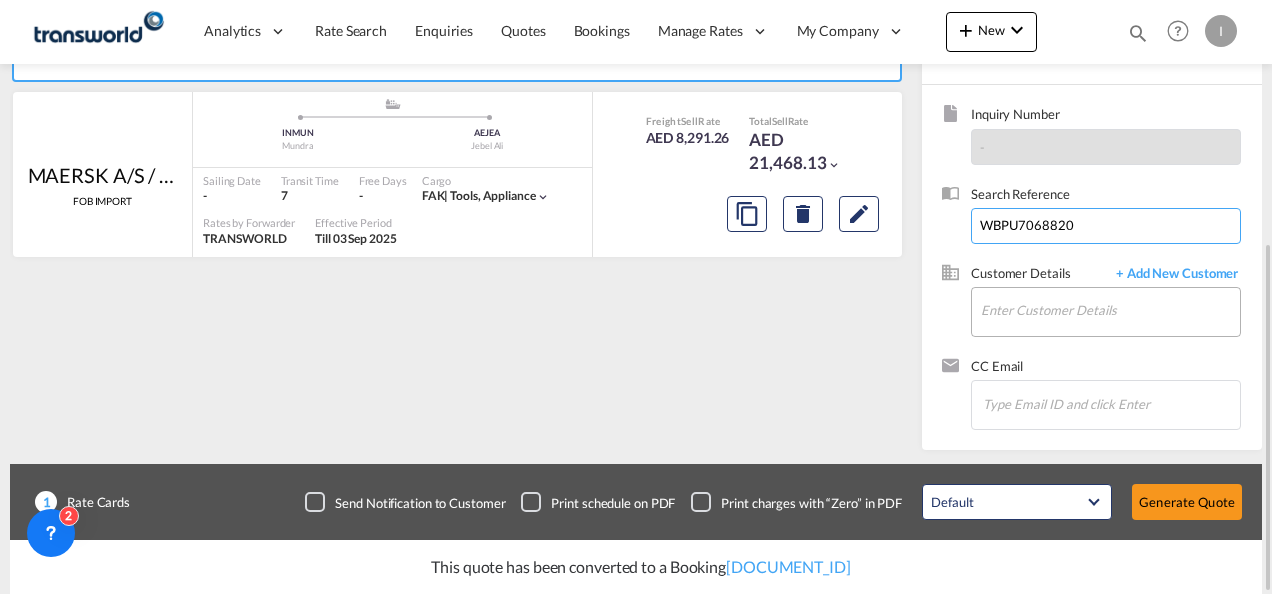 paste on "[DOCUMENT_ID]" 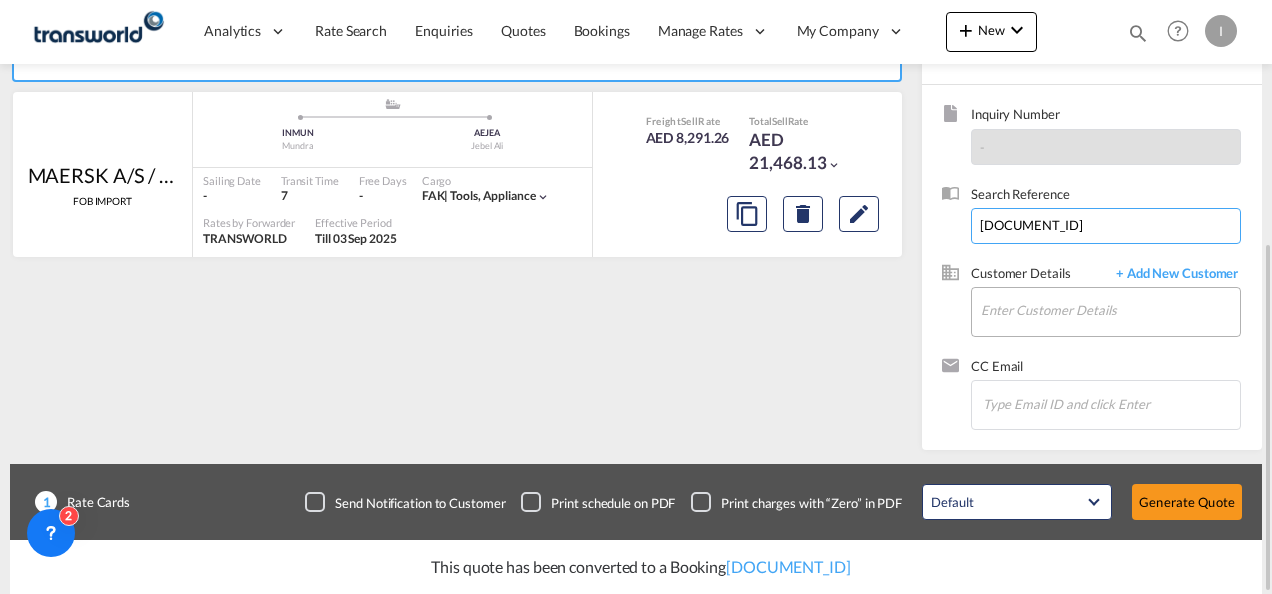 type on "[DOCUMENT_ID]" 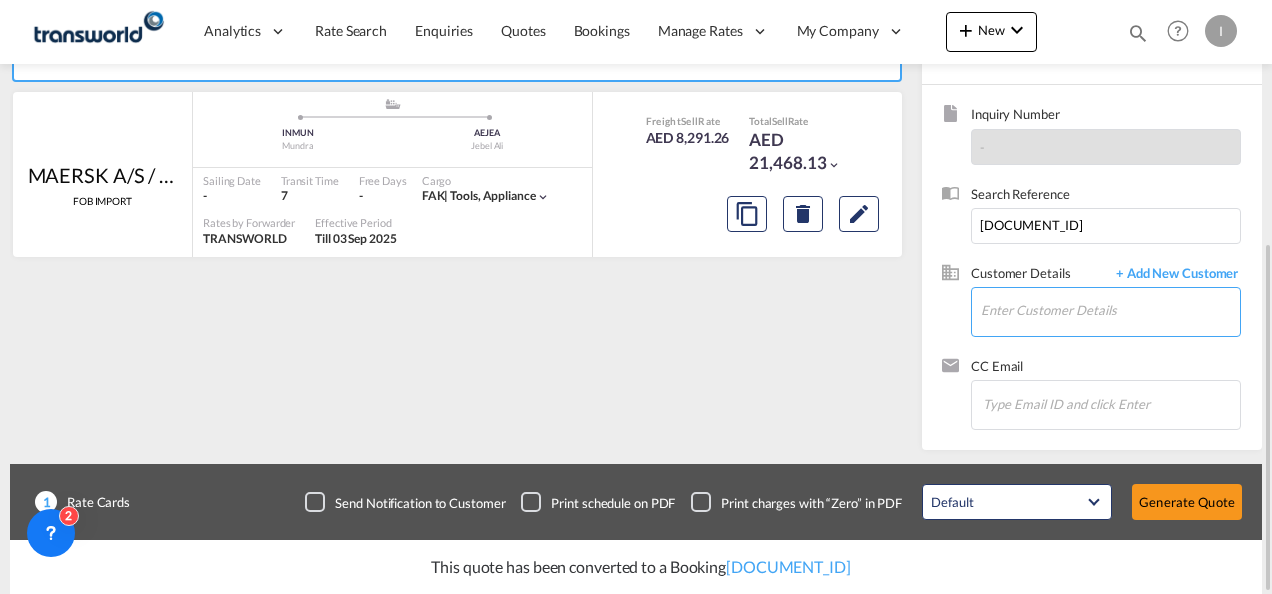 click on "Enter Customer Details" at bounding box center (1110, 310) 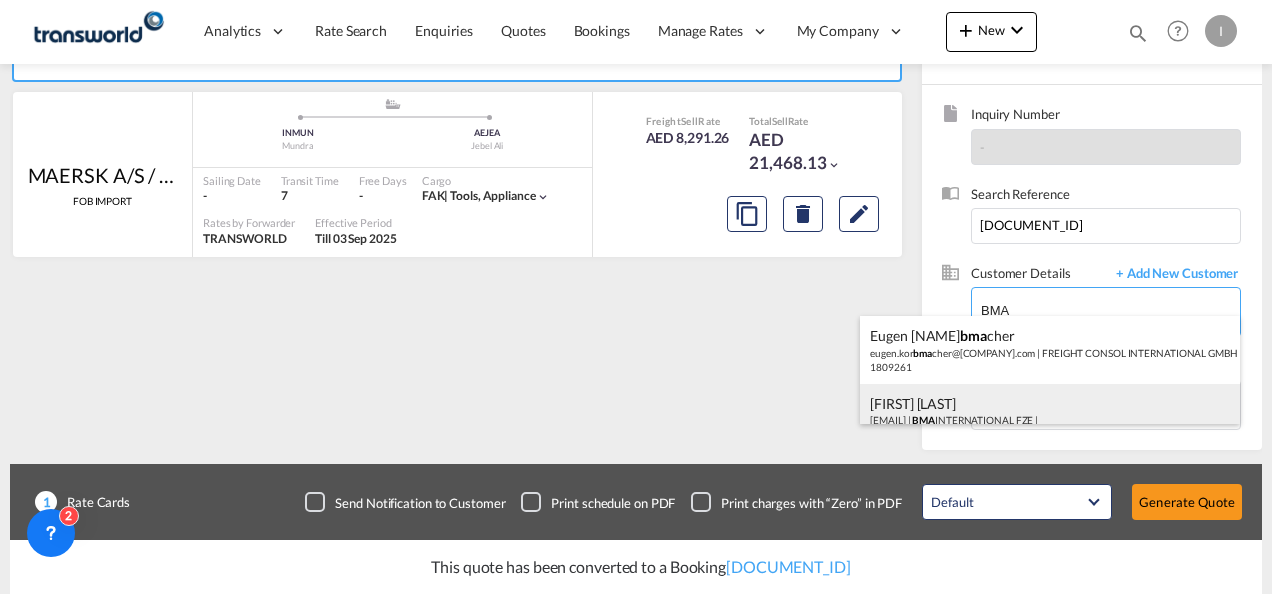 click on "[FIRST] [LAST] | BMA INTERNATIONAL FZE
|      70899" at bounding box center [1050, 418] 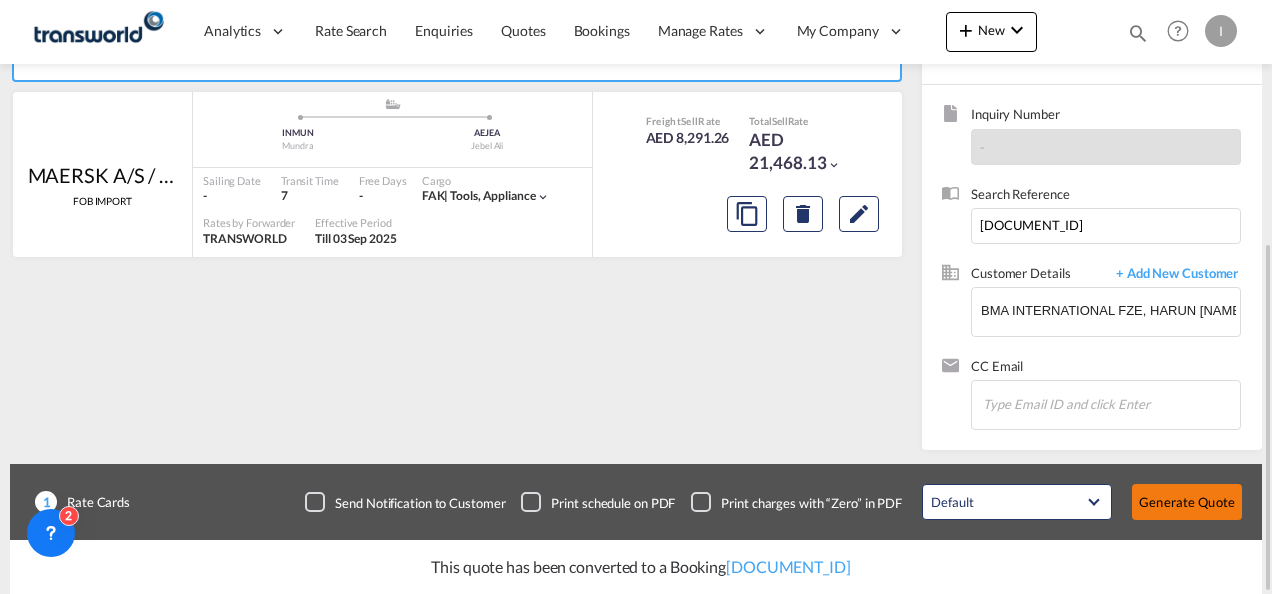 click on "Generate Quote" at bounding box center [1187, 502] 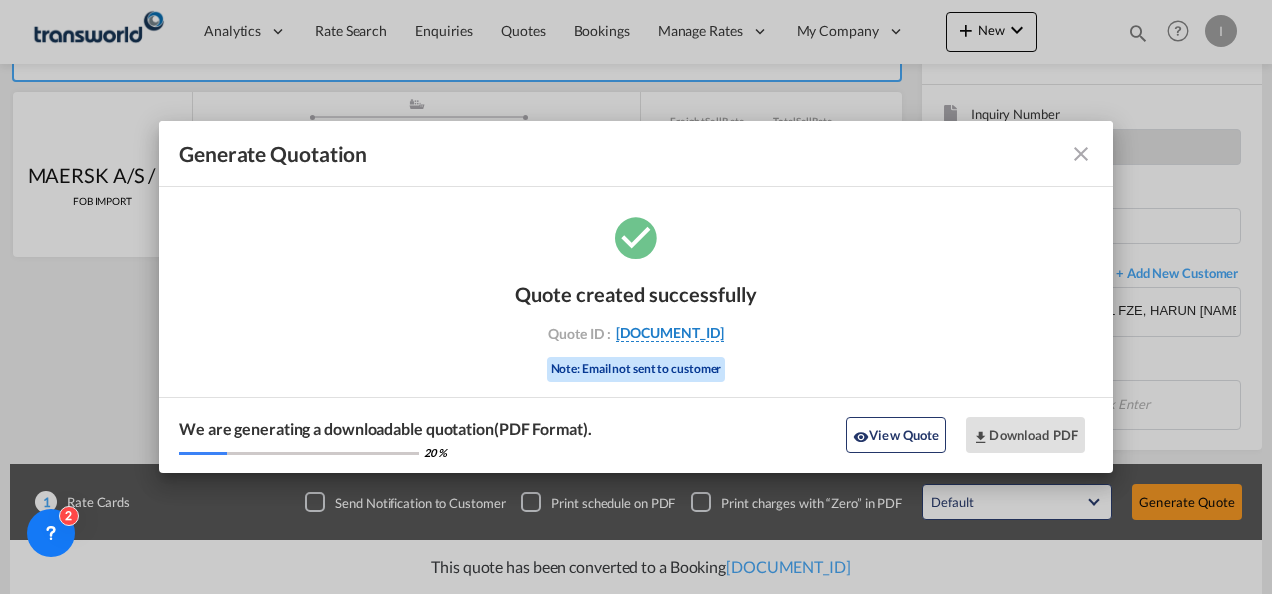 click on "[DOCUMENT_ID]" at bounding box center [670, 333] 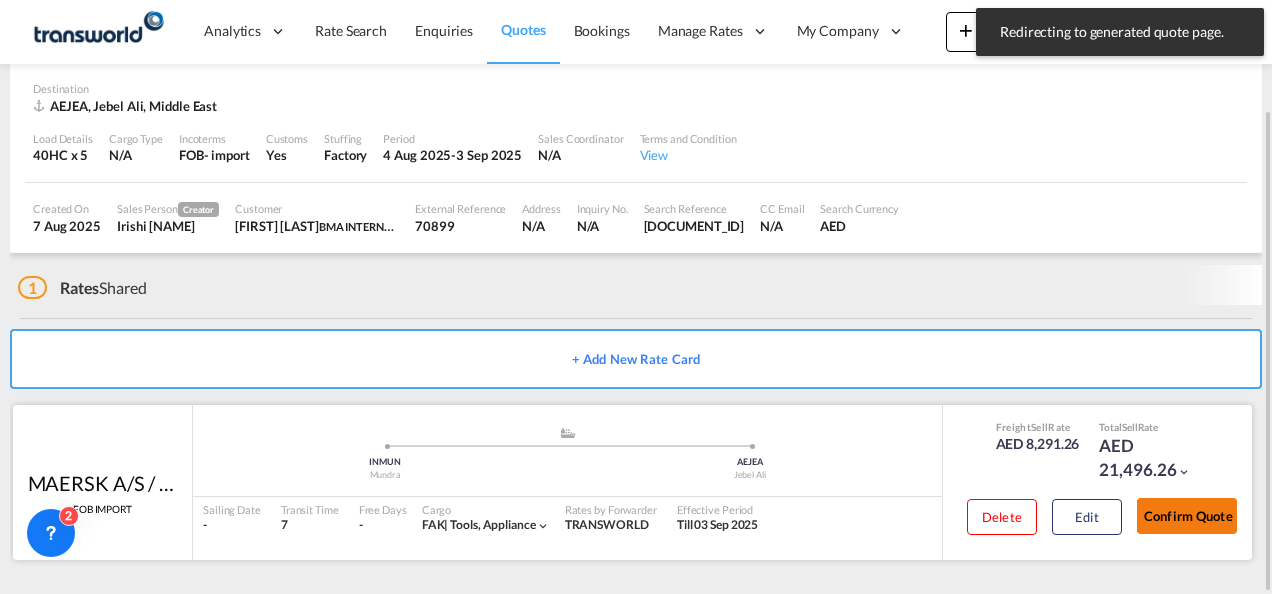 click on "Confirm Quote" at bounding box center (1187, 516) 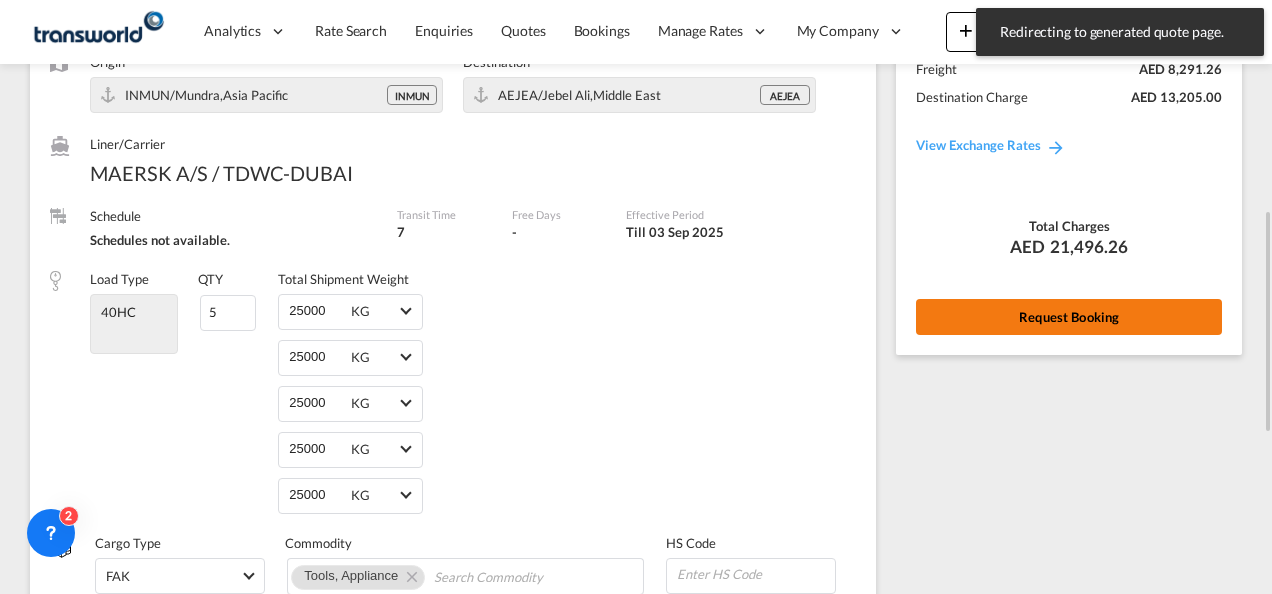 scroll, scrollTop: 88, scrollLeft: 0, axis: vertical 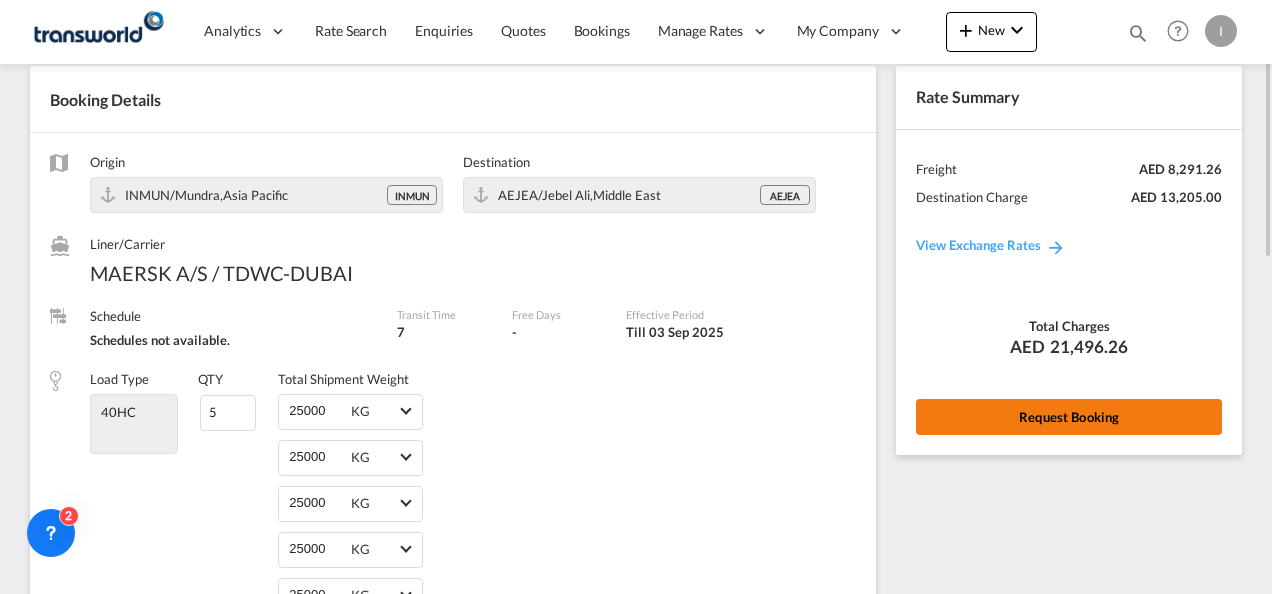 click on "Request Booking" at bounding box center (1069, 417) 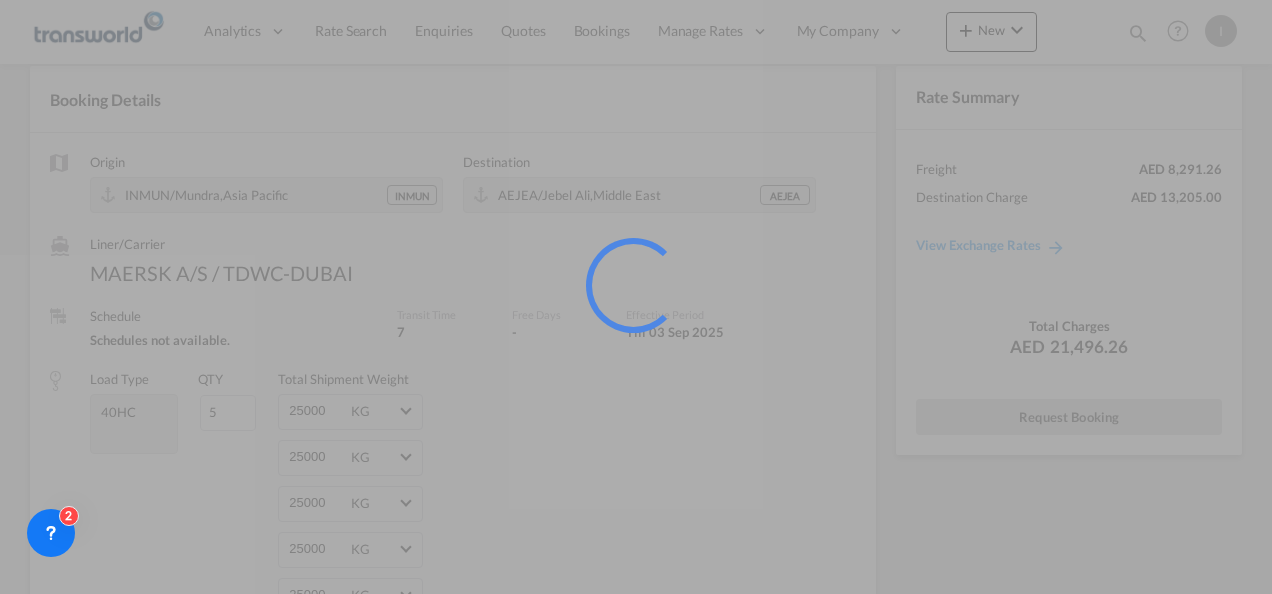 scroll, scrollTop: 37, scrollLeft: 0, axis: vertical 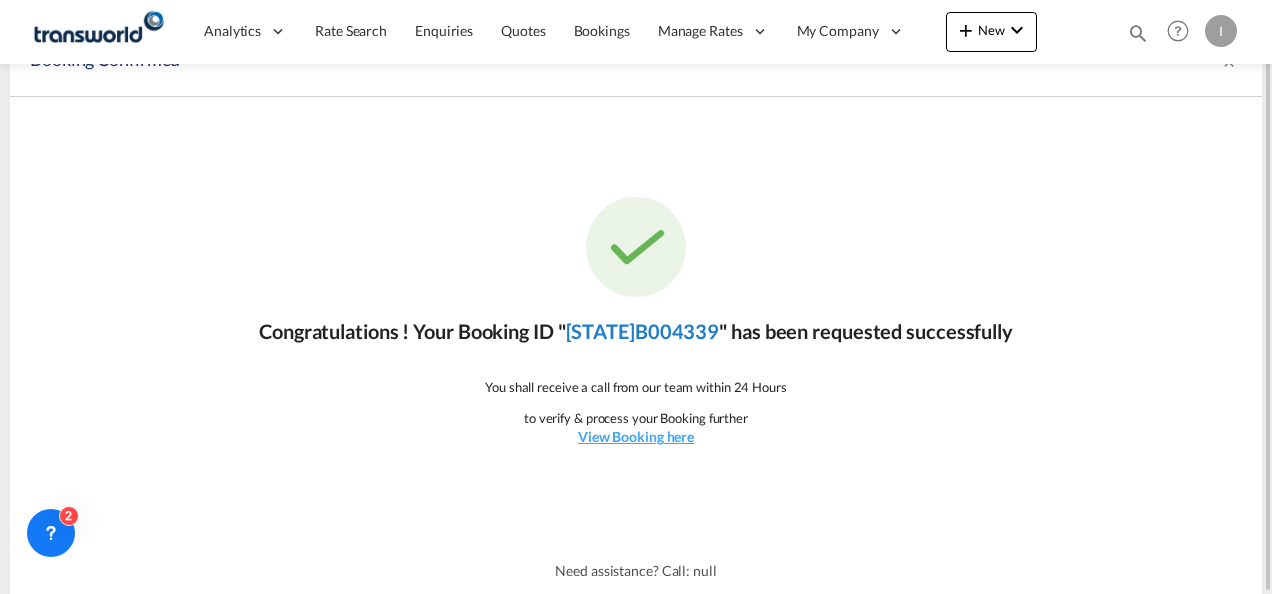 click on "[STATE]B004339" 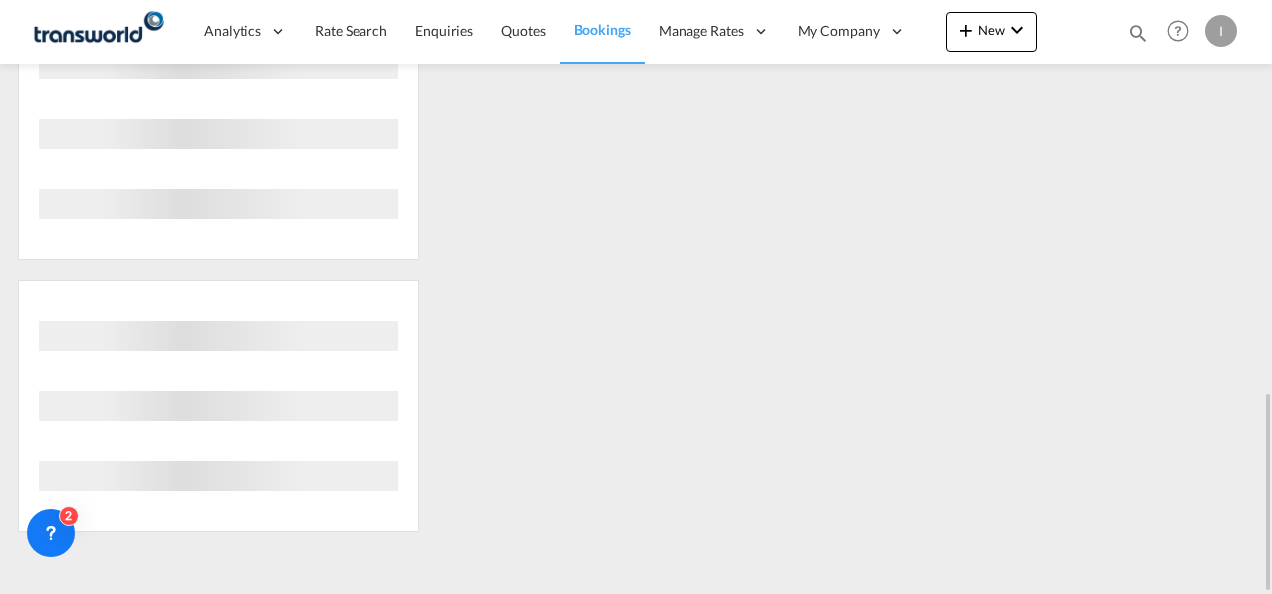 scroll, scrollTop: 676, scrollLeft: 0, axis: vertical 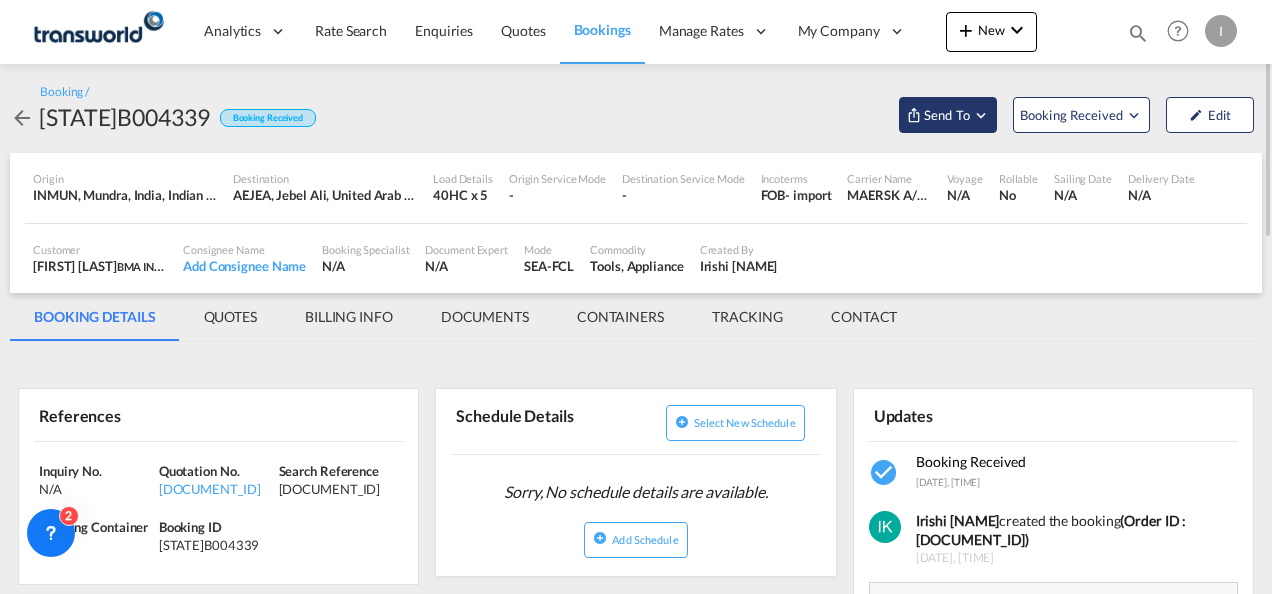 click on "Send To" at bounding box center (947, 115) 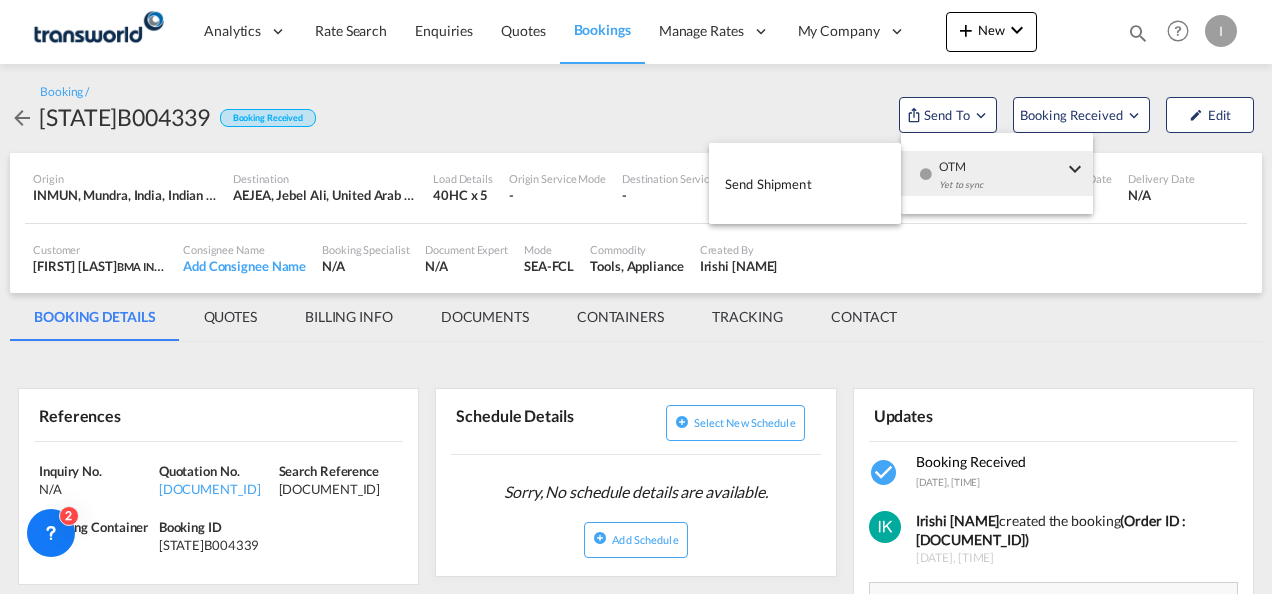 click on "Yet to sync" at bounding box center [1001, 190] 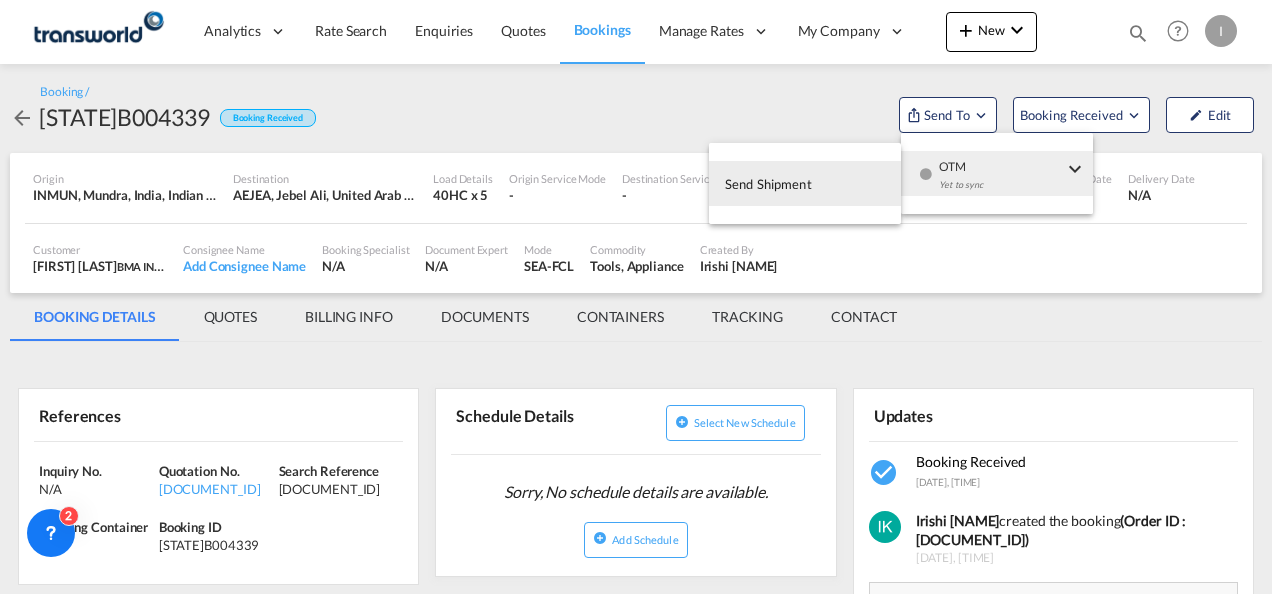 click on "Send Shipment" at bounding box center (805, 183) 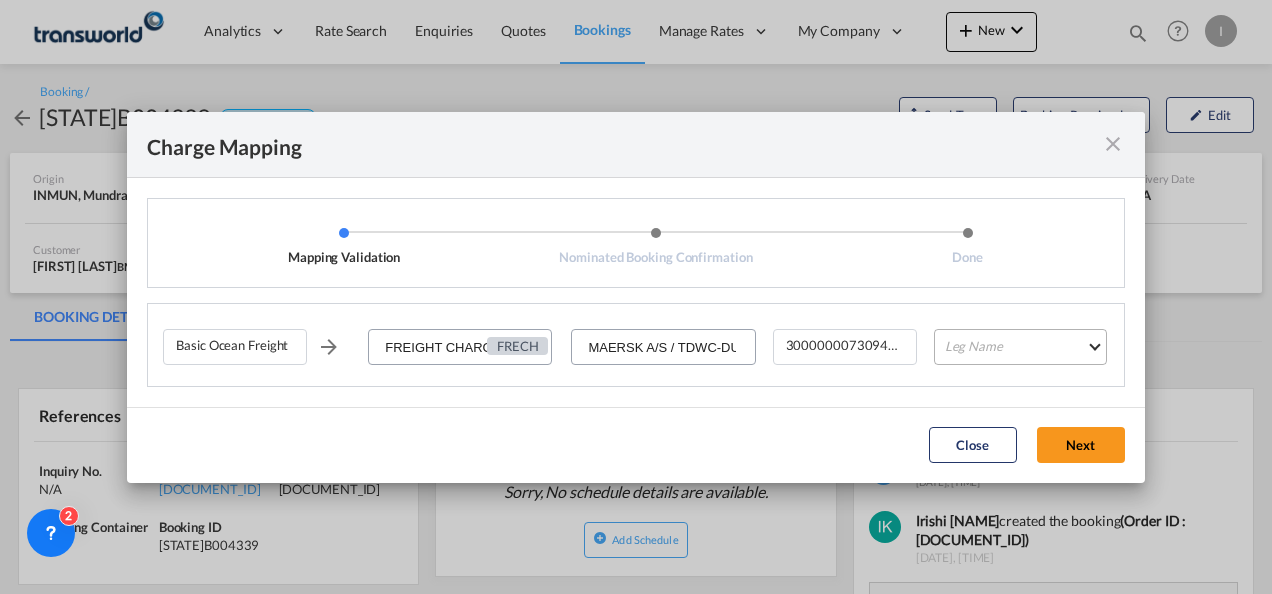 click on "Leg Name HANDLING ORIGIN VESSEL HANDLING DESTINATION OTHERS TL PICK UP CUSTOMS ORIGIN CUSTOMS DESTINATION TL DELIVERY" at bounding box center (1020, 347) 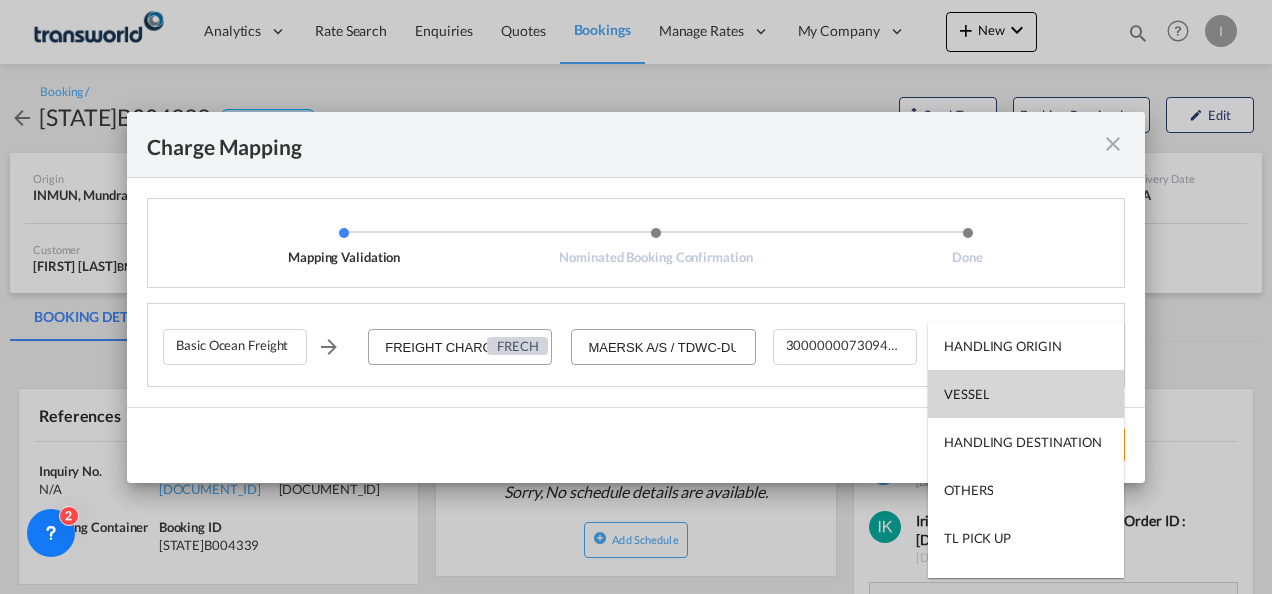 click on "VESSEL" at bounding box center [1026, 394] 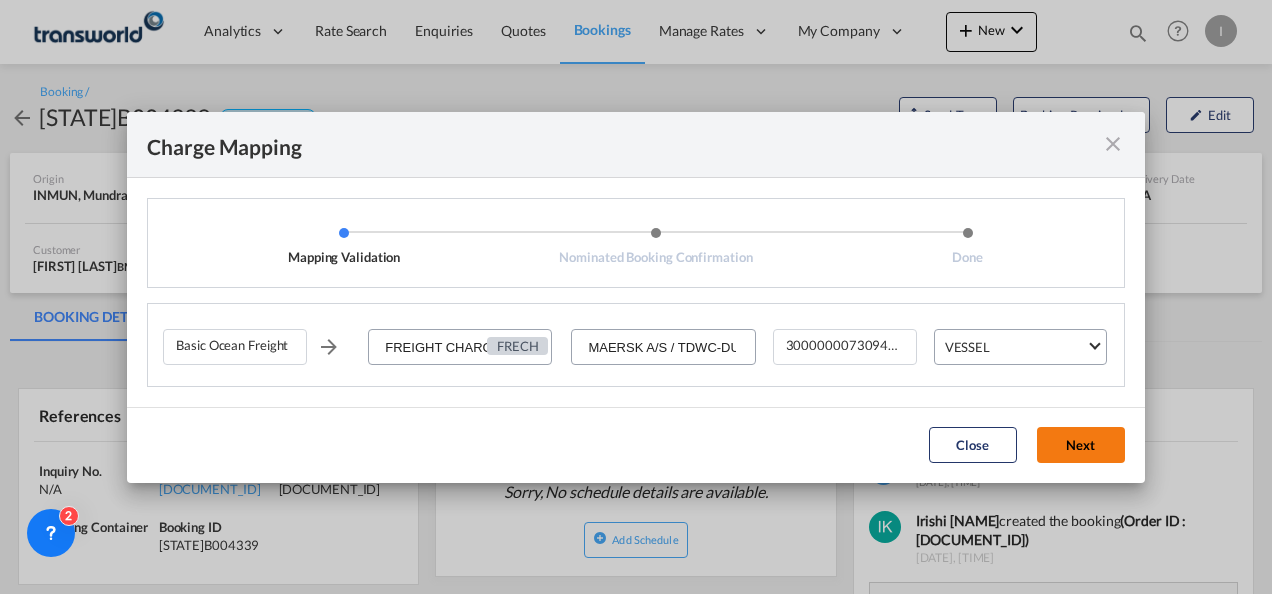 click on "Next" 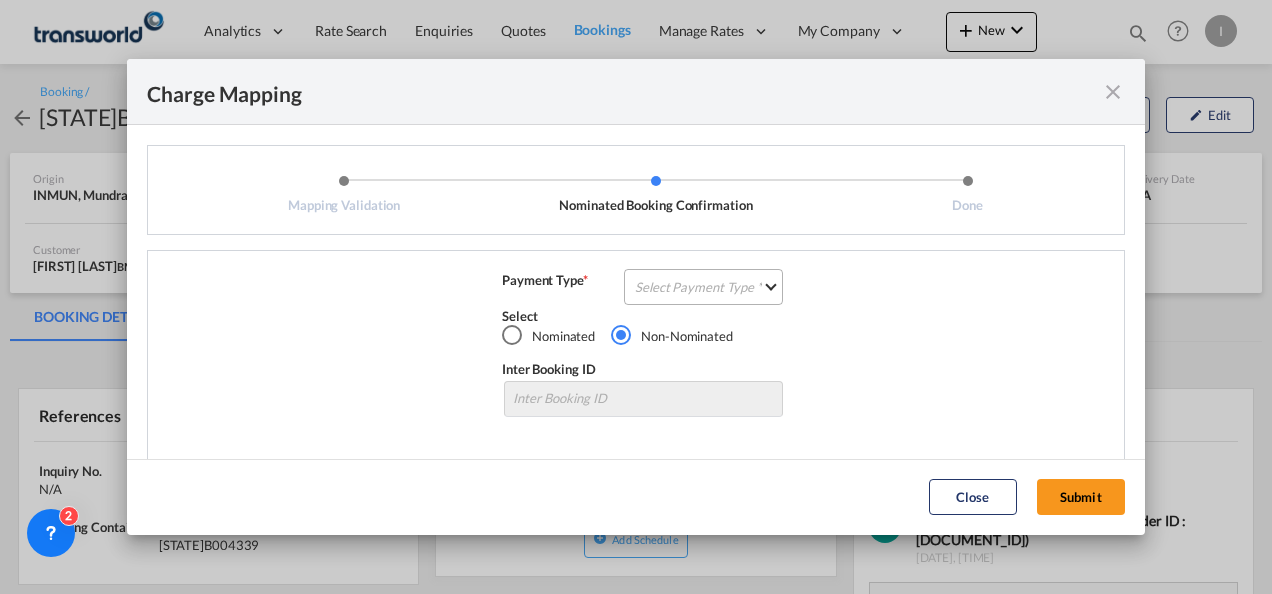 click on "Select Payment Type
COLLECT
PREPAID" at bounding box center (703, 287) 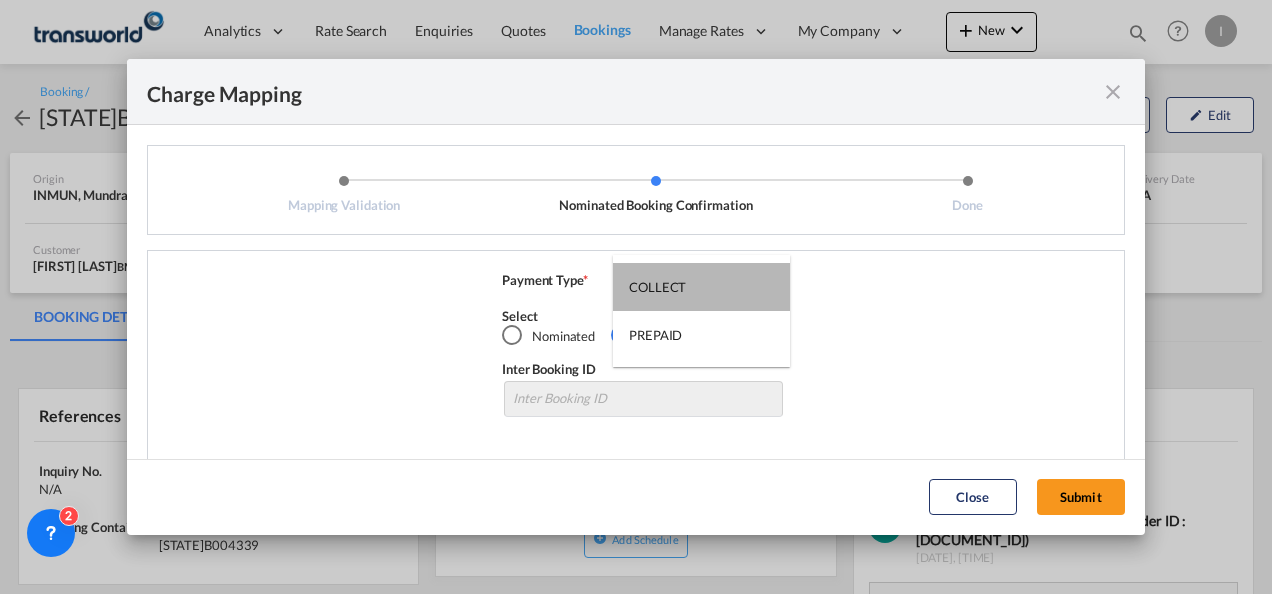 click on "COLLECT" at bounding box center [701, 287] 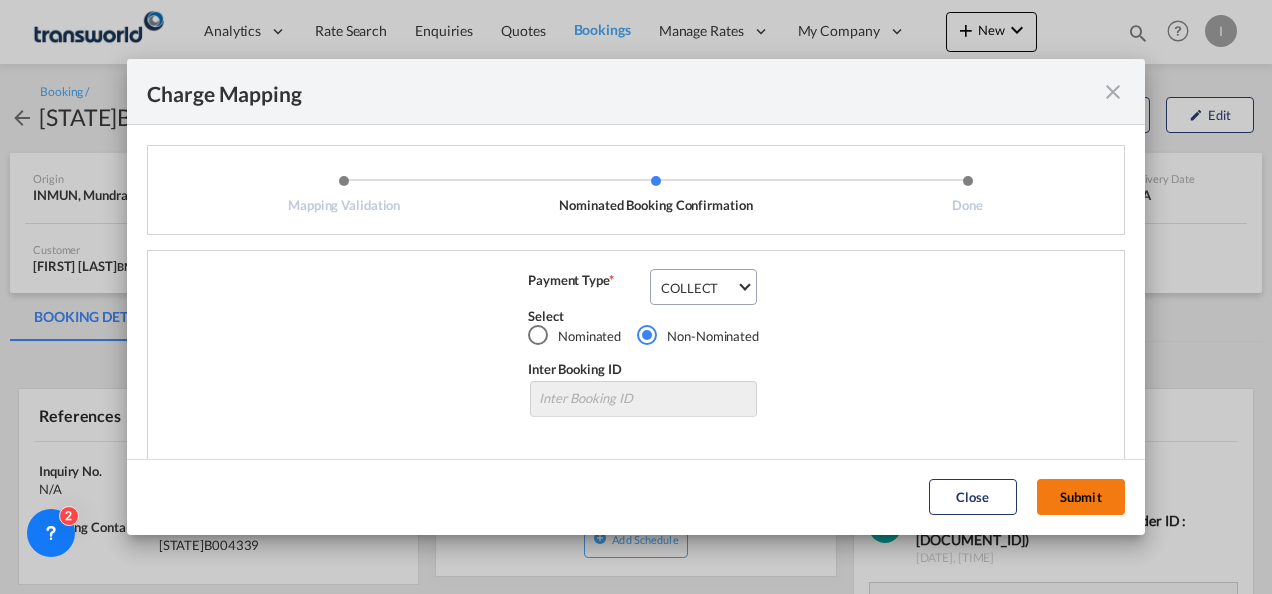 click on "Submit" 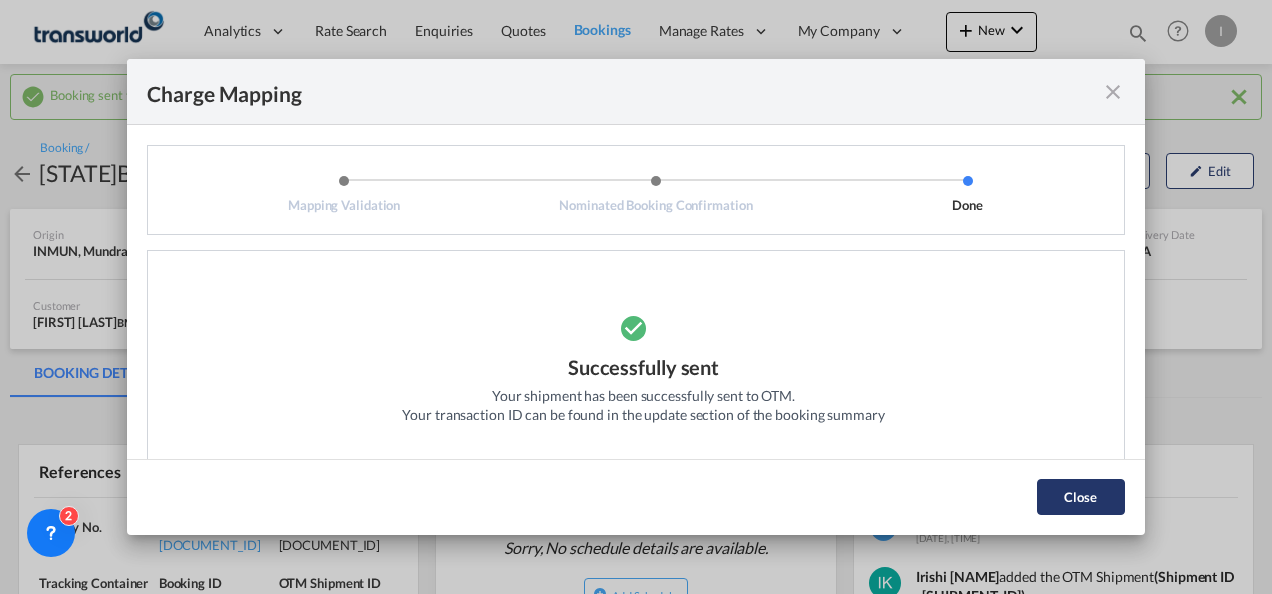 click on "Close" 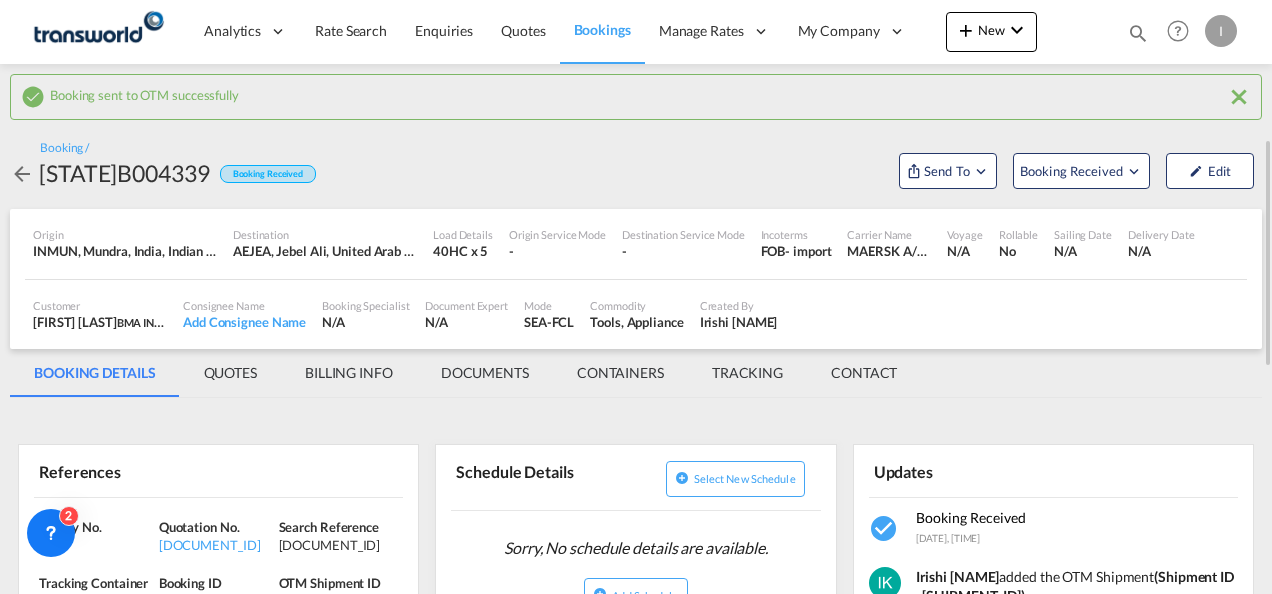 scroll, scrollTop: 100, scrollLeft: 0, axis: vertical 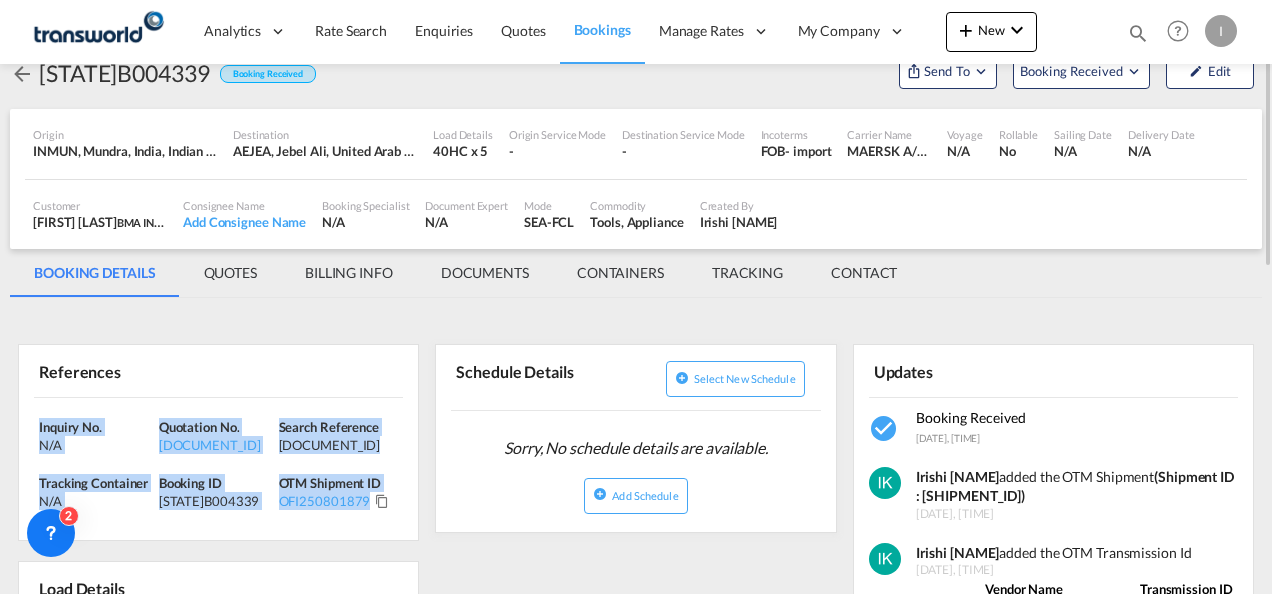 drag, startPoint x: 388, startPoint y: 518, endPoint x: 2, endPoint y: 396, distance: 404.82095 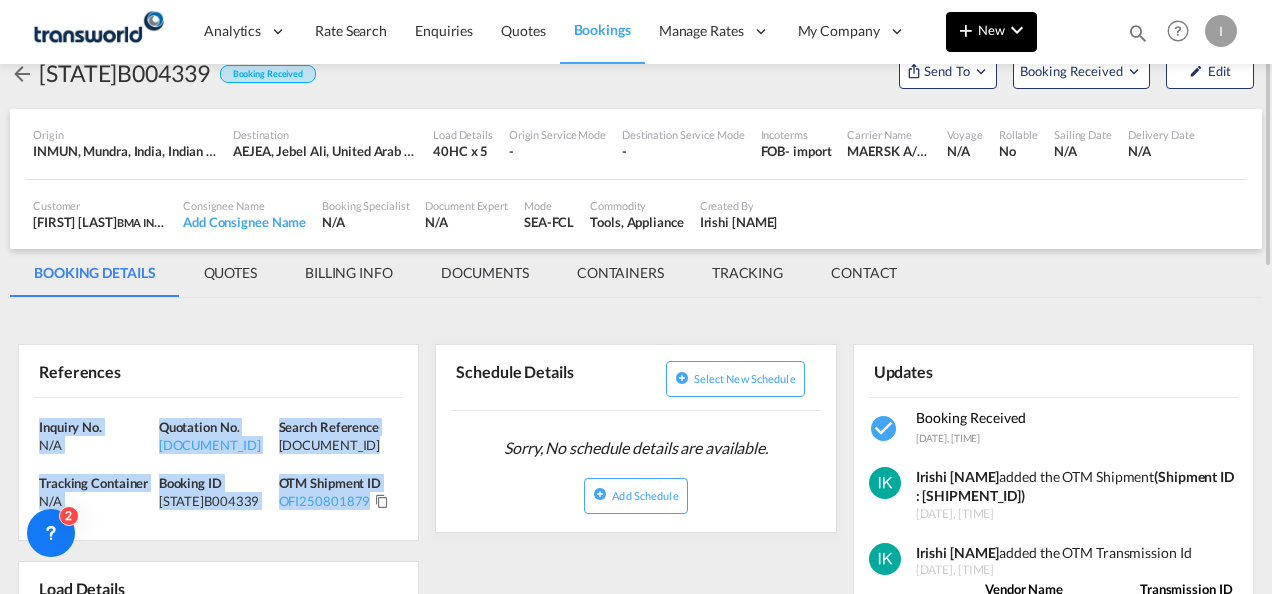 click on "New" at bounding box center (991, 32) 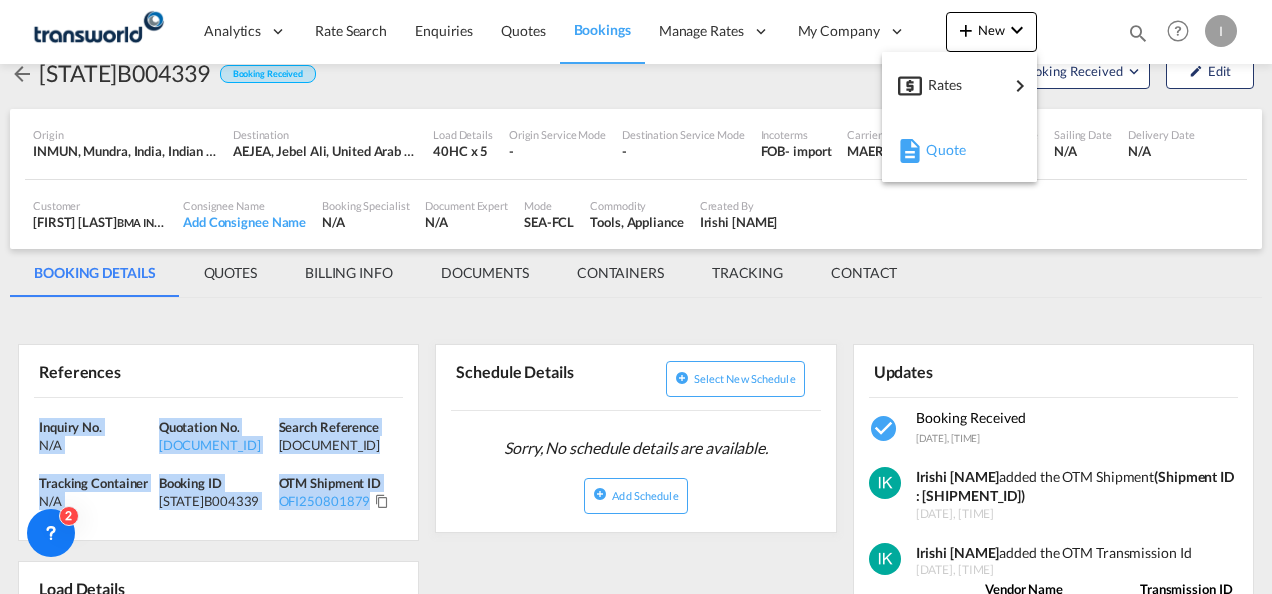 click on "Quote" at bounding box center [963, 150] 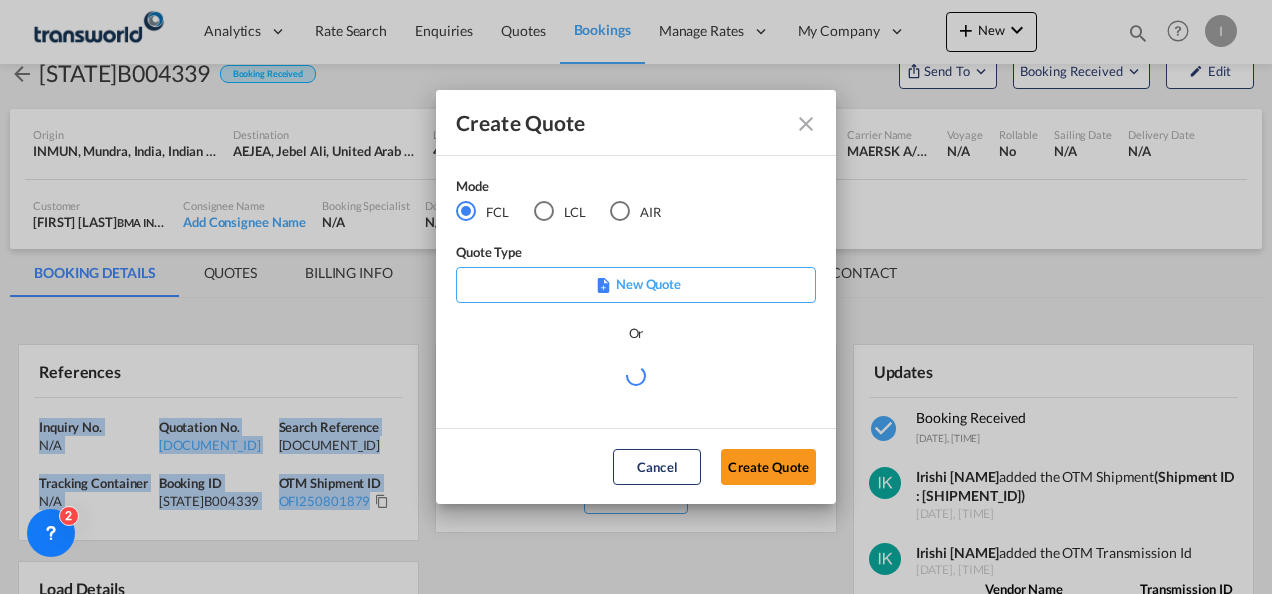 click on "AIR" at bounding box center [635, 212] 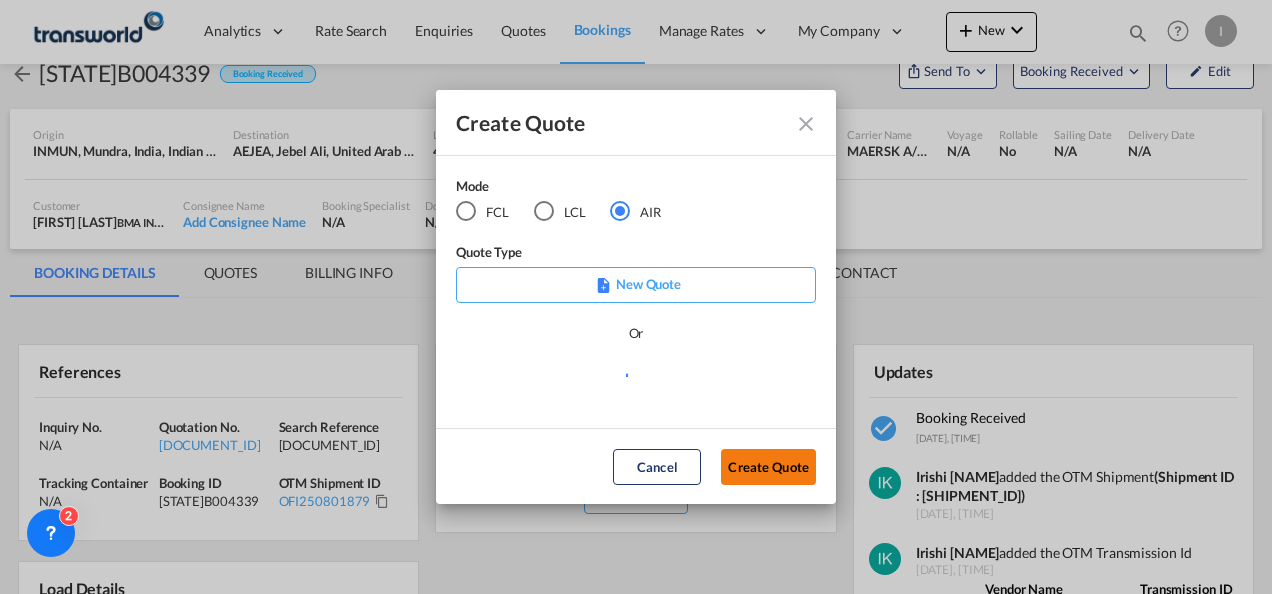 click on "Create Quote" 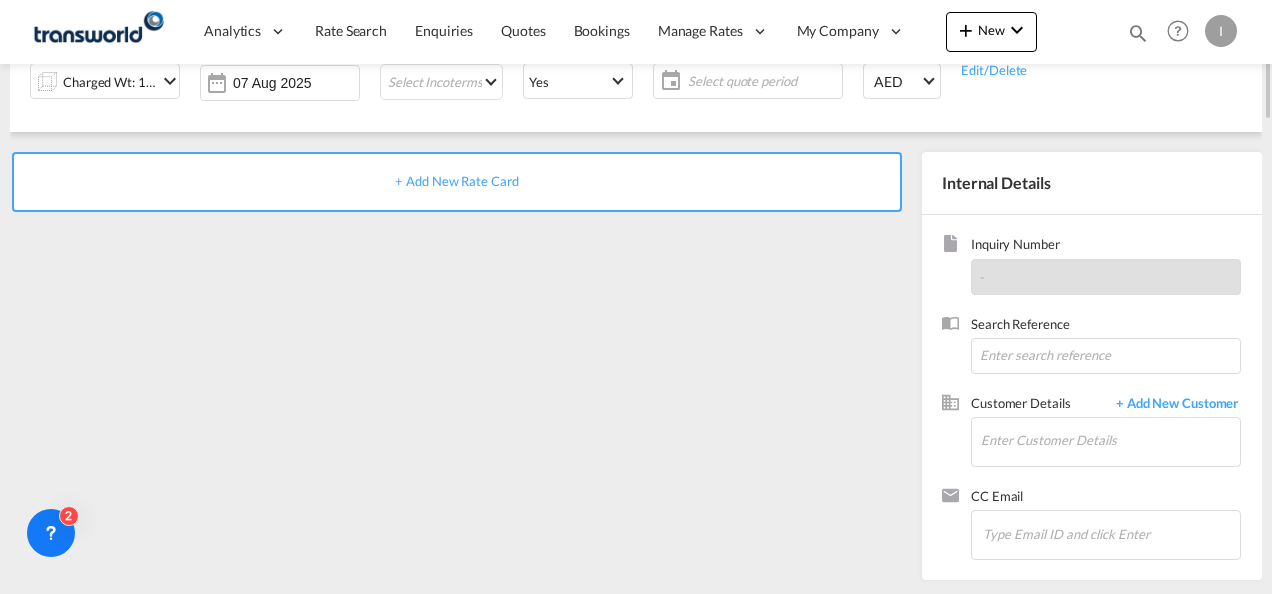 scroll, scrollTop: 0, scrollLeft: 0, axis: both 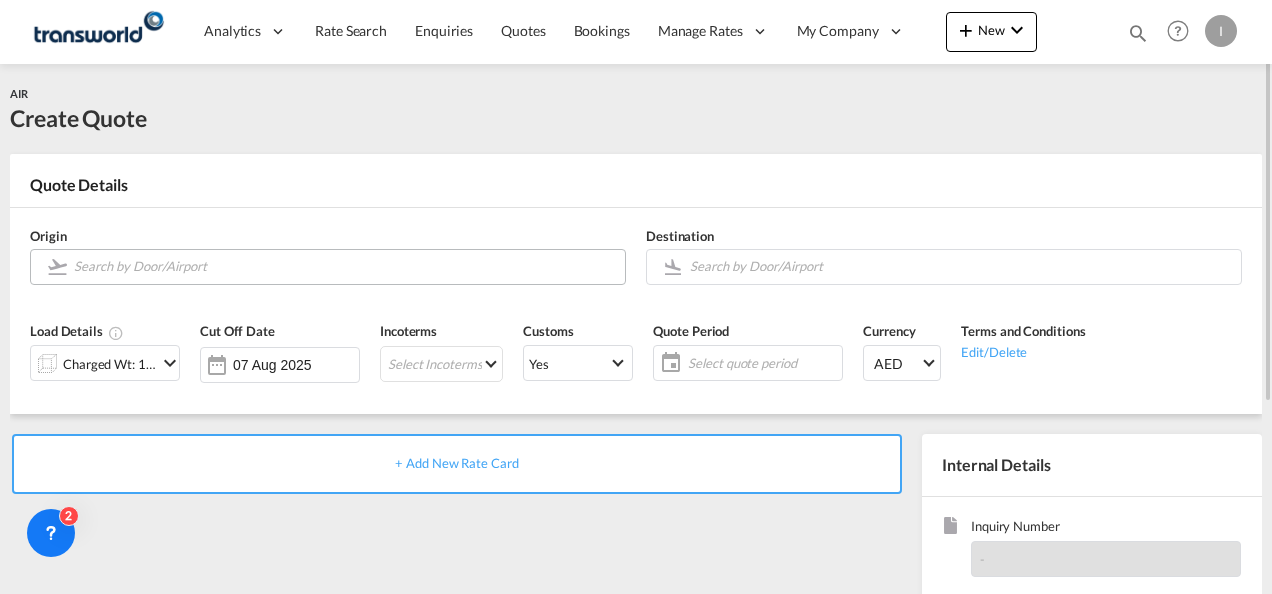 click at bounding box center (344, 266) 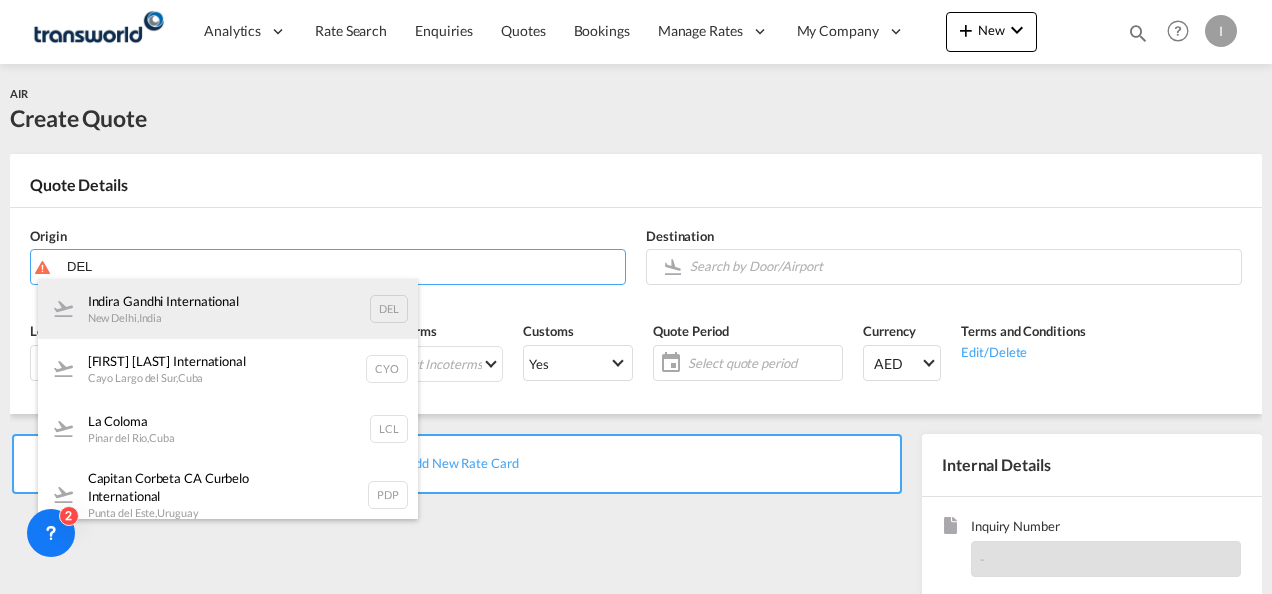 click on "[AIRPORT_NAME] [CITY] , India
DEL" at bounding box center (228, 309) 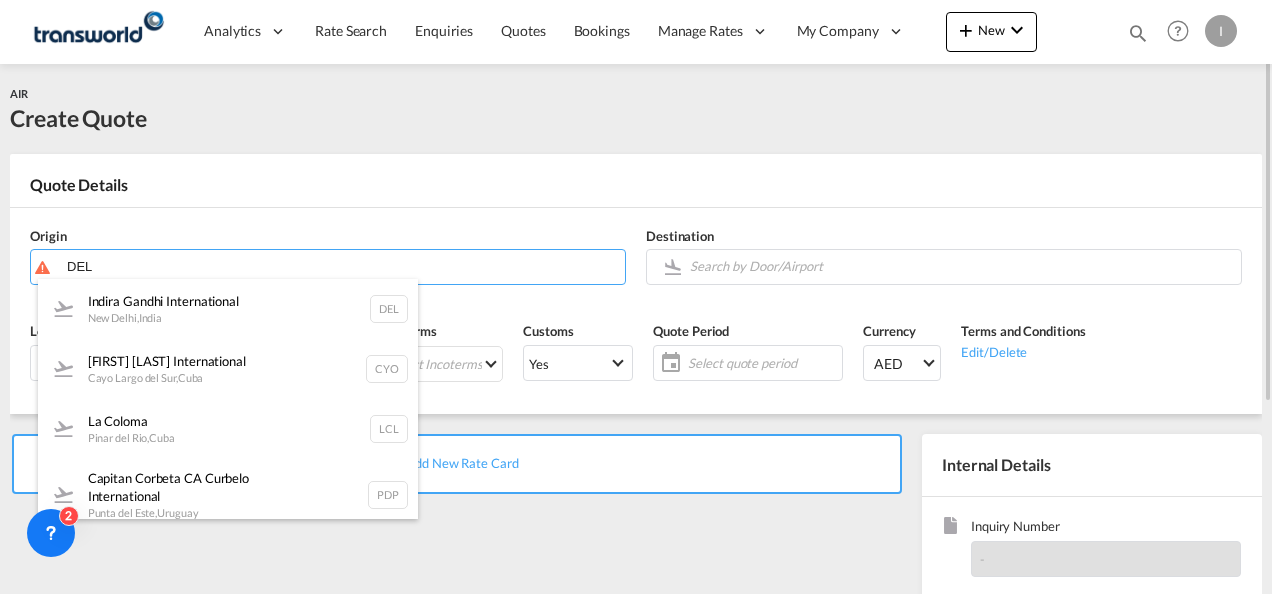 type on "Indira Gandhi International, New Delhi, DEL" 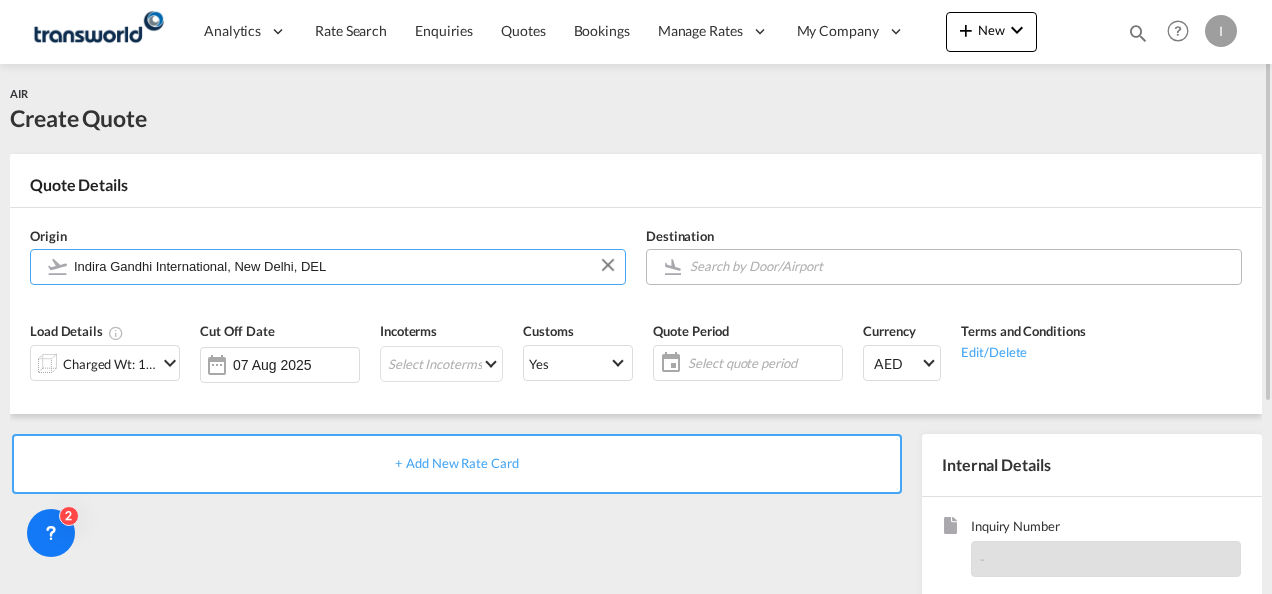 click at bounding box center [960, 266] 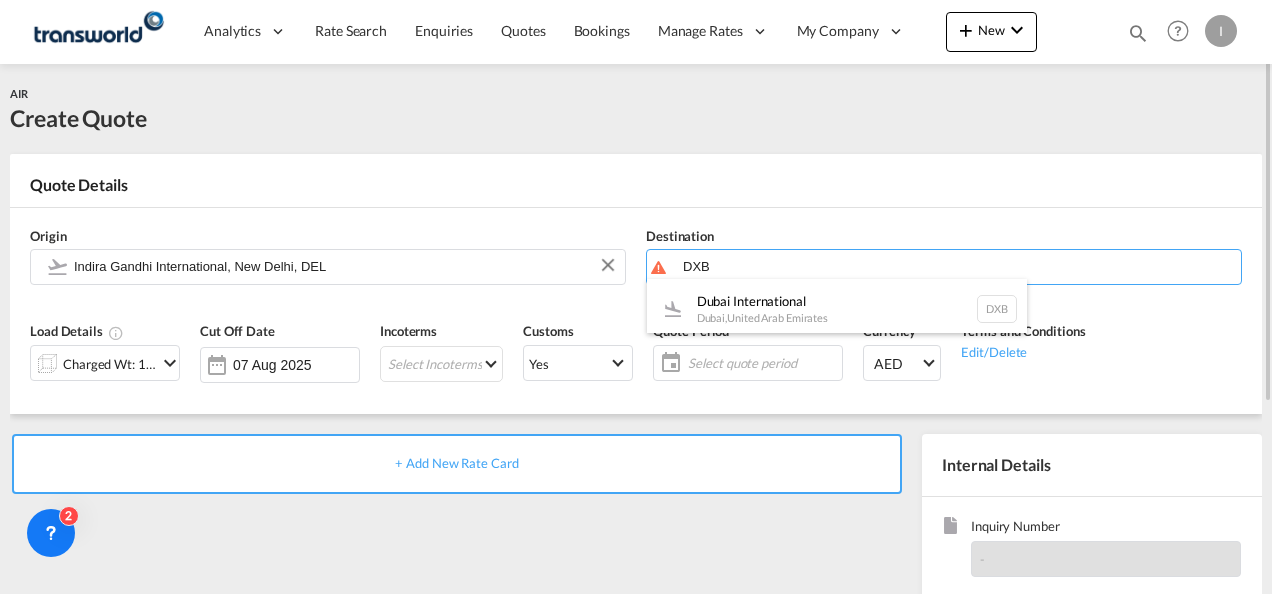 click on "[AIRPORT_NAME]
Dubai , United Arab Emirates
DXB" at bounding box center [837, 309] 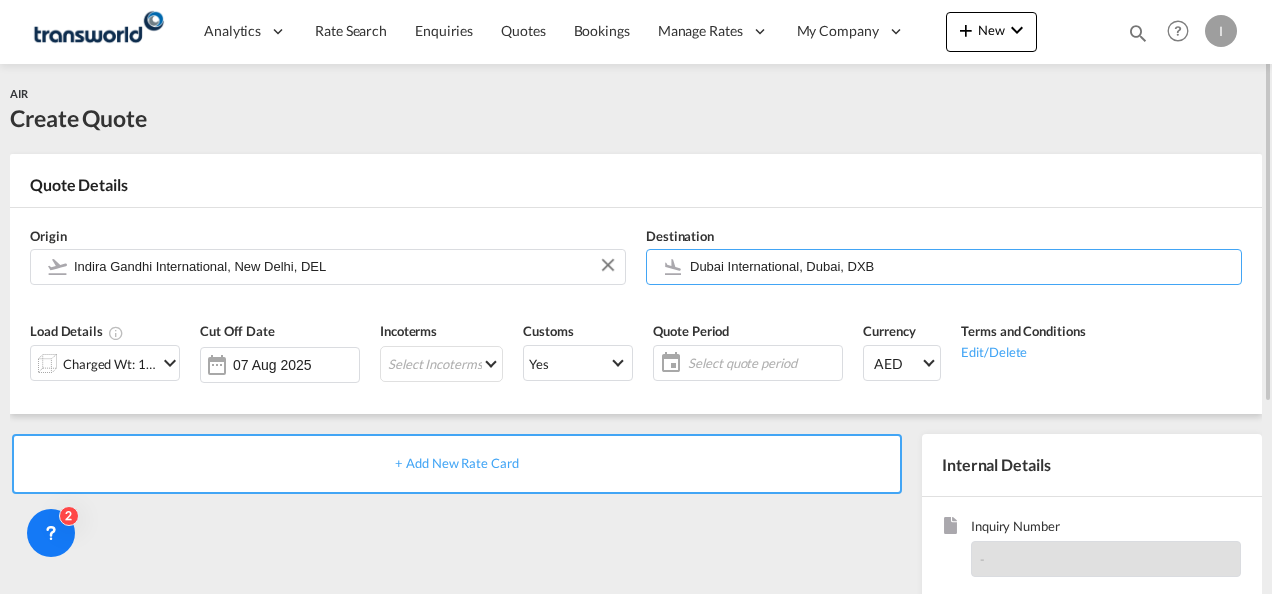 click on "Charged Wt: 1.00 KG" at bounding box center (110, 364) 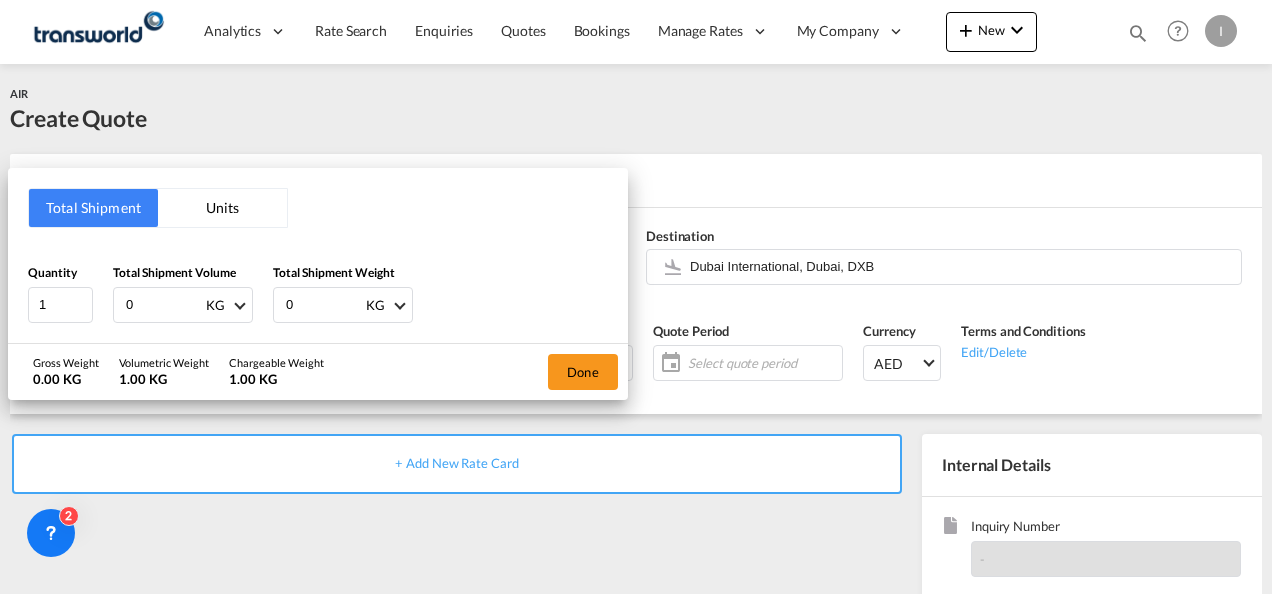 drag, startPoint x: 145, startPoint y: 302, endPoint x: 118, endPoint y: 304, distance: 27.073973 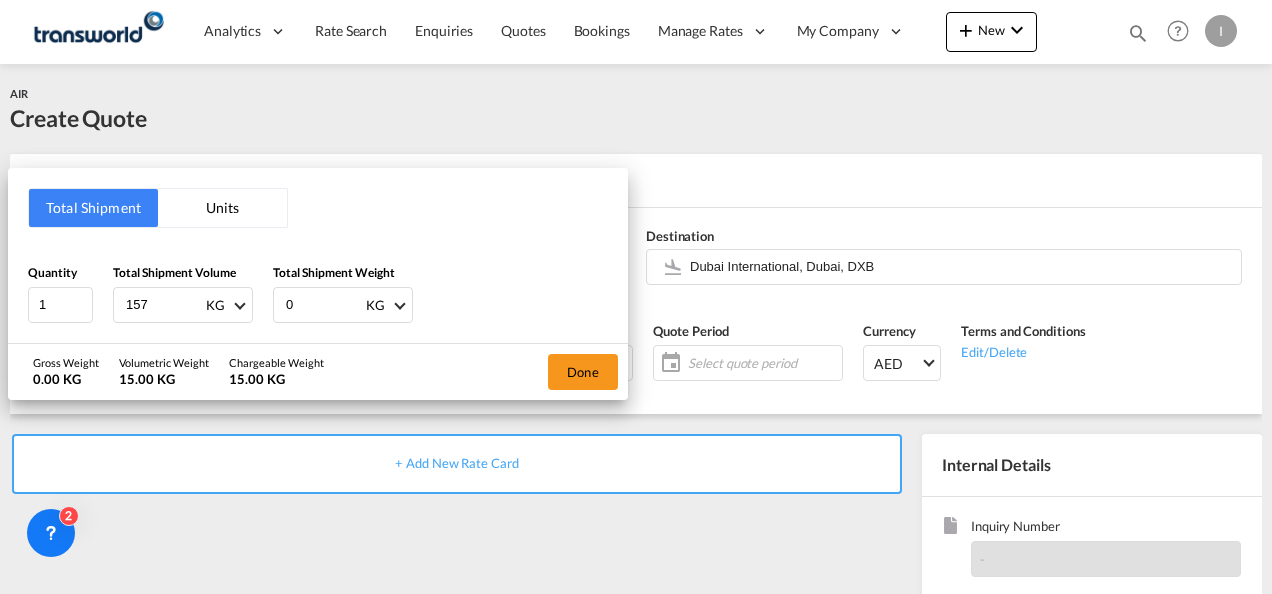 type on "157" 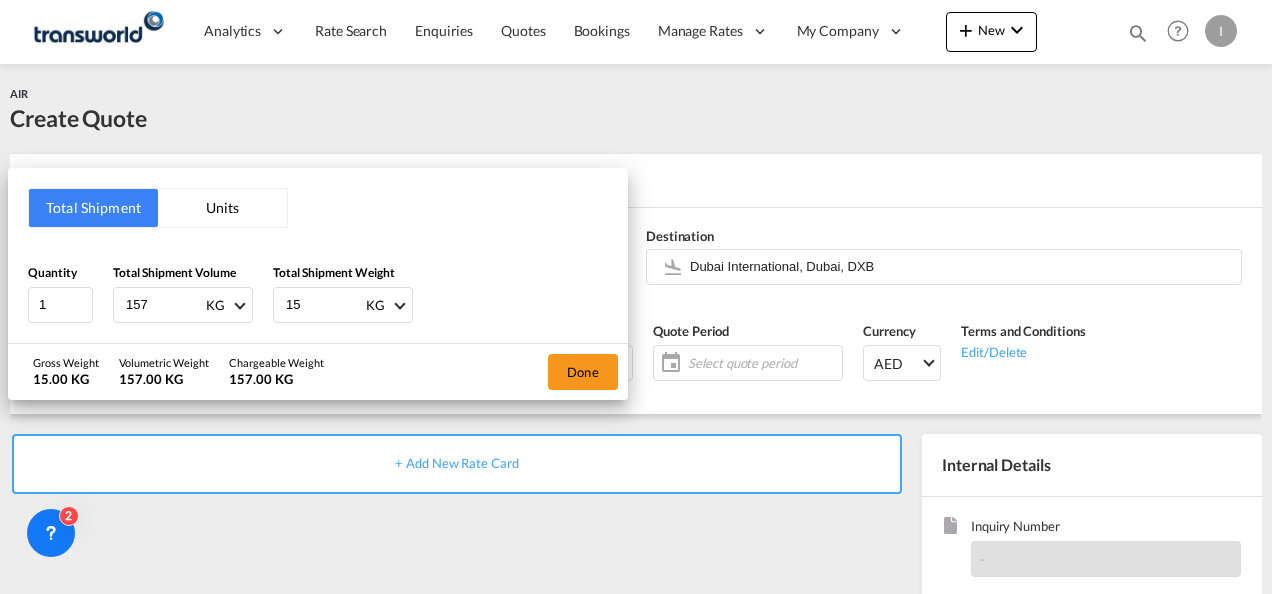 type on "157" 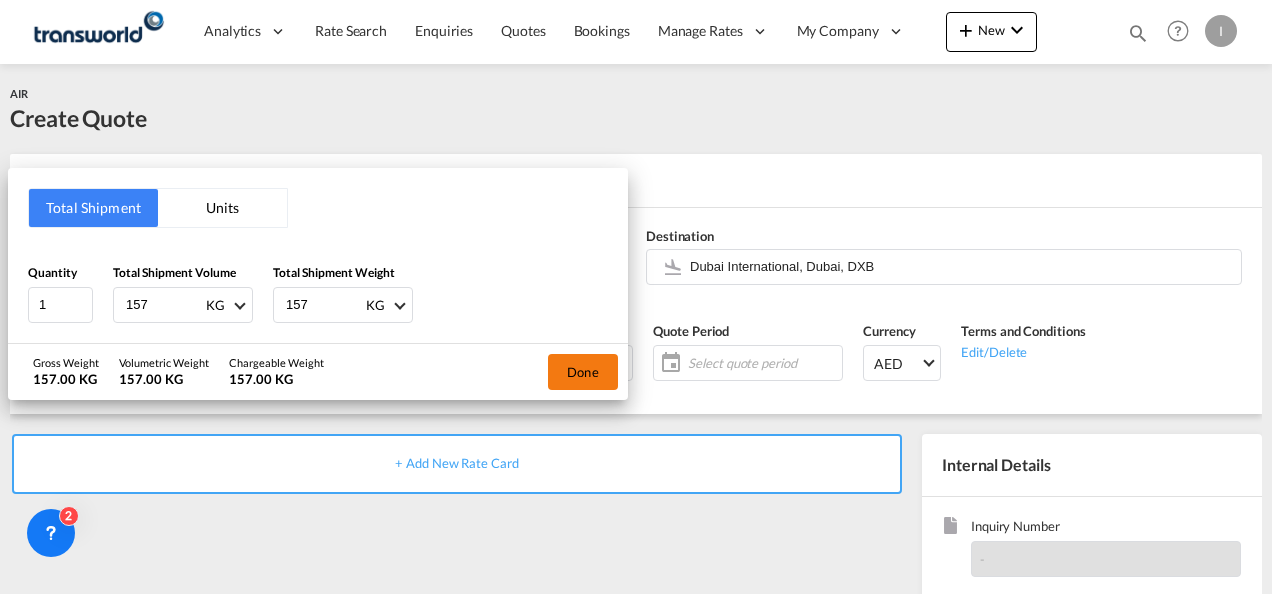 click on "Done" at bounding box center (583, 372) 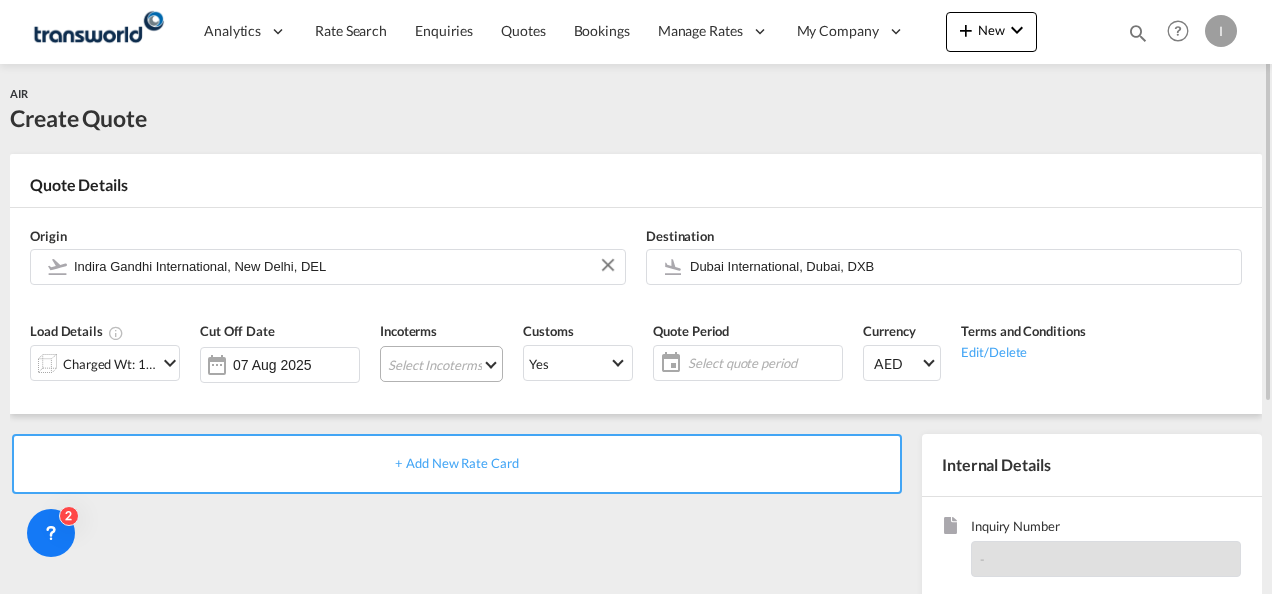 click on "Select Incoterms
FAS - export
Free Alongside Ship CIP - import
Carriage and Insurance Paid to CPT - import
Carrier Paid to DAP - export
Delivered at Place CIP - export
Carriage and Insurance Paid to FCA - export
Free Carrier CFR - import
Cost and Freight FCA - import
Free Carrier CIF - export
Cost,Insurance and Freight DPU - export
Delivery at Place Unloaded CPT - export
Carrier Paid to DPU - import
Delivery at Place Unloaded DAP - import
Delivered at Place EXW - import
Ex Works FAS - import
Free Alongside Ship FOB - export
Free on Board DDP - export
Delivery Duty Paid EXW - export
Ex Works CFR - export
Cost and Freight CIF - import
Cost,Insurance and Freight FOB - import
Free on Board" at bounding box center [441, 364] 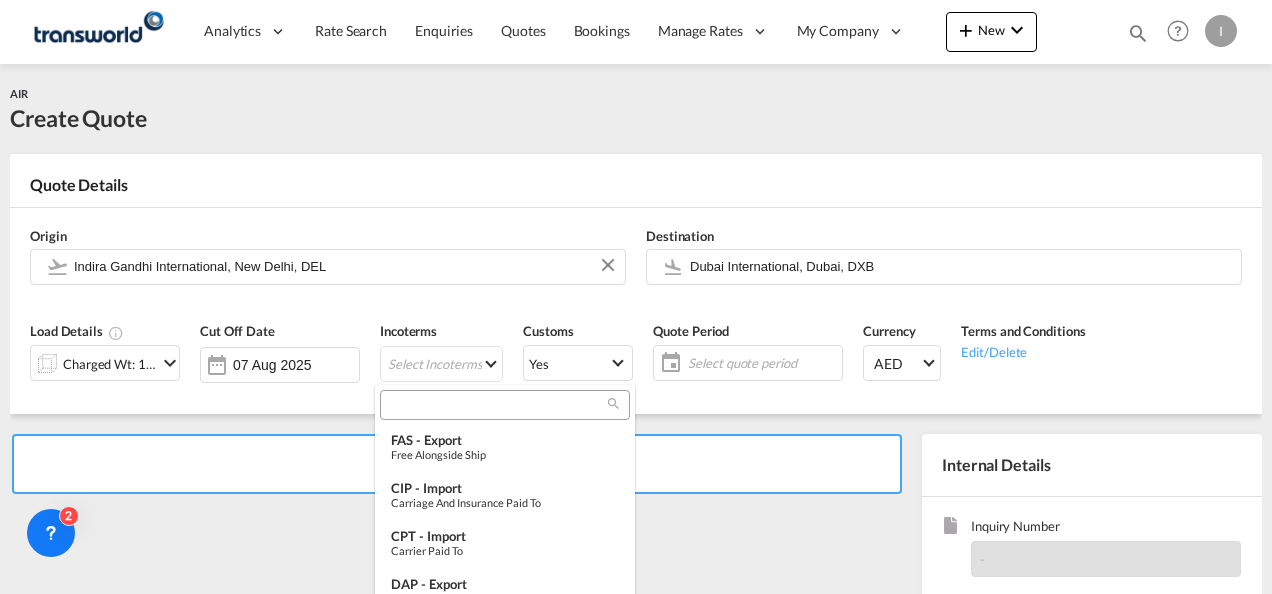 click at bounding box center (497, 405) 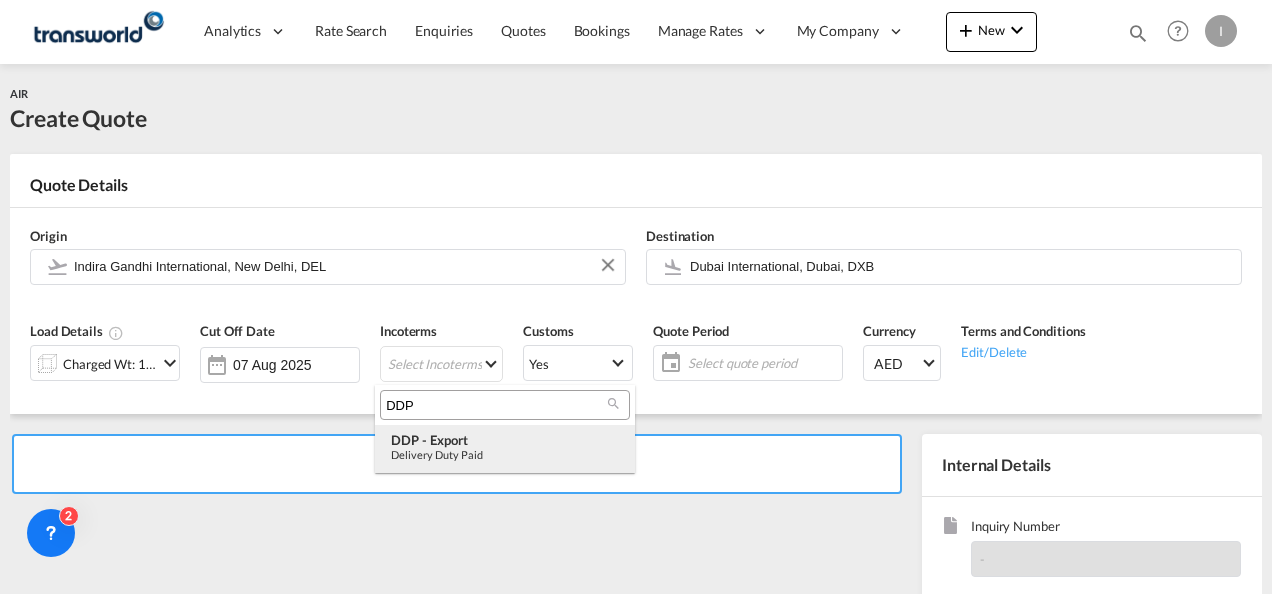 type on "DDP" 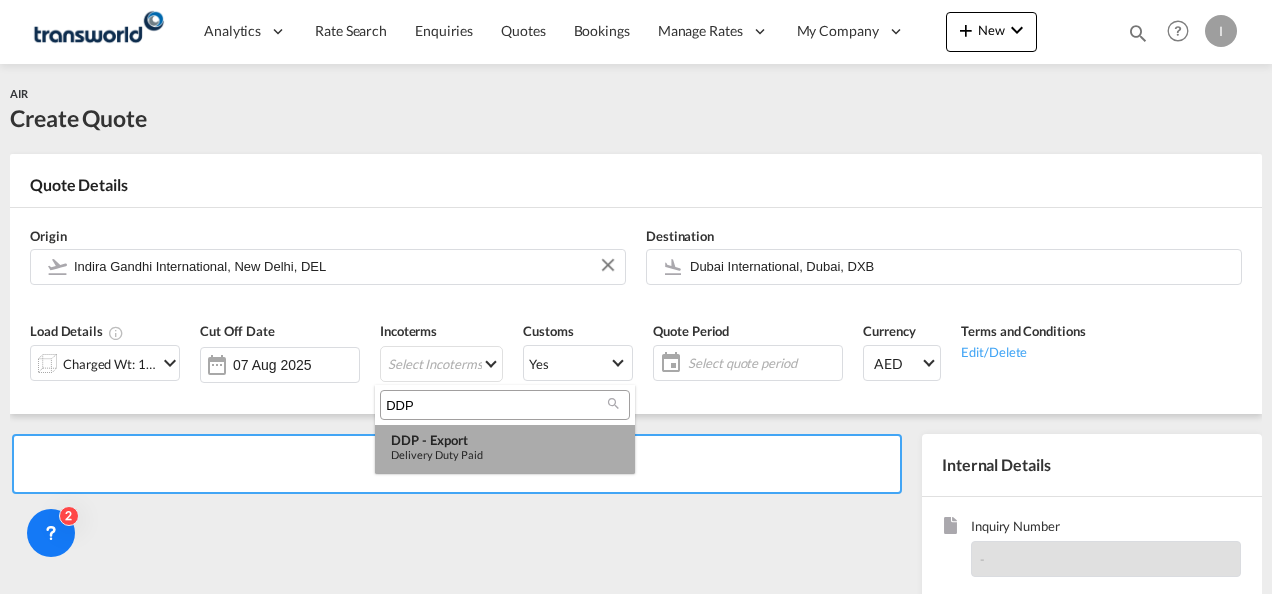 click on "Delivery Duty Paid" at bounding box center (505, 454) 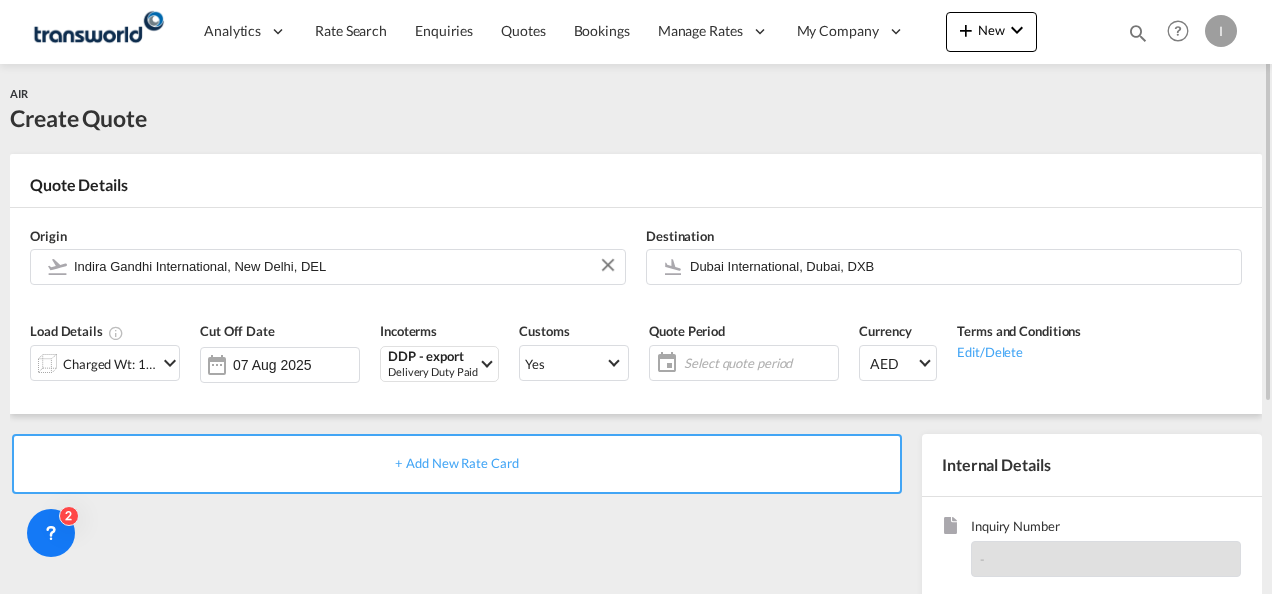 click on "Select quote period" 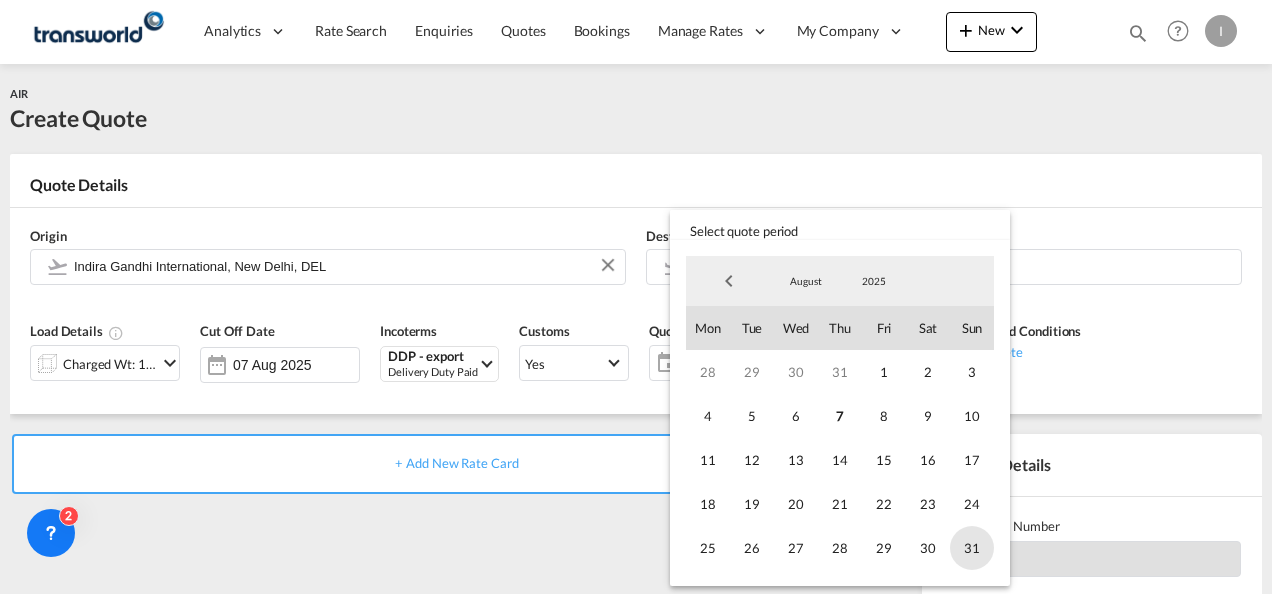 click on "31" at bounding box center [972, 548] 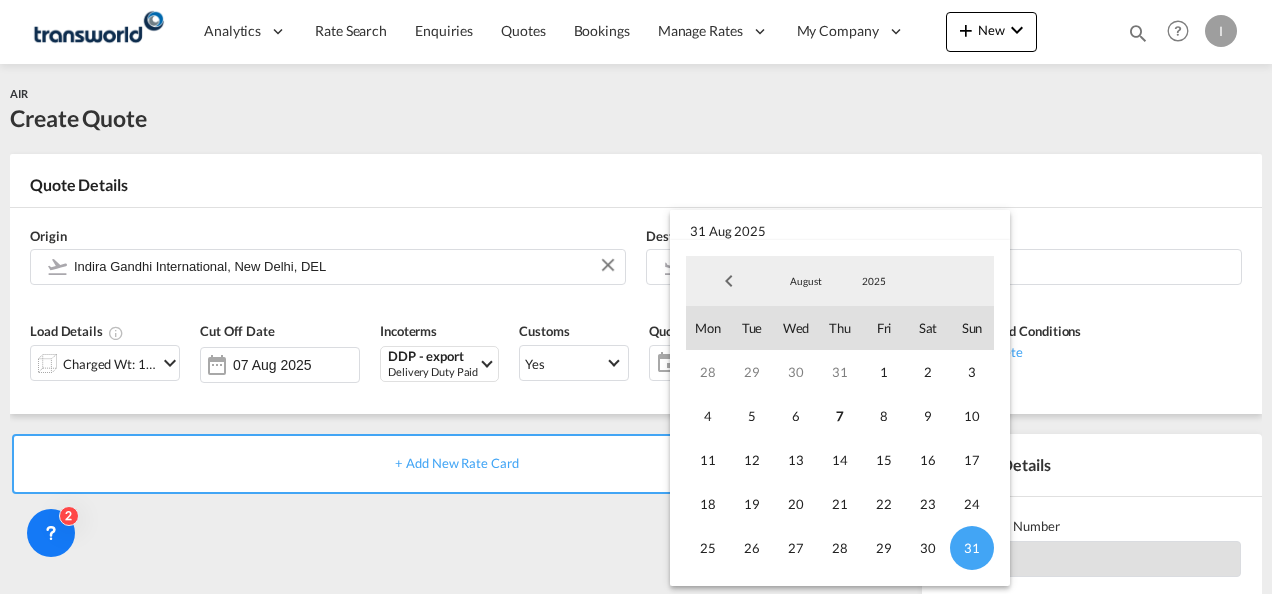 click at bounding box center [636, 297] 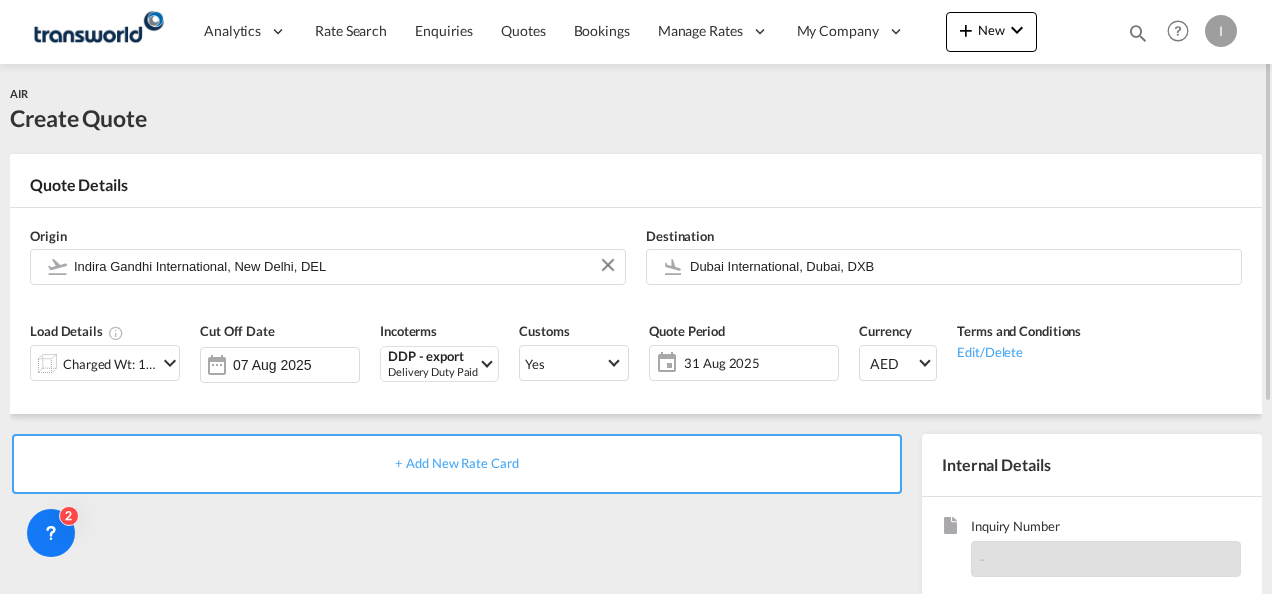 scroll, scrollTop: 200, scrollLeft: 0, axis: vertical 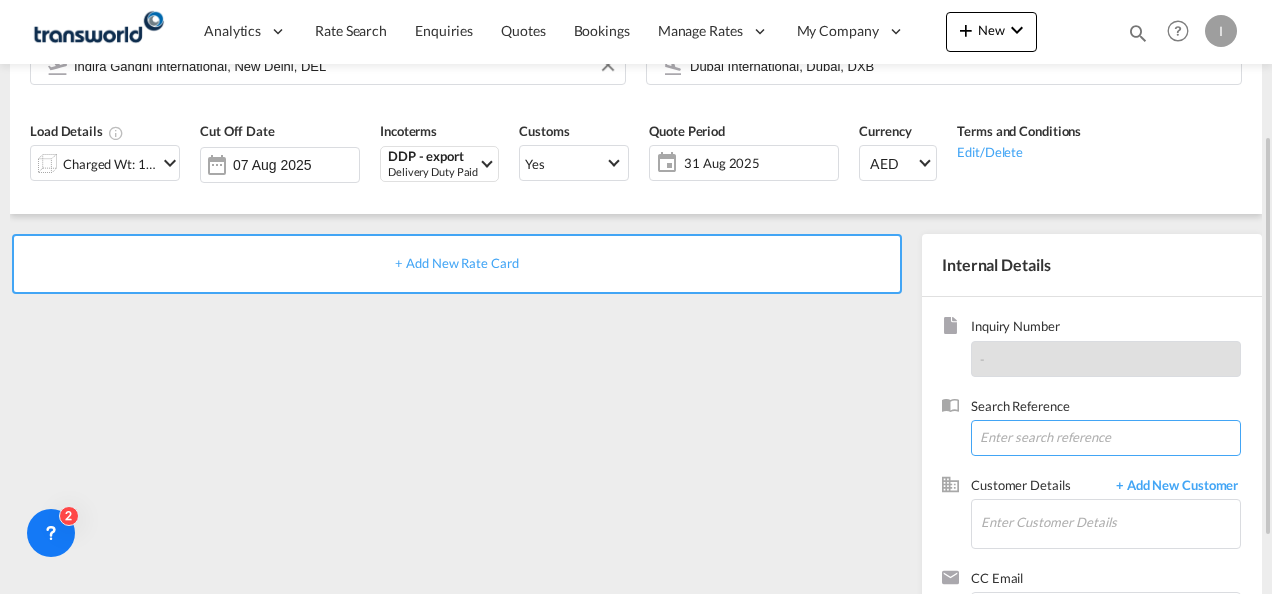 click at bounding box center [1106, 438] 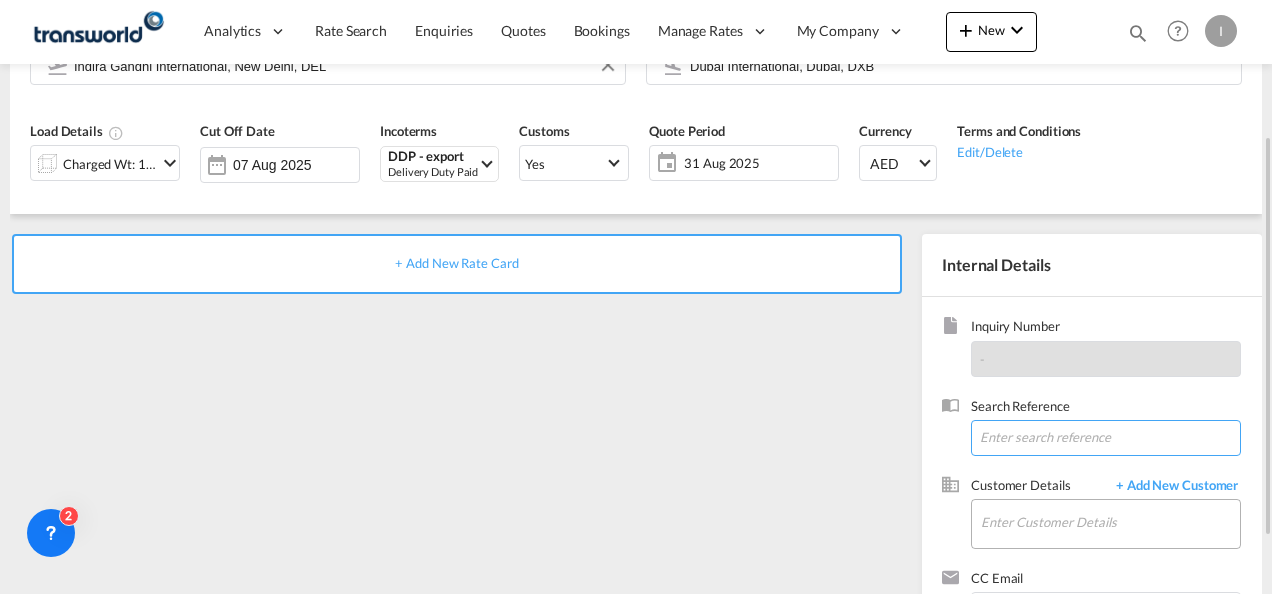 paste on "TWI [REFERENCE]" 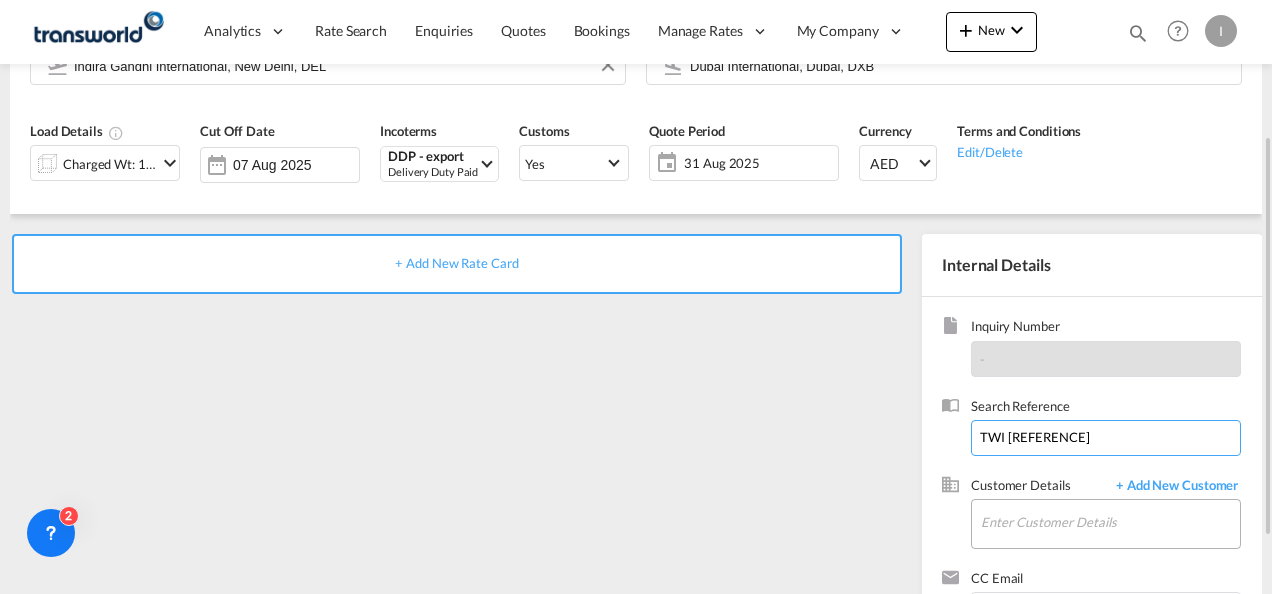 type on "TWI [REFERENCE]" 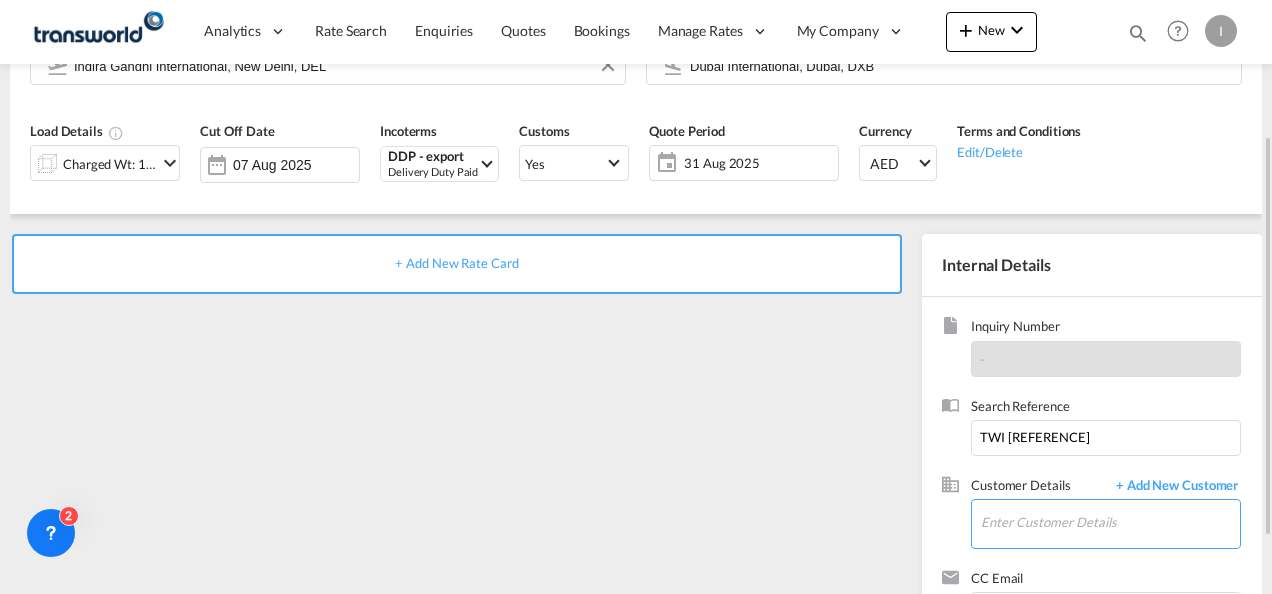 click on "Enter Customer Details" at bounding box center (1110, 522) 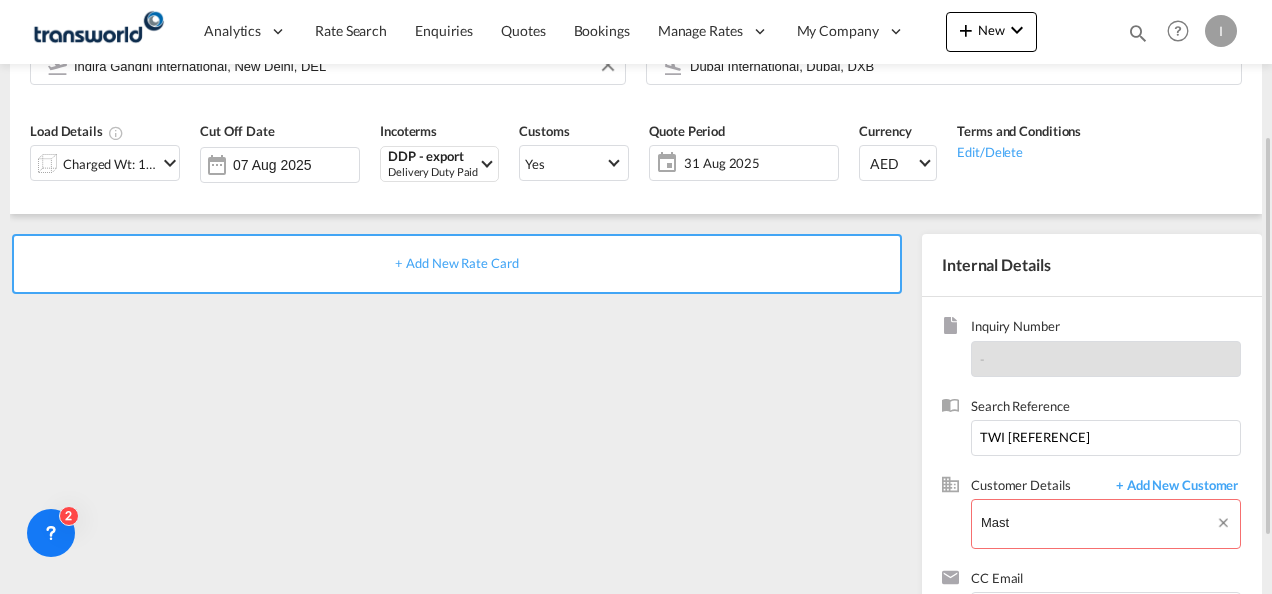 drag, startPoint x: 1066, startPoint y: 522, endPoint x: 955, endPoint y: 526, distance: 111.07205 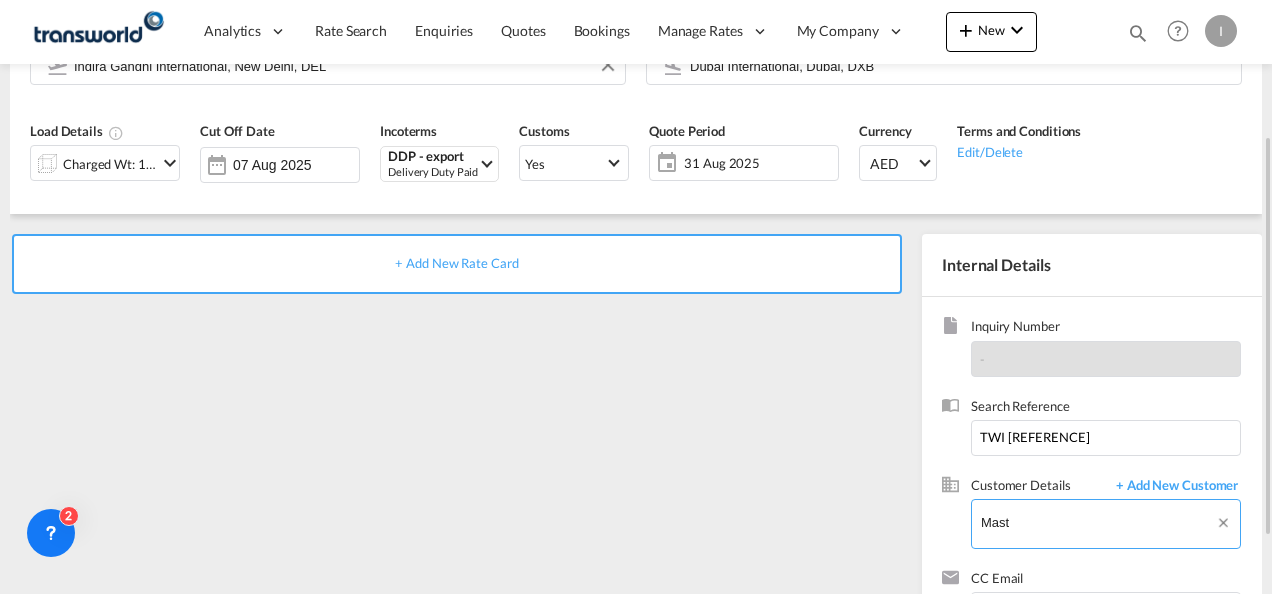 click on "Analytics
Reports
Dashboard
Rate Search
Enquiries
Quotes
Bookings" at bounding box center [636, 297] 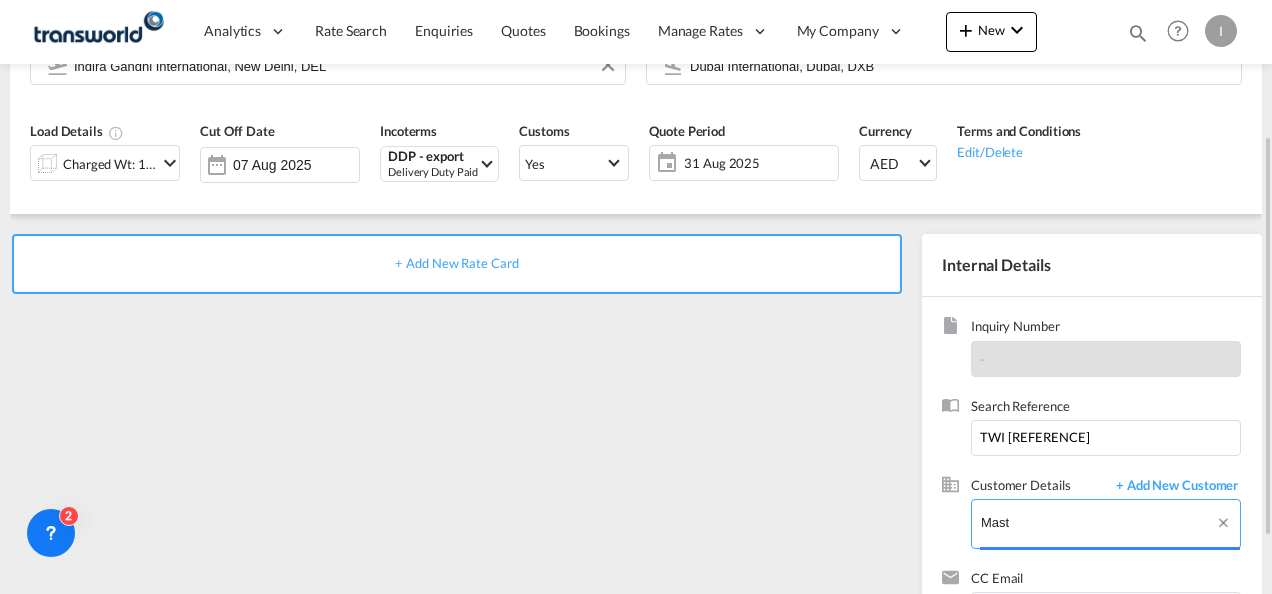 click on "Mast" at bounding box center (1110, 522) 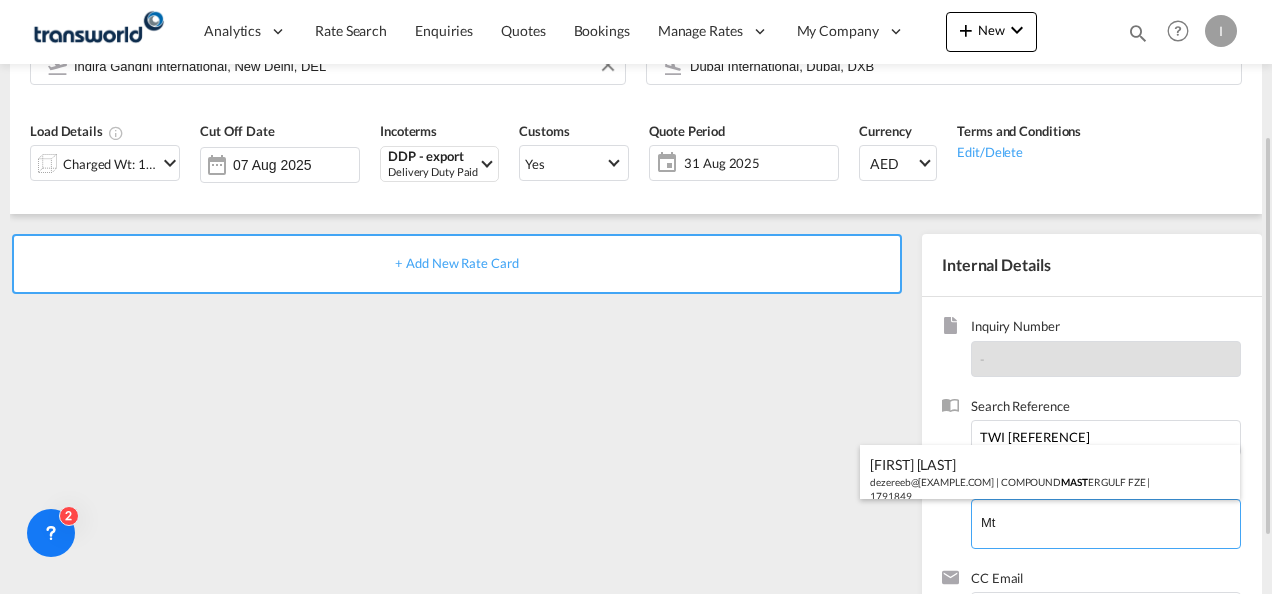 type on "t" 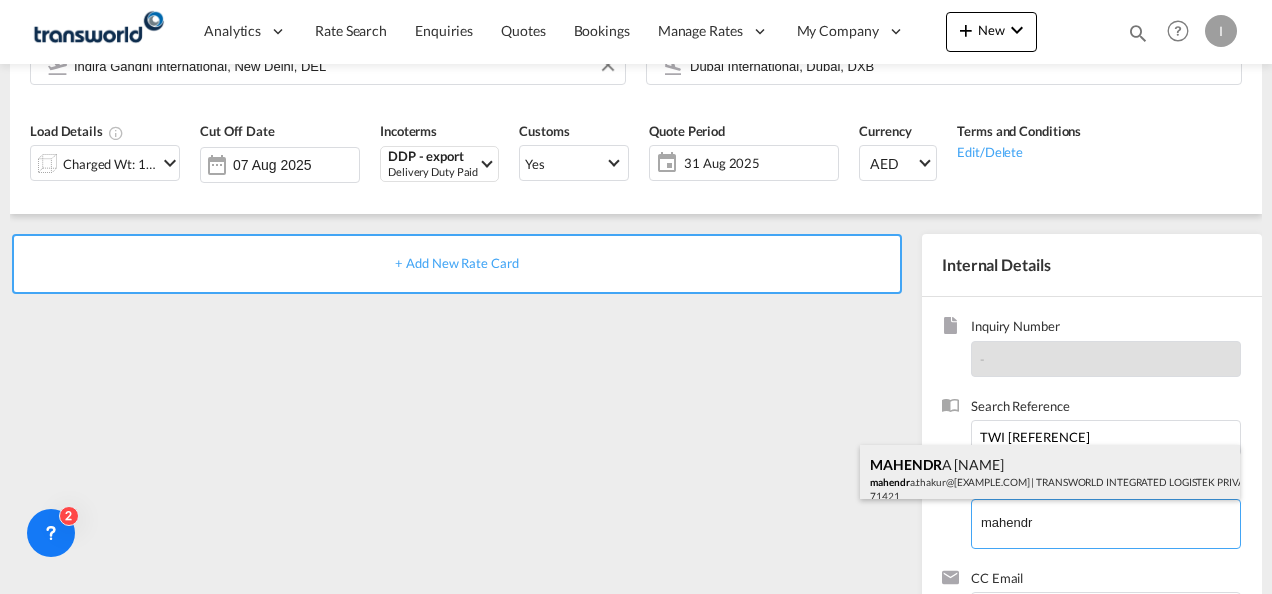 click on "[FIRST] [LAST] [EMAIL]    |    TRANSWORLD INTEGRATED LOGISTEK PRIVATE LIMITED
|      71421" at bounding box center [1050, 479] 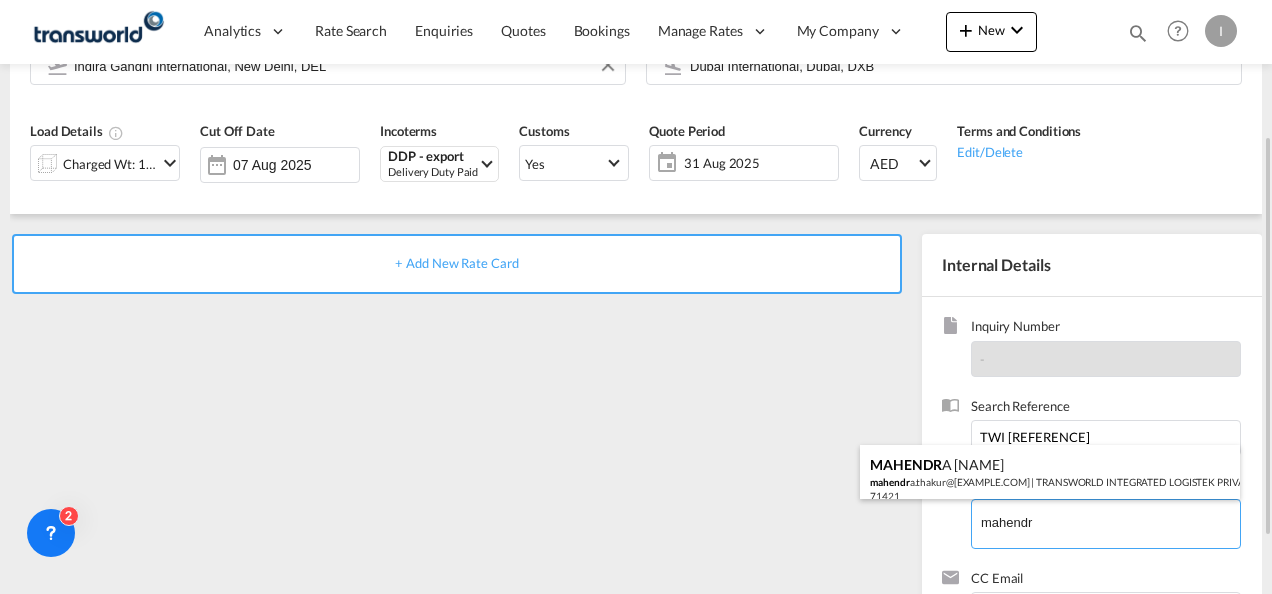 type on "TRANSWORLD INTEGRATED LOGISTEK PRIVATE LIMITED, MAHENDRA [NAME], mahendra.thakur@[EXAMPLE.COM]" 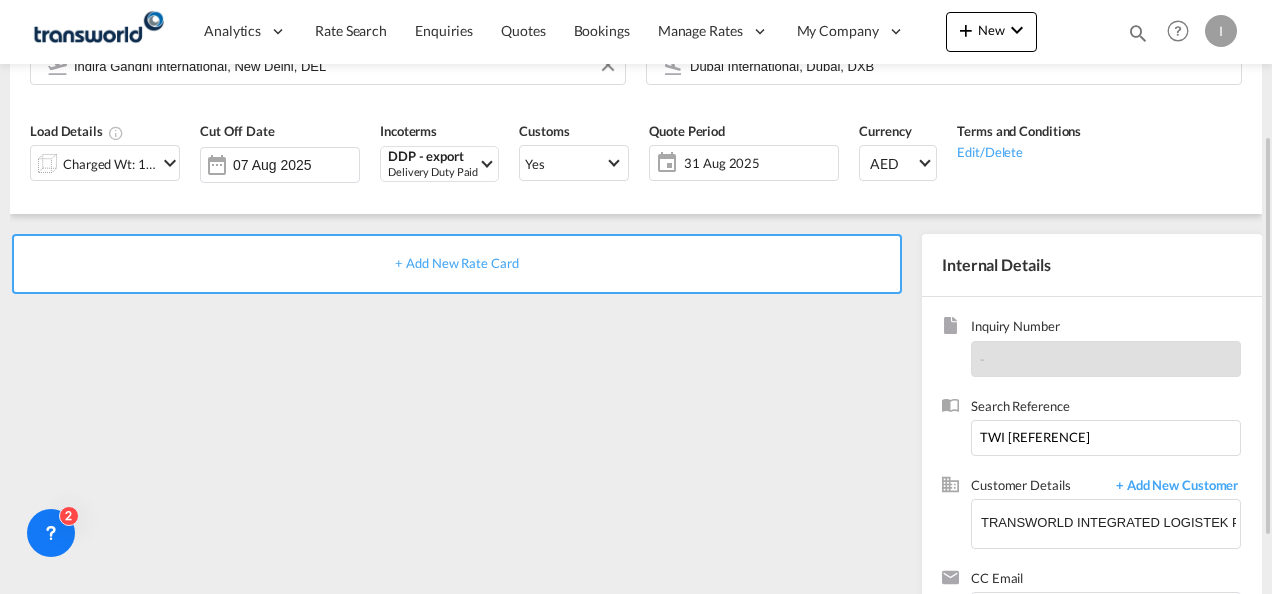 click on "+ Add New Rate Card" at bounding box center (456, 263) 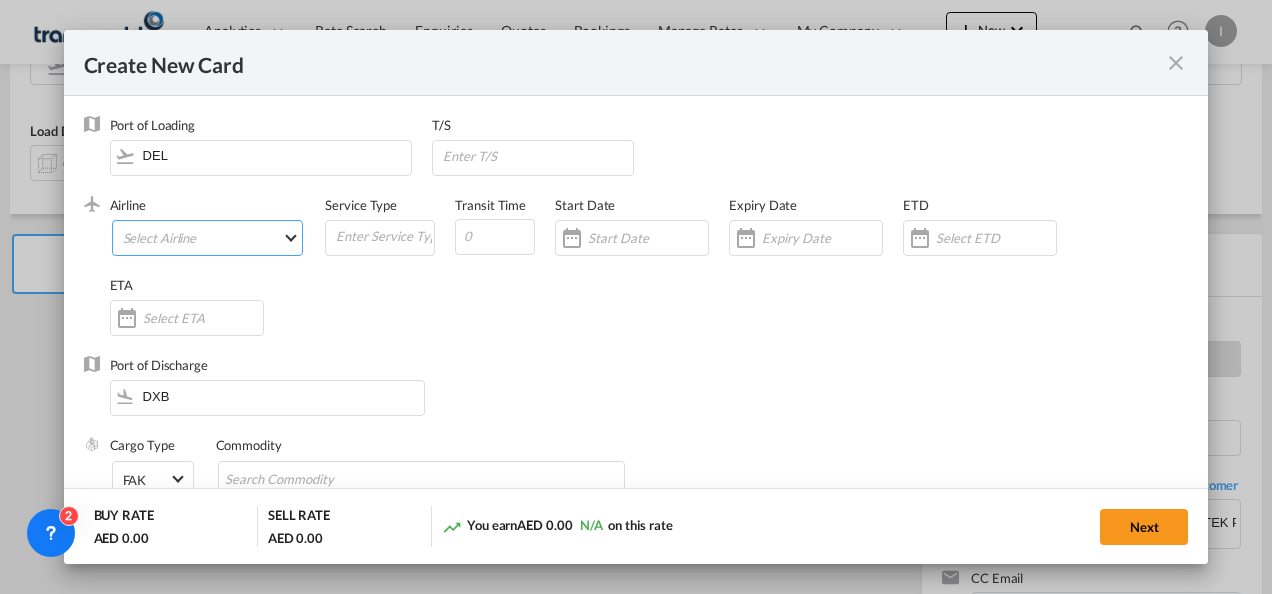 click on "Select Airline
AIR EXPRESS S.A. (1166- / -)
CMA CGM Air Cargo (1140-2C / -)
DDWL Logistics (1138-AU / -)
Fast Logistics (1150-AE / -)
NFS Airfreight (1137-NL / -)
PROAIR (1135-DE / -)
Transportdeal WW (1141-SE / -)
21 Air LLC (964-2I*-681-US / 681)
40-Mile Air, Ltd. (145-Q5* / -)
8165343 Canada Inc. dba Air Canada Rouge (164-RV / -)
9 Air Co Ltd (793-AQ-902-CN / 902)
9G Rail Limited (1101-9G* / -)
A.P.G. Distribution System (847-A1 / -)
AB AVIATION (821-Y6 / -)
ABC Aerolineas S.A. de C.V. (935-4O*-837-MX / 837)
ABSA  -  Aerolinhas Brasileiras S.A dba LATAM Cargo Brasil (95-M3-549-BR / 549)
ABX Air, Inc. (32-GB-832-US / 832)
AccesRail and Partner Railways (772-9B* / -)
ACE Belgium Freighters S.A. (222-X7-744-BE / 744)
ACP fly (1147-PA / -)
ACT Havayollari A.S. (624-9T*-556-TR / 556)
Adria Airways (JP / -)
Advanced Air, LLC (1055-AN / -)
Aegean Airlines (575-A3-390-GR / 390)
Aeko Kula, LLC dba Aloha Air Cargo (427-KH-687-US / 687)
Aer Lingus Limited (369-EI-53-IE / 53)" at bounding box center [208, 238] 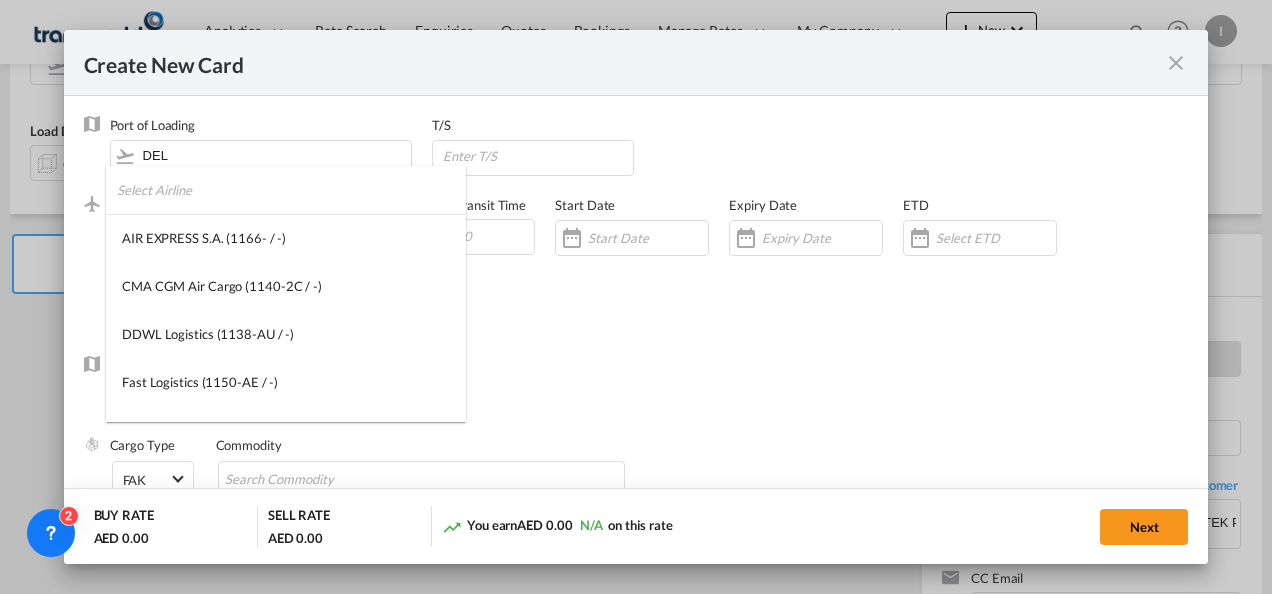 click at bounding box center [291, 190] 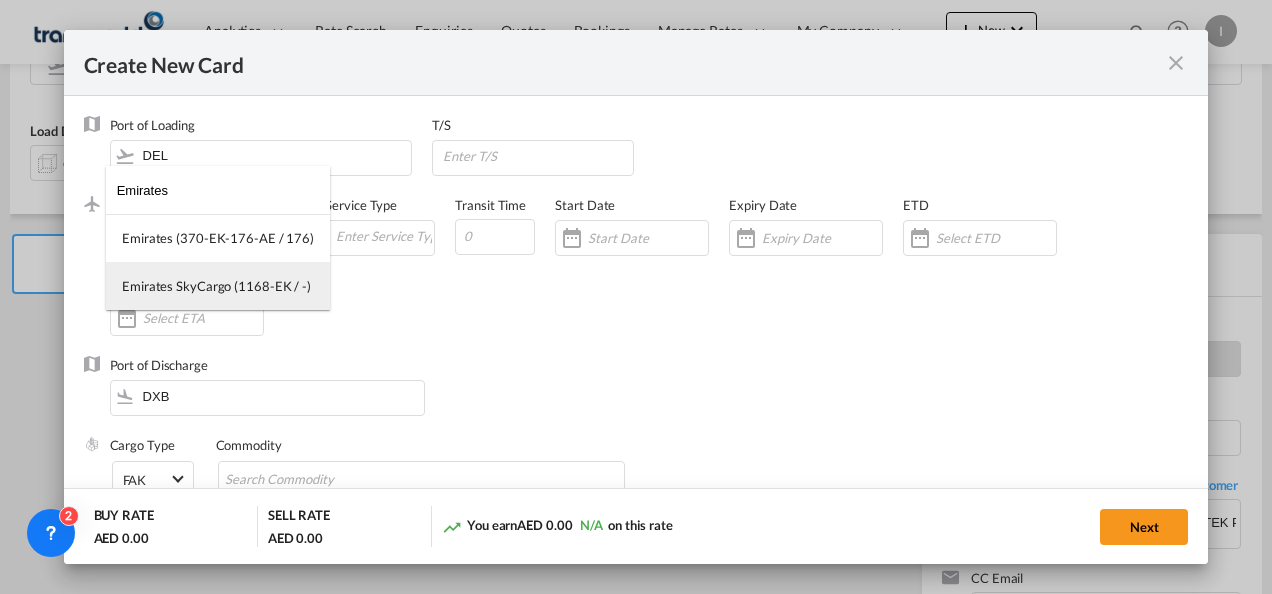 type on "Emirates" 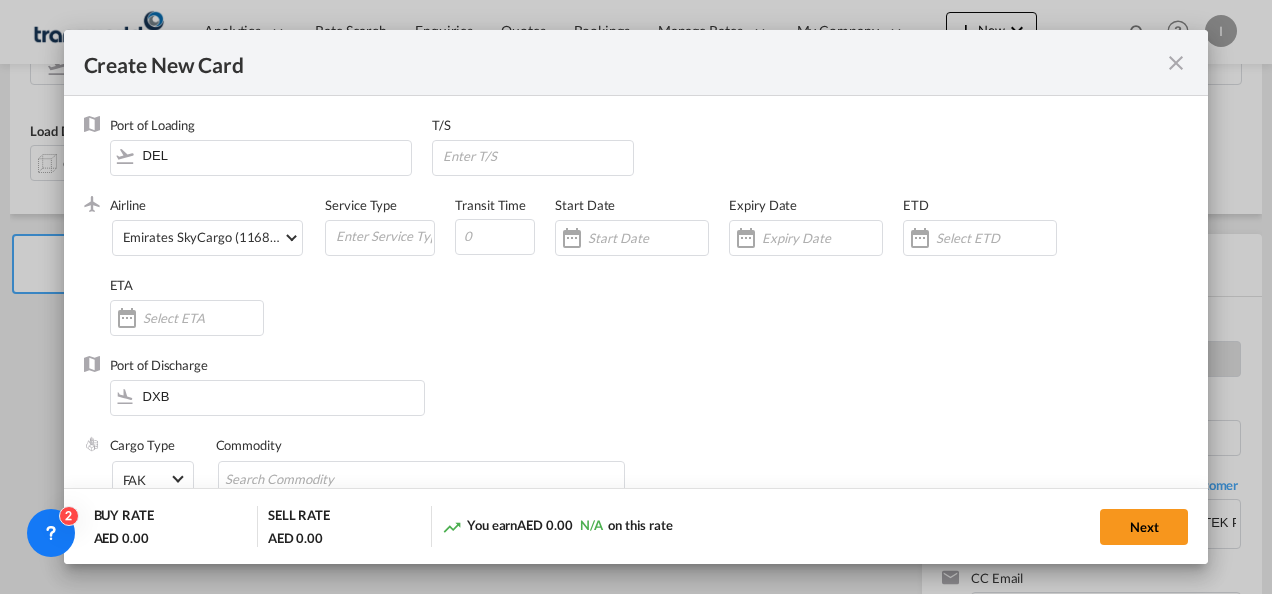 click on "Airline
Emirates SkyCargo (1168-EK / -)
(- / -)
Service Type Transit Time Start Date
Expiry Date
ETD
ETA" at bounding box center [649, 276] 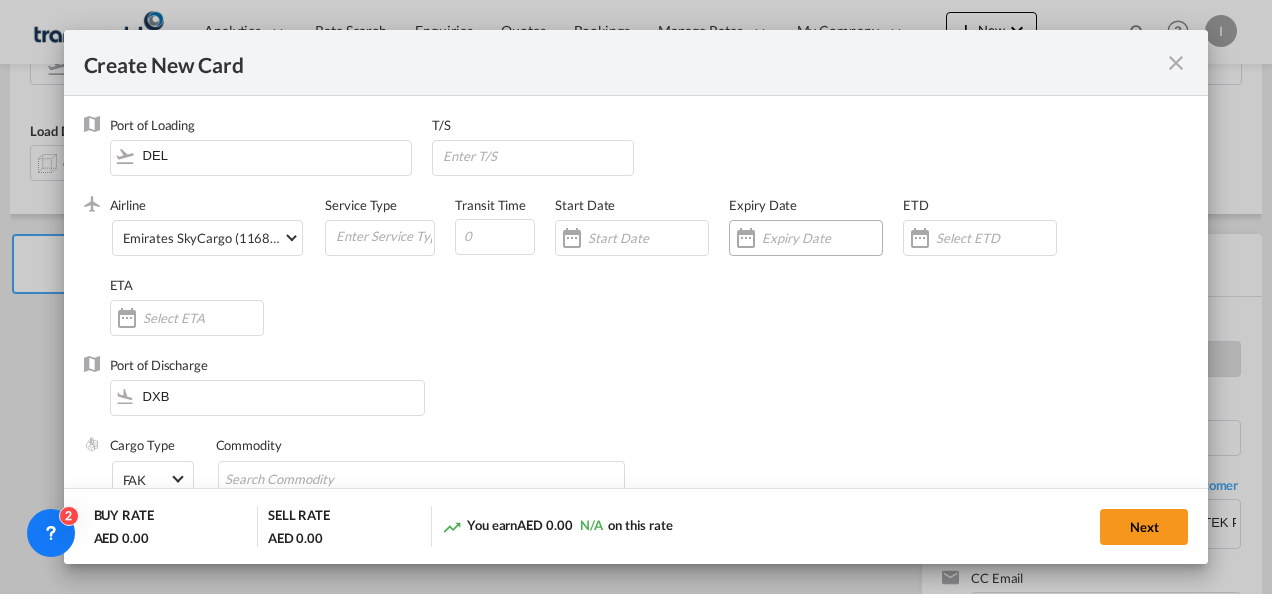click at bounding box center [822, 238] 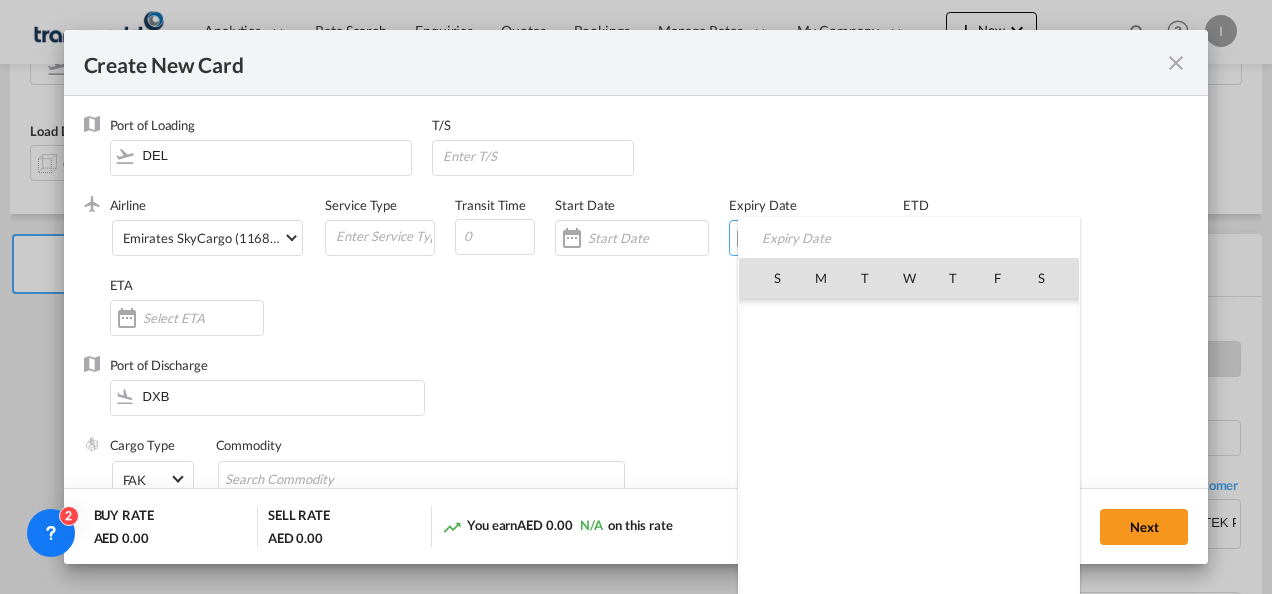 scroll, scrollTop: 462955, scrollLeft: 0, axis: vertical 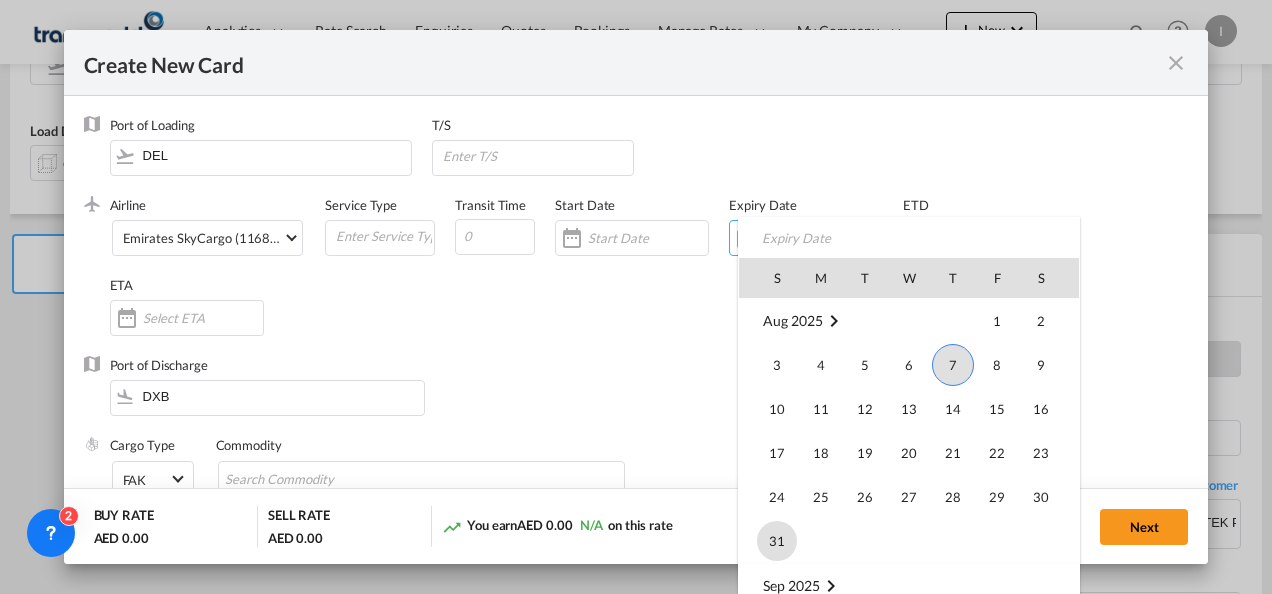 click on "31" at bounding box center [777, 541] 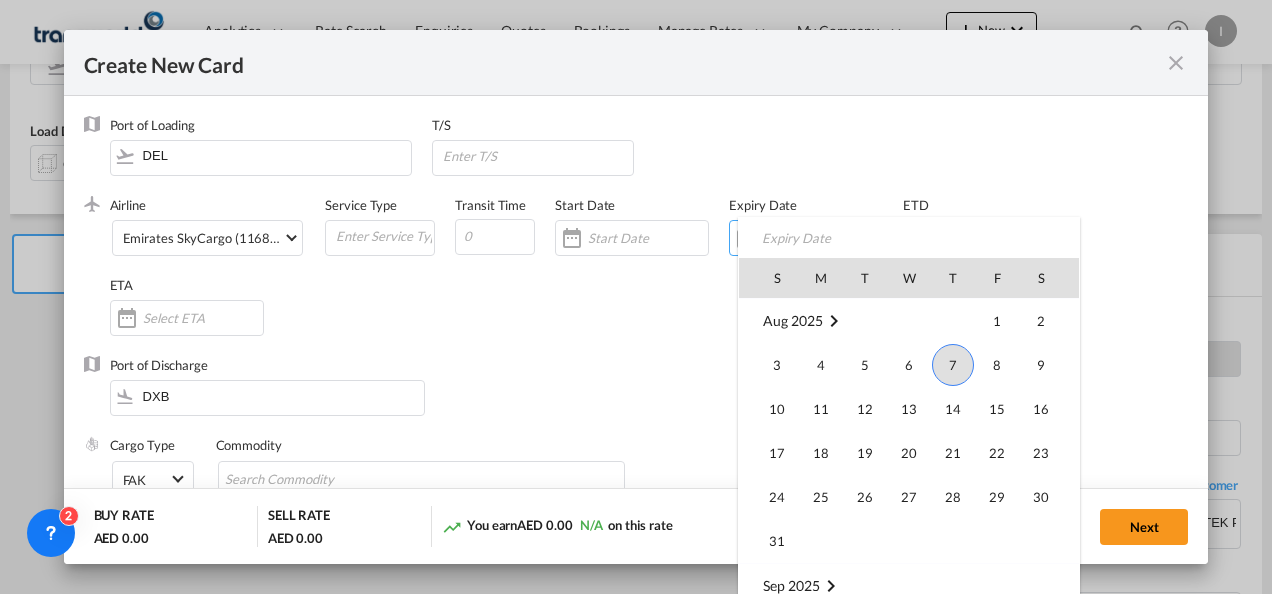 type on "31 Aug 2025" 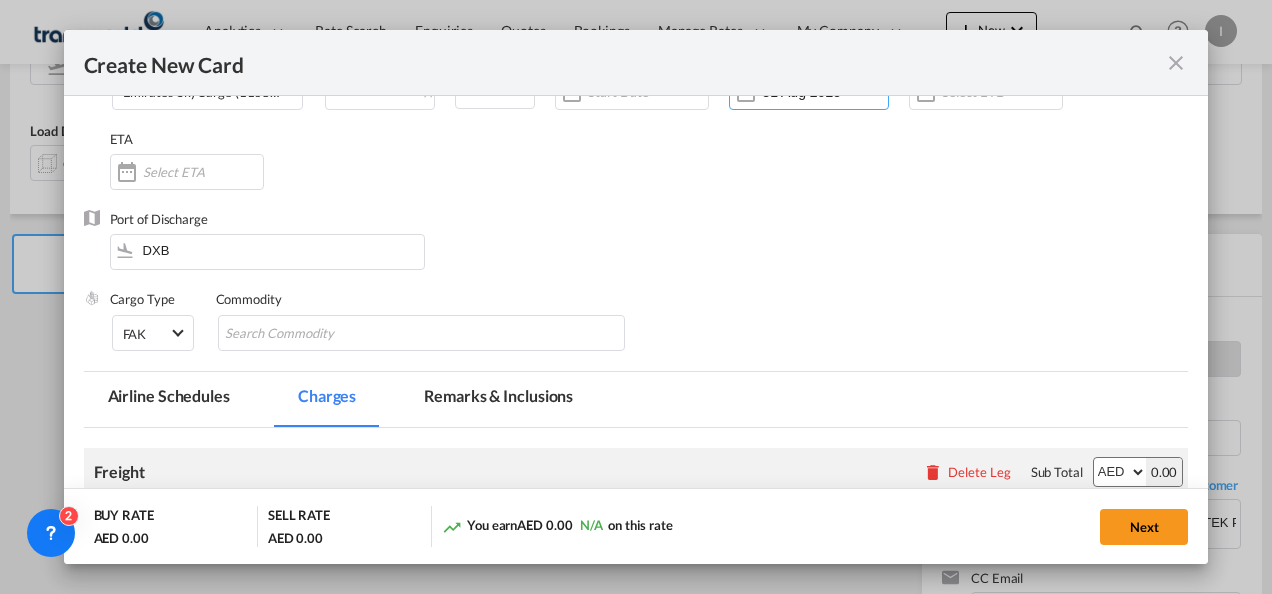 scroll, scrollTop: 200, scrollLeft: 0, axis: vertical 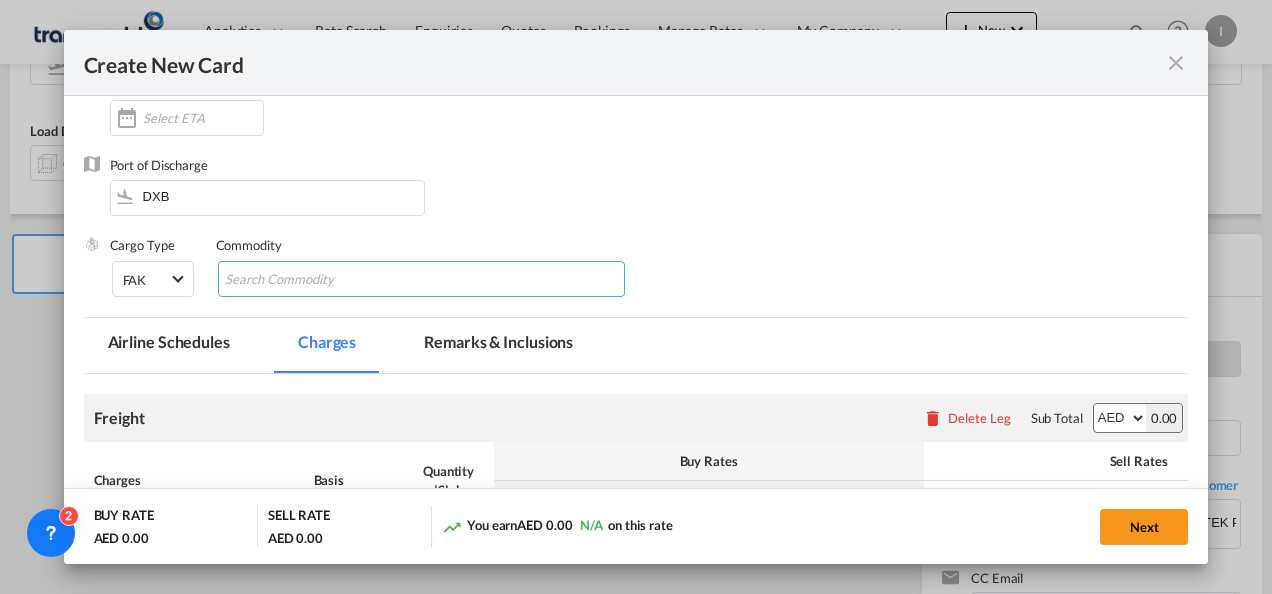 click at bounding box center (316, 280) 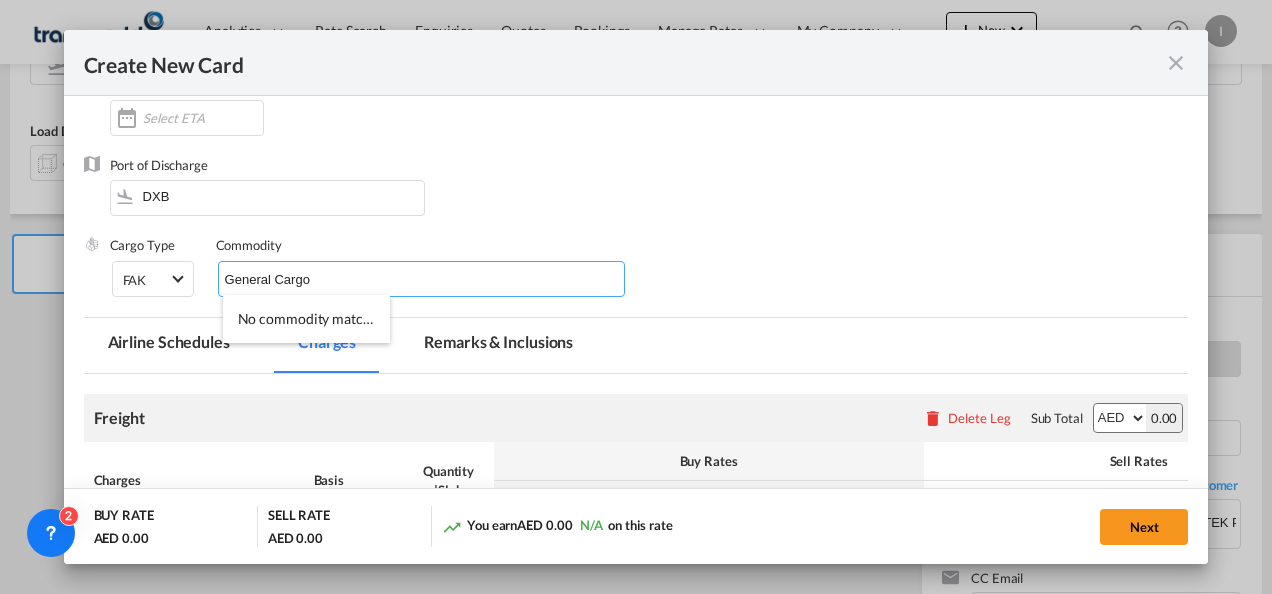 type on "General Cargo" 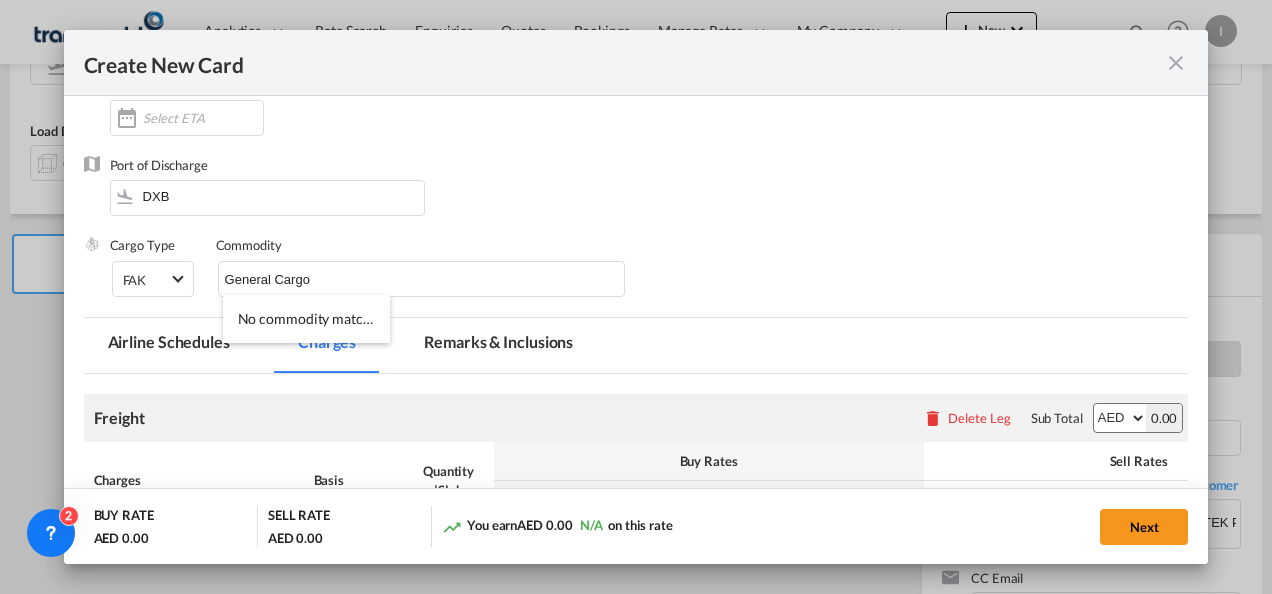 click on "Port of Discharge
DXB" at bounding box center (636, 196) 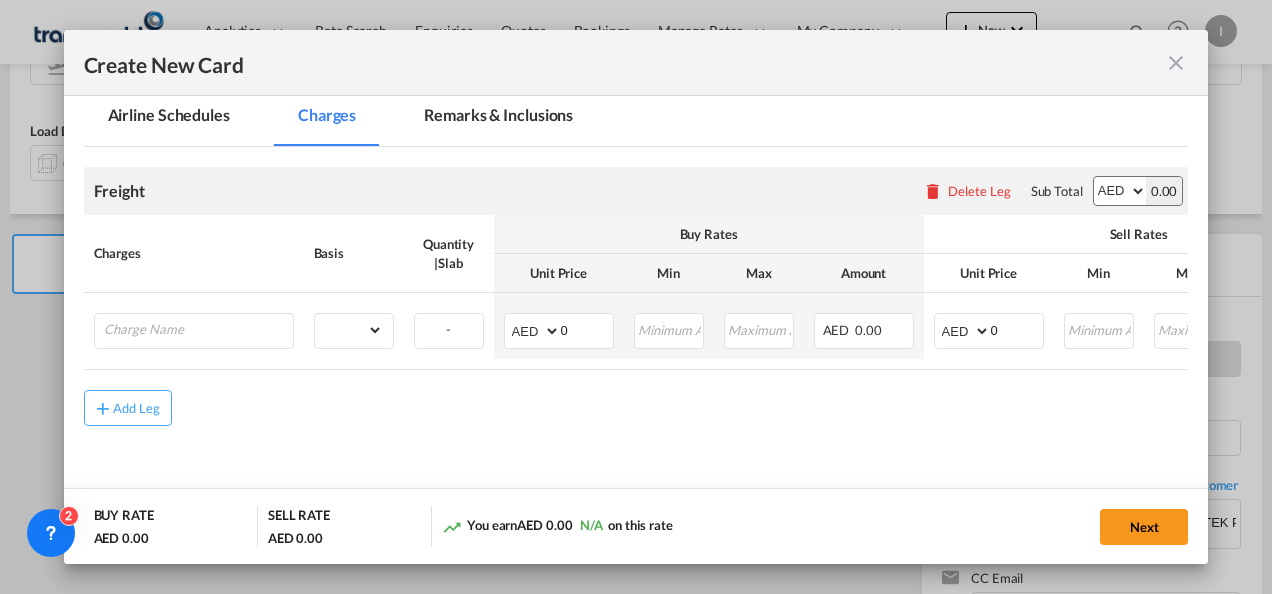 scroll, scrollTop: 474, scrollLeft: 0, axis: vertical 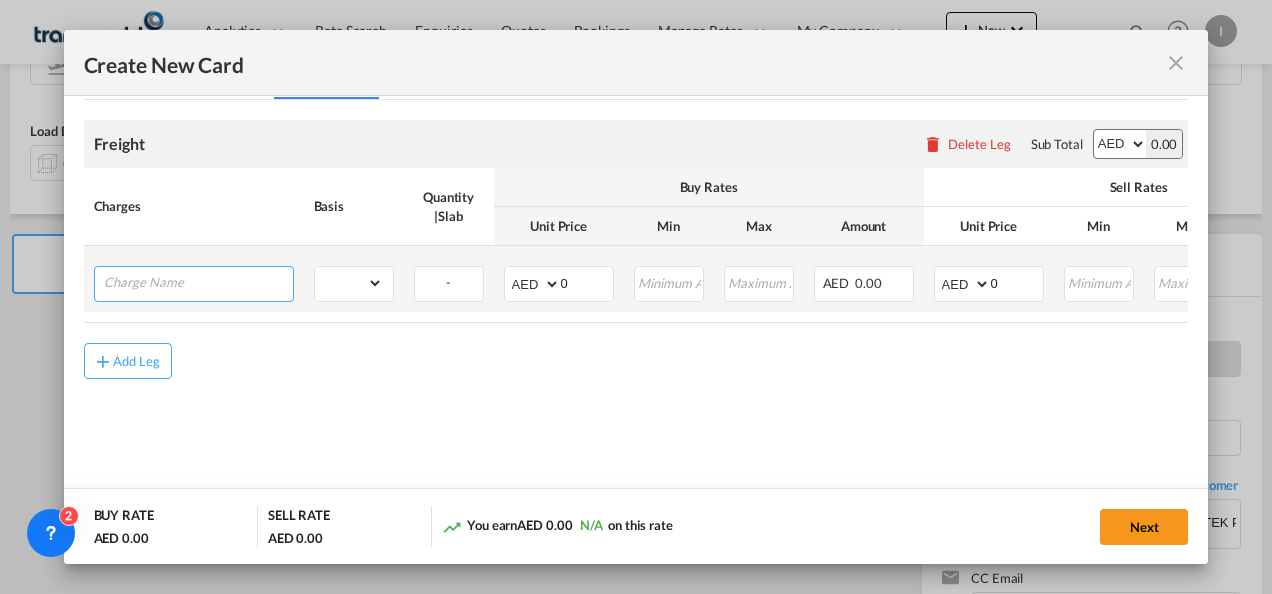 click at bounding box center [198, 282] 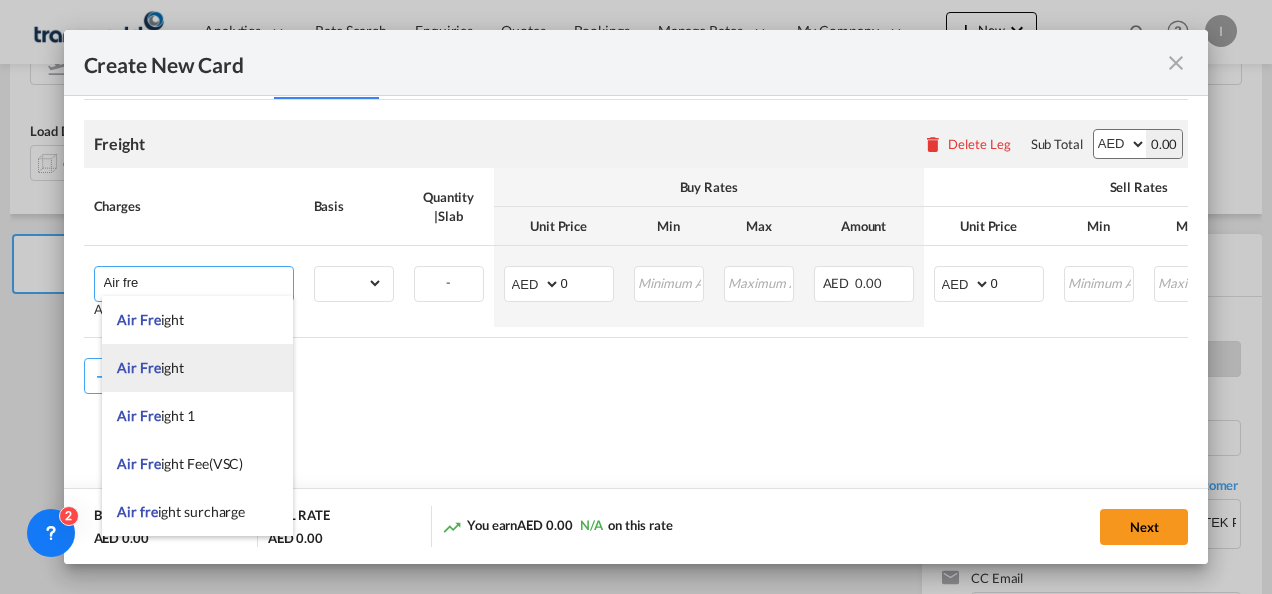 click on "Air Fre ight" at bounding box center [150, 367] 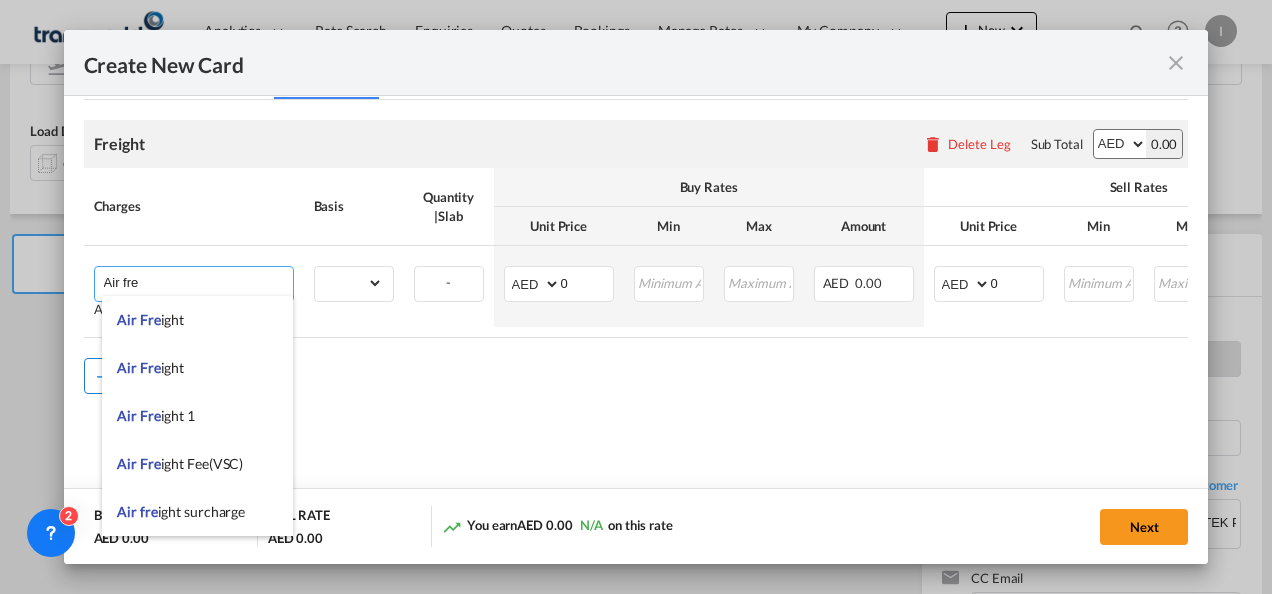 type on "Air Freight" 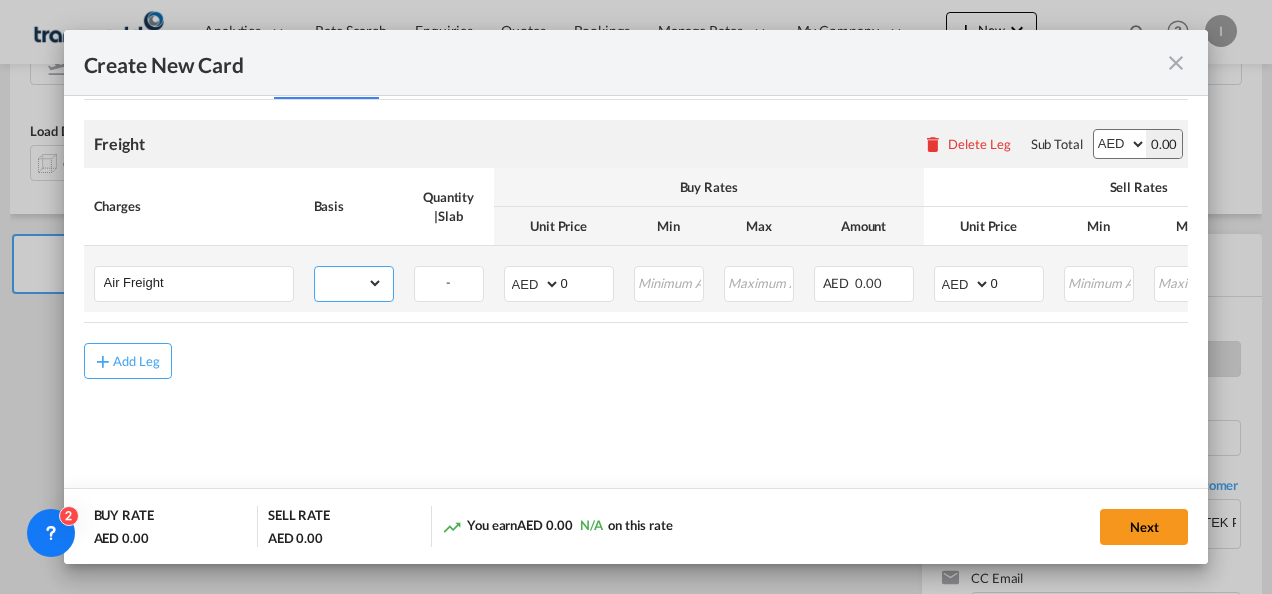 click on "gross_weight
volumetric_weight
per_shipment
per_bl
per_km
% on air freight
per_hawb
per_kg
per_pallet
per_carton
flat
chargeable_weight
per_ton
per_cbm
per_hbl
per_w/m
per_awb
per_sbl
per shipping bill
per_quintal
per_lbs
per_vehicle
per_shift
per_invoice
per_package
per_day
per_revalidation
per_declaration
per_document
per clearance" at bounding box center [349, 283] 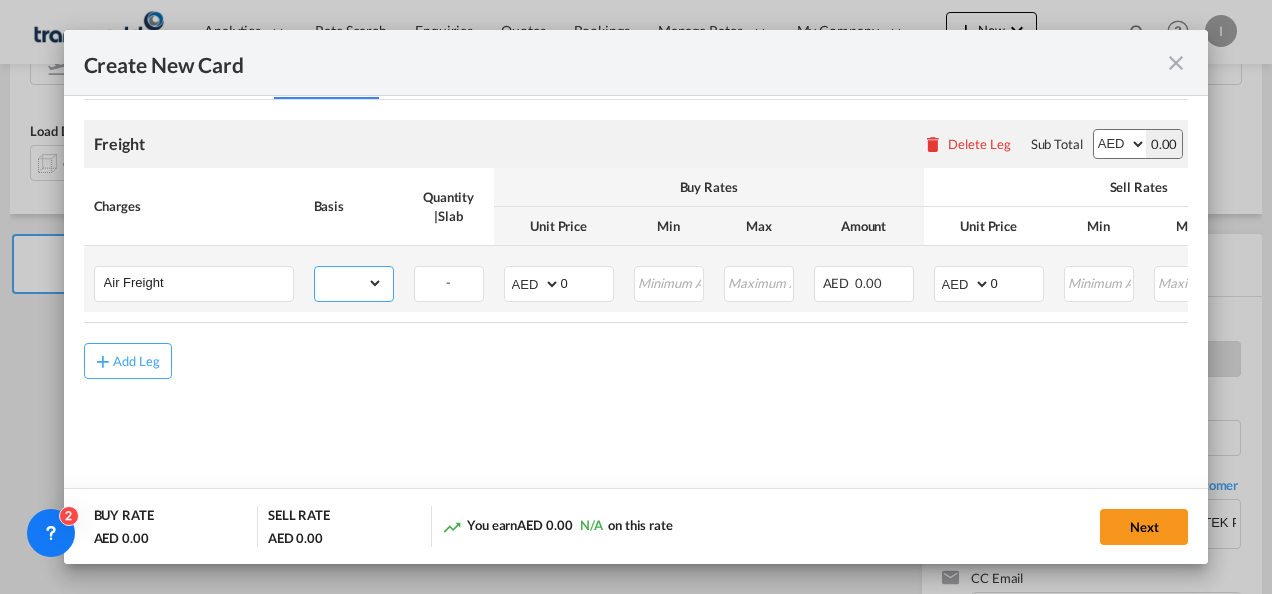 select on "per_shipment" 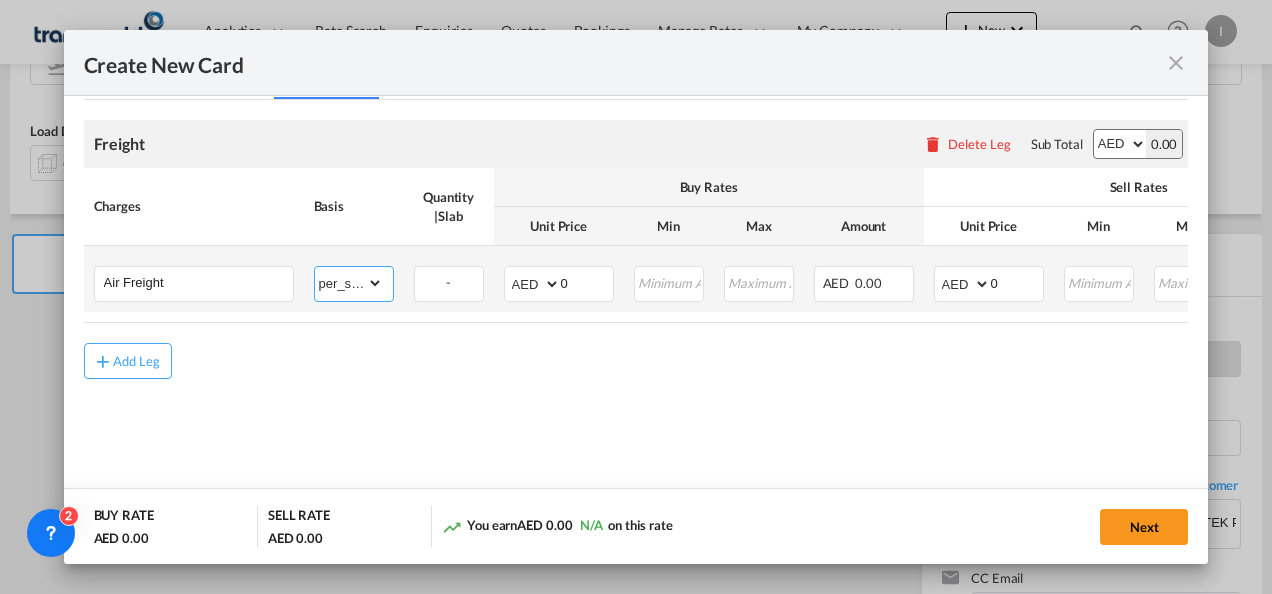 click on "gross_weight
volumetric_weight
per_shipment
per_bl
per_km
% on air freight
per_hawb
per_kg
per_pallet
per_carton
flat
chargeable_weight
per_ton
per_cbm
per_hbl
per_w/m
per_awb
per_sbl
per shipping bill
per_quintal
per_lbs
per_vehicle
per_shift
per_invoice
per_package
per_day
per_revalidation
per_declaration
per_document
per clearance" at bounding box center [349, 283] 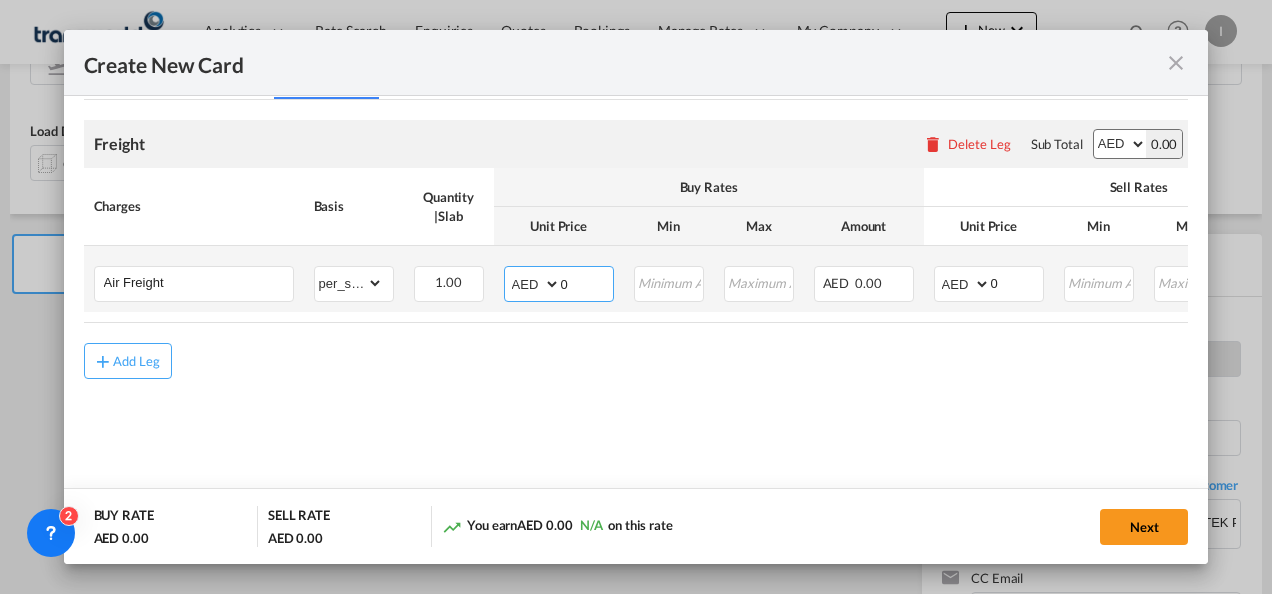 drag, startPoint x: 591, startPoint y: 279, endPoint x: 555, endPoint y: 282, distance: 36.124783 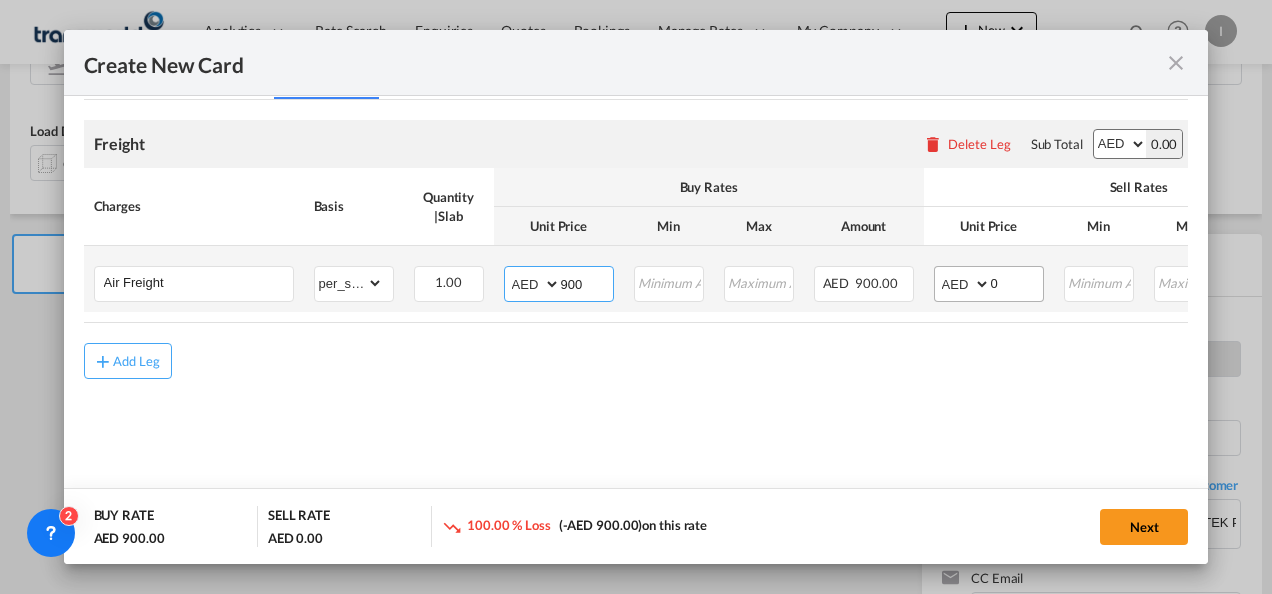 type on "900" 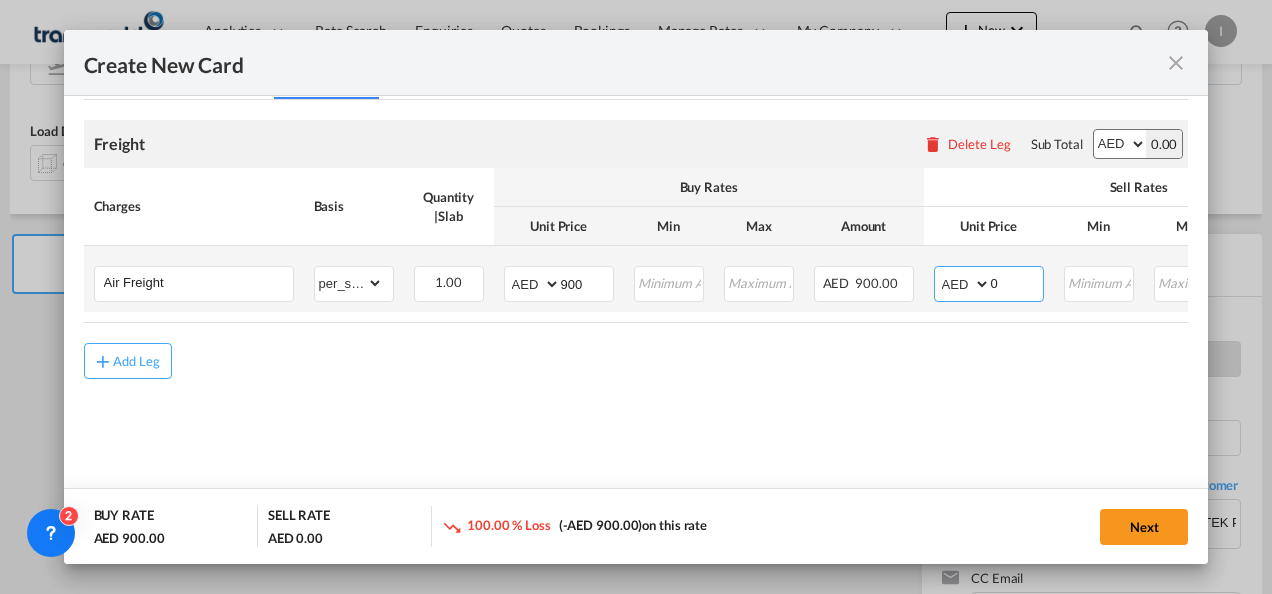 click on "AED AFN ALL AMD ANG AOA ARS AUD AWG AZN BAM BBD BDT BGN BHD BIF BMD BND BOB BRL BSD BTN BWP BYN BZD CAD CDF CHF CLP CNY COP CRC CUC CUP CVE CZK DJF DKK DOP DZD EGP ERN ETB EUR FJD FKP FOK GBP GEL GGP GHS GIP GMD GNF GTQ GYD HKD HNL HRK HTG HUF IDR ILS IMP INR IQD IRR ISK JMD JOD JPY KES KGS KHR KID KMF KRW KWD KYD KZT LAK LBP LKR LRD LSL LYD MAD MDL MGA MKD MMK MNT MOP MRU MUR MVR MWK MXN MYR MZN NAD NGN NIO NOK NPR NZD OMR PAB PEN PGK PHP PKR PLN PYG QAR RON RSD RUB RWF SAR SBD SCR SDG SEK SGD SHP SLL SOS SRD SSP STN SYP SZL THB TJS TMT TND TOP TRY TTD TVD TWD TZS UAH UGX USD UYU UZS VES VND VUV WST XAF XCD XDR XOF XPF YER ZAR ZMW" at bounding box center (964, 284) 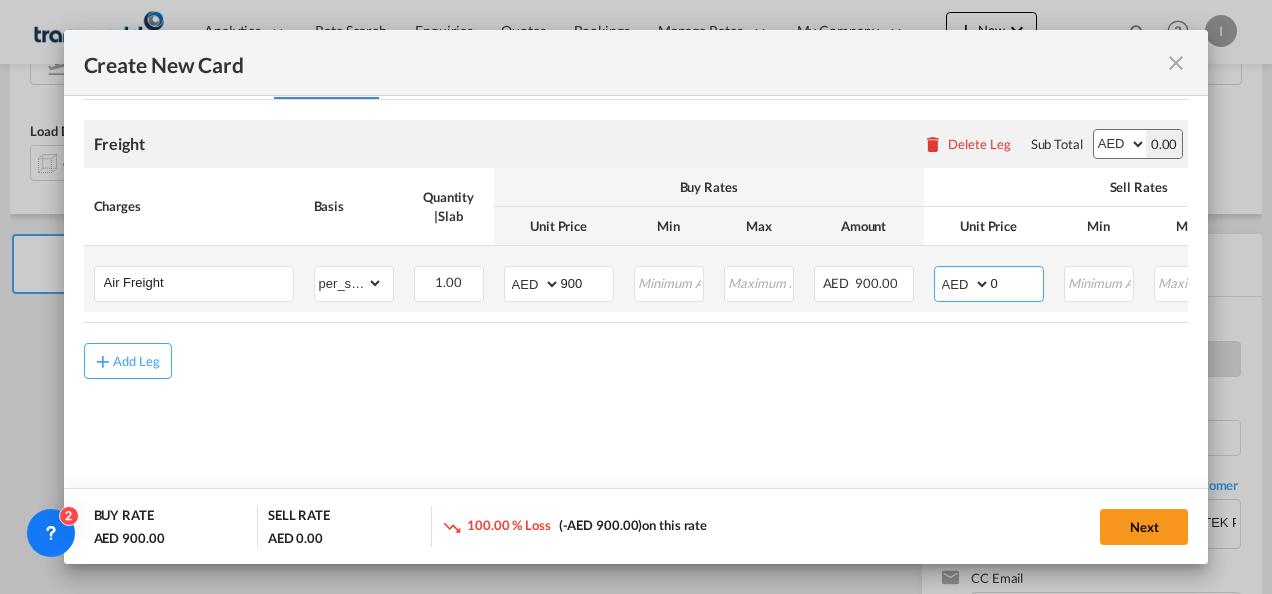 select on "string:USD" 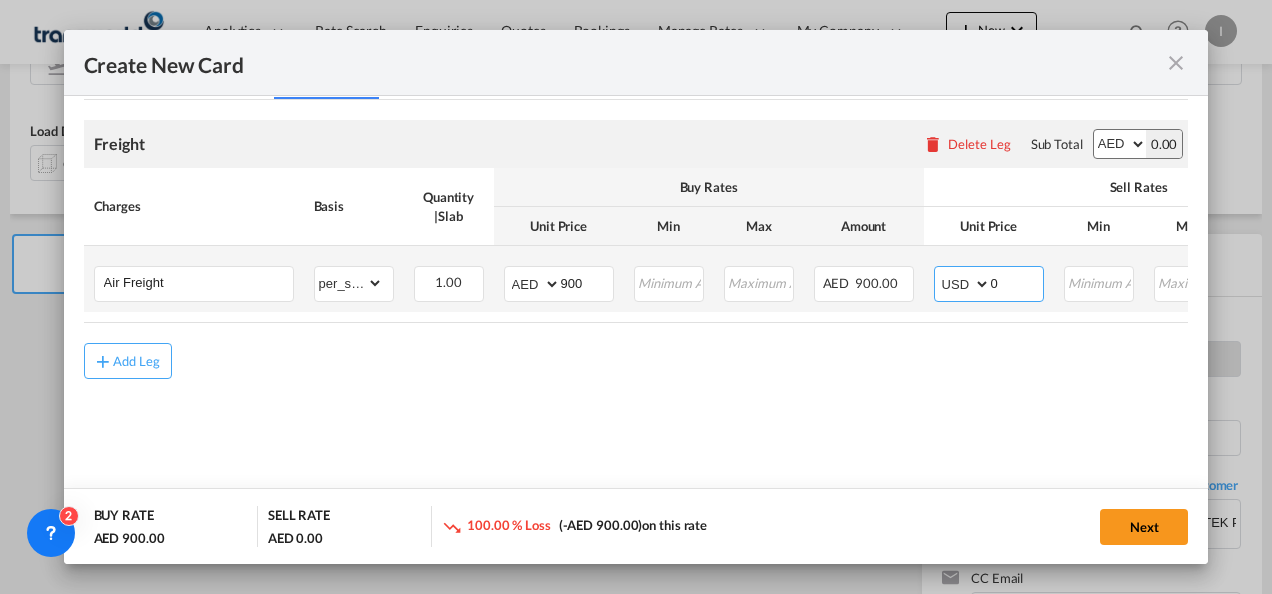 click on "AED AFN ALL AMD ANG AOA ARS AUD AWG AZN BAM BBD BDT BGN BHD BIF BMD BND BOB BRL BSD BTN BWP BYN BZD CAD CDF CHF CLP CNY COP CRC CUC CUP CVE CZK DJF DKK DOP DZD EGP ERN ETB EUR FJD FKP FOK GBP GEL GGP GHS GIP GMD GNF GTQ GYD HKD HNL HRK HTG HUF IDR ILS IMP INR IQD IRR ISK JMD JOD JPY KES KGS KHR KID KMF KRW KWD KYD KZT LAK LBP LKR LRD LSL LYD MAD MDL MGA MKD MMK MNT MOP MRU MUR MVR MWK MXN MYR MZN NAD NGN NIO NOK NPR NZD OMR PAB PEN PGK PHP PKR PLN PYG QAR RON RSD RUB RWF SAR SBD SCR SDG SEK SGD SHP SLL SOS SRD SSP STN SYP SZL THB TJS TMT TND TOP TRY TTD TVD TWD TZS UAH UGX USD UYU UZS VES VND VUV WST XAF XCD XDR XOF XPF YER ZAR ZMW" at bounding box center (964, 284) 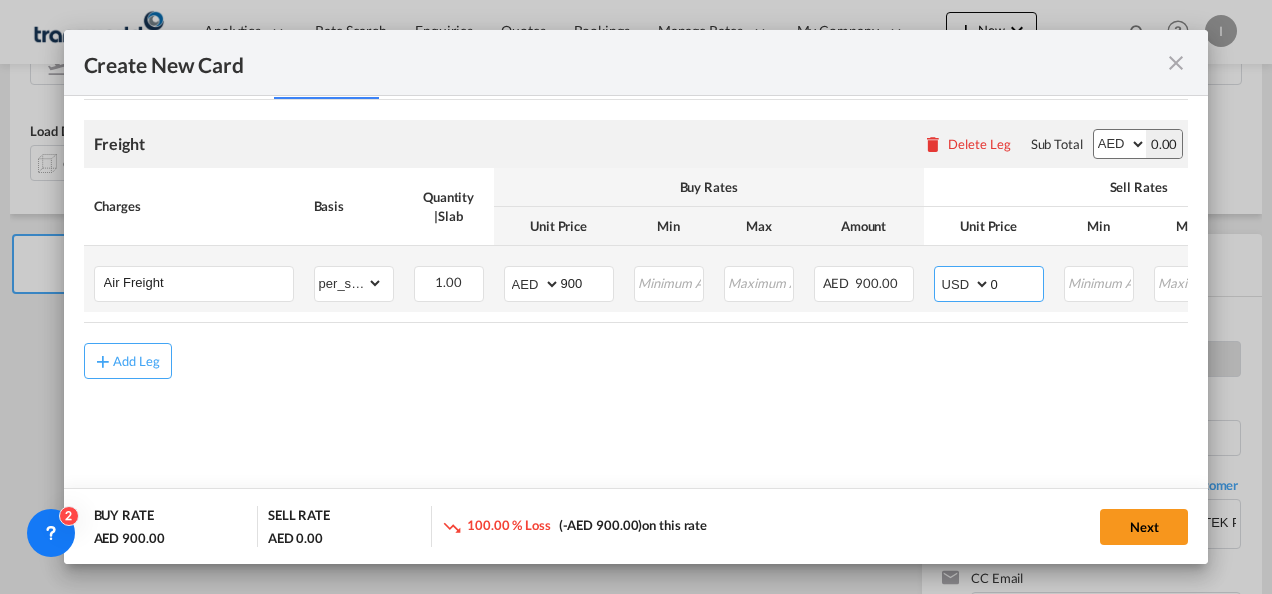 drag, startPoint x: 1004, startPoint y: 284, endPoint x: 974, endPoint y: 282, distance: 30.066593 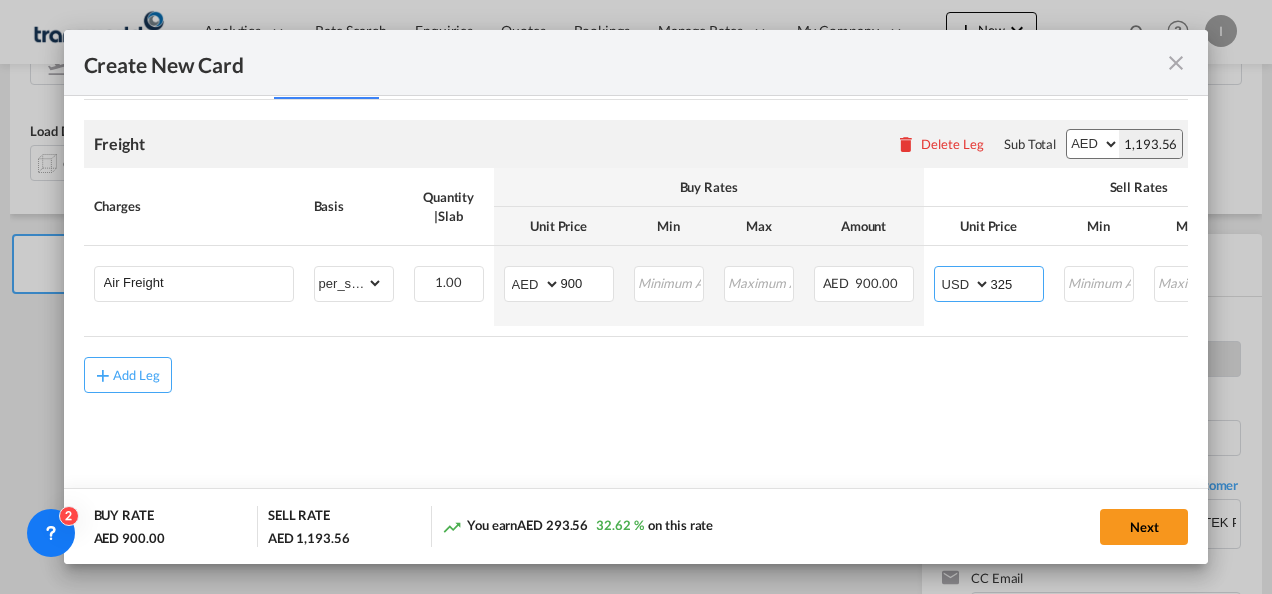 type on "325" 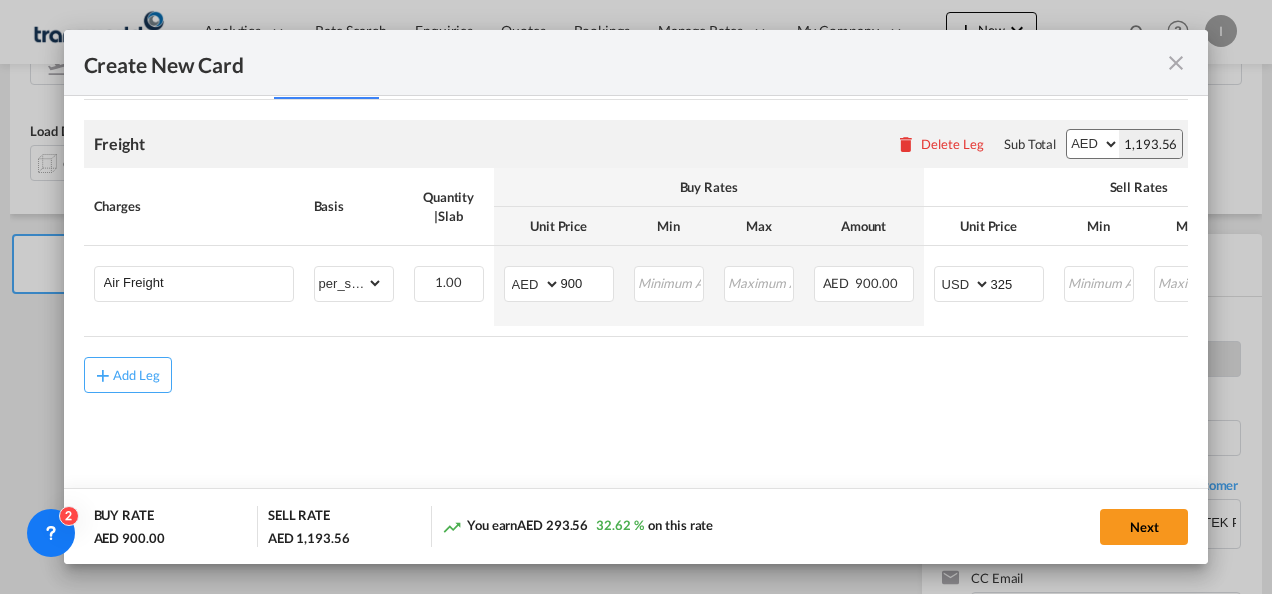 click on "Freight Please enter leg name
Leg Name Already Exists Delete Leg Sub Total AED AFN ALL AMD ANG AOA ARS AUD AWG AZN BAM BBD BDT BGN BHD BIF BMD BND BOB BRL BSD BTN BWP BYN BZD CAD CDF CHF CLP CNY COP CRC CUC CUP CVE CZK DJF DKK DOP DZD EGP ERN ETB EUR FJD FKP FOK GBP GEL GGP GHS GIP GMD GNF GTQ GYD HKD HNL HRK HTG HUF IDR ILS IMP INR IQD IRR ISK JMD JOD JPY KES KGS KHR KID KMF KRW KWD KYD KZT LAK LBP LKR LRD LSL LYD MAD MDL MGA MKD MMK MNT MOP MRU MUR MVR MWK MXN MYR MZN NAD NGN NIO NOK NPR NZD OMR PAB PEN PGK PHP PKR PLN PYG QAR RON RSD RUB RWF SAR SBD SCR SDG SEK SGD SHP SLL SOS SRD SSP STN SYP SZL THB TJS TMT TND TOP TRY TTD TVD TWD TZS UAH UGX USD UYU UZS VES VND VUV WST XAF XCD XDR XOF XPF YER ZAR ZMW 1,193.56 Charges Basis Quantity
|  Slab
Buy Rates Sell Rates Comments
Action Unit Price Min Max Amount Unit Price Min Max Amount
Air Freight                                                     Please Enter
Already Exists
gross_weight
per_shipment" at bounding box center [636, 285] 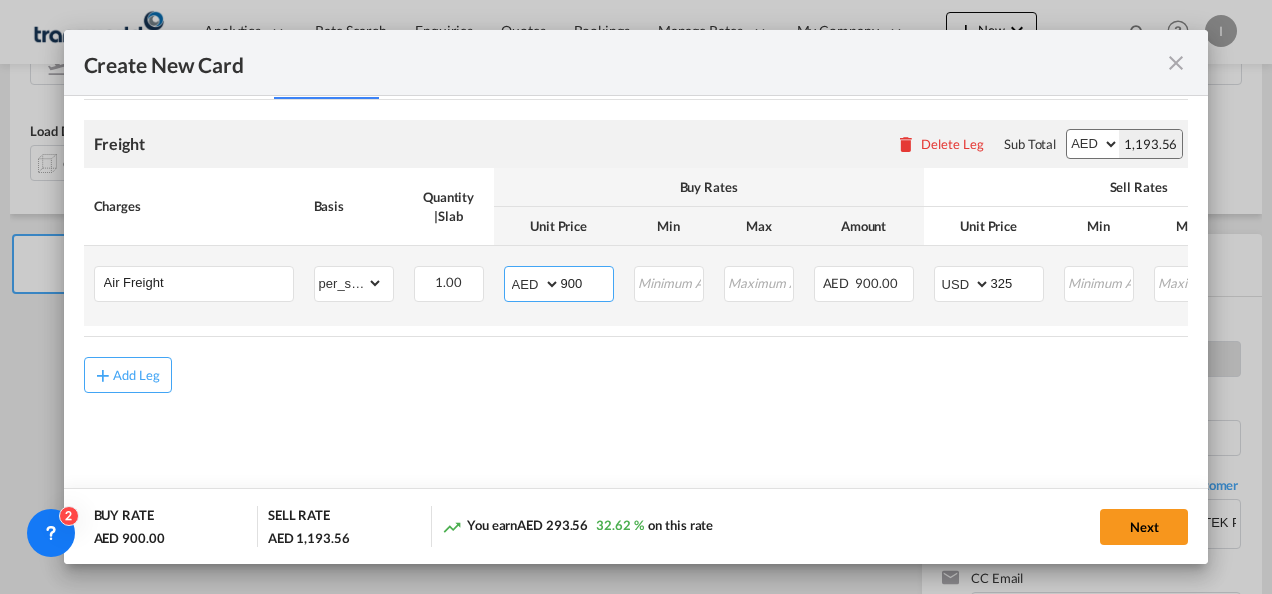 click on "900" at bounding box center [587, 282] 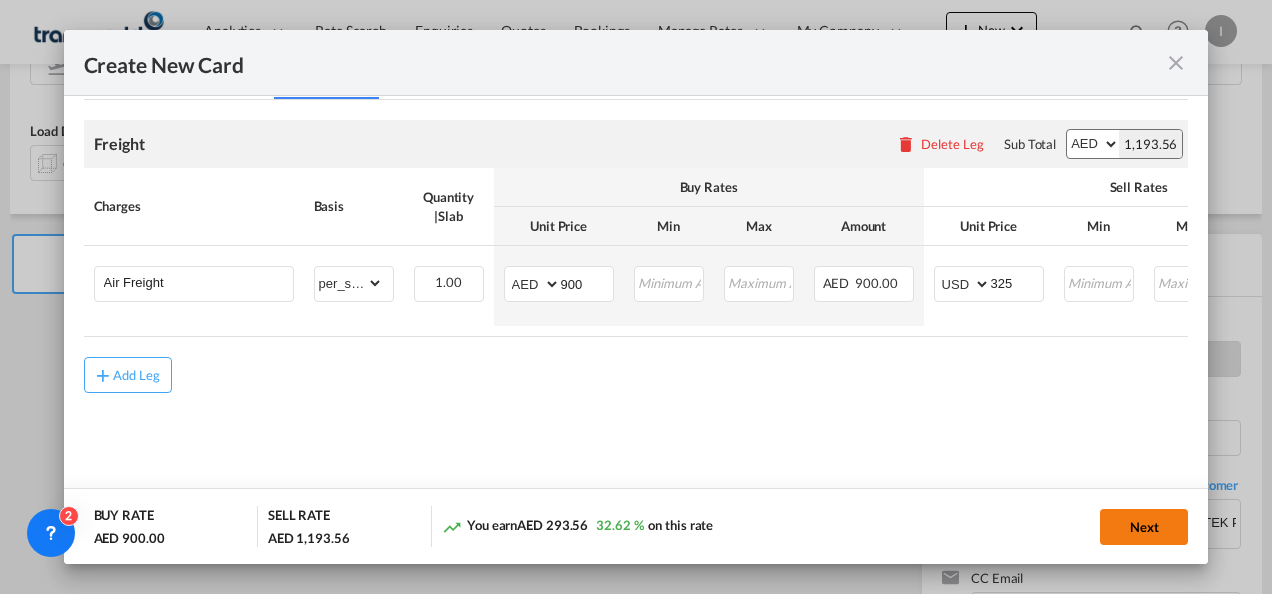 click on "Next" 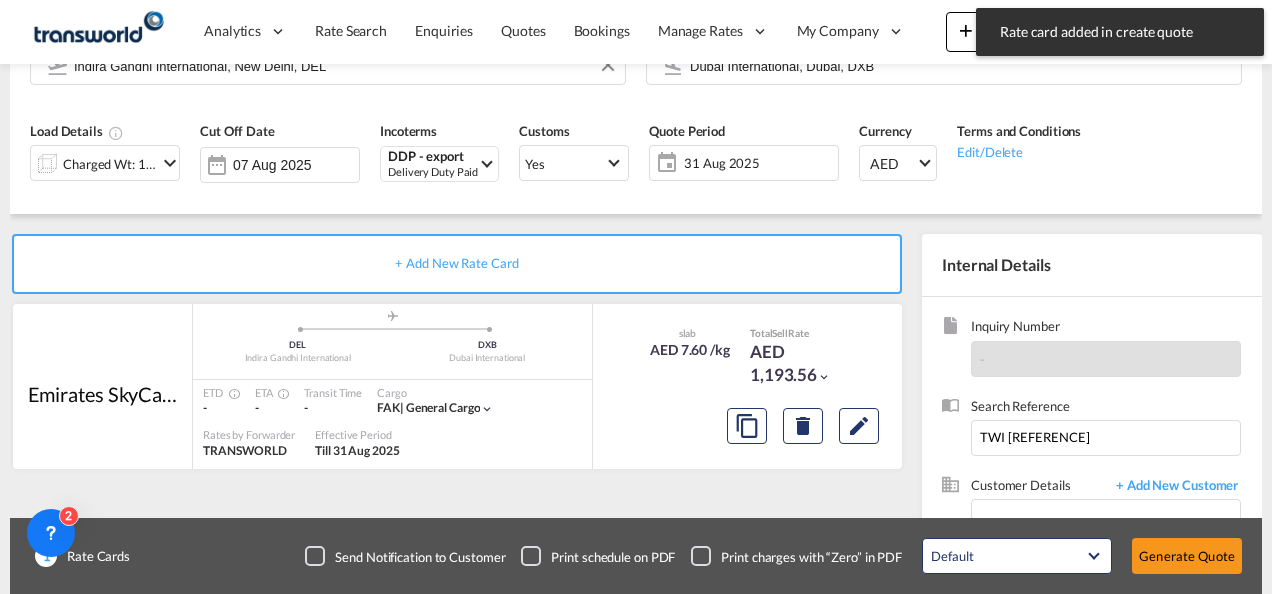 click on "Generate Quote" at bounding box center [1187, 556] 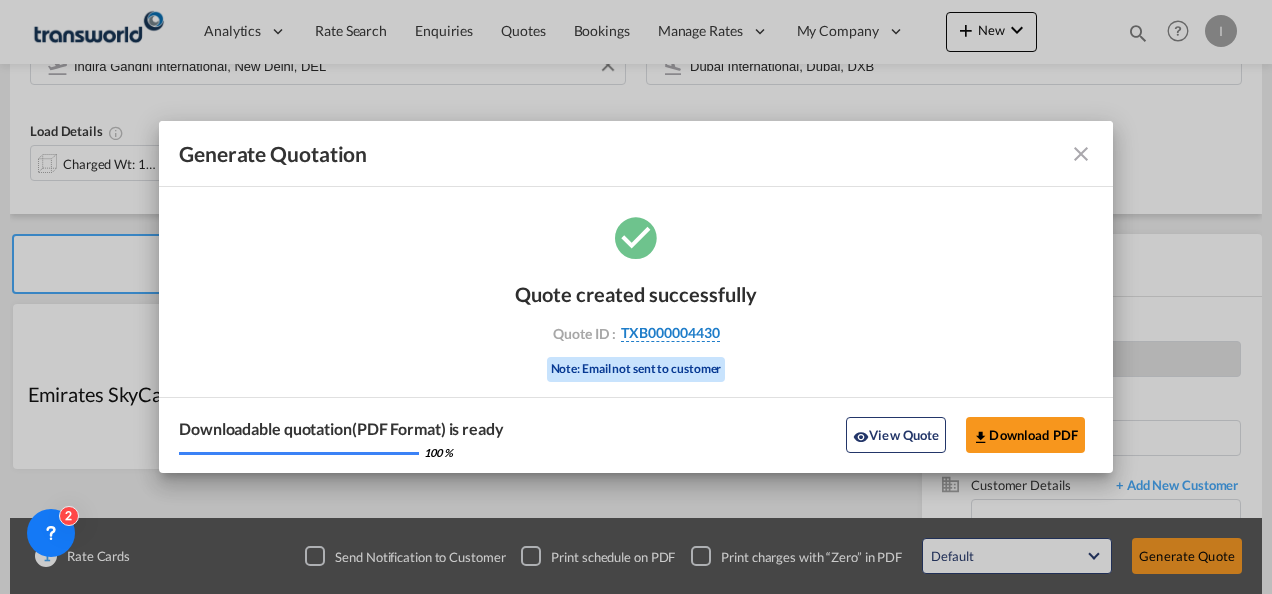 click on "TXB000004430" at bounding box center (670, 333) 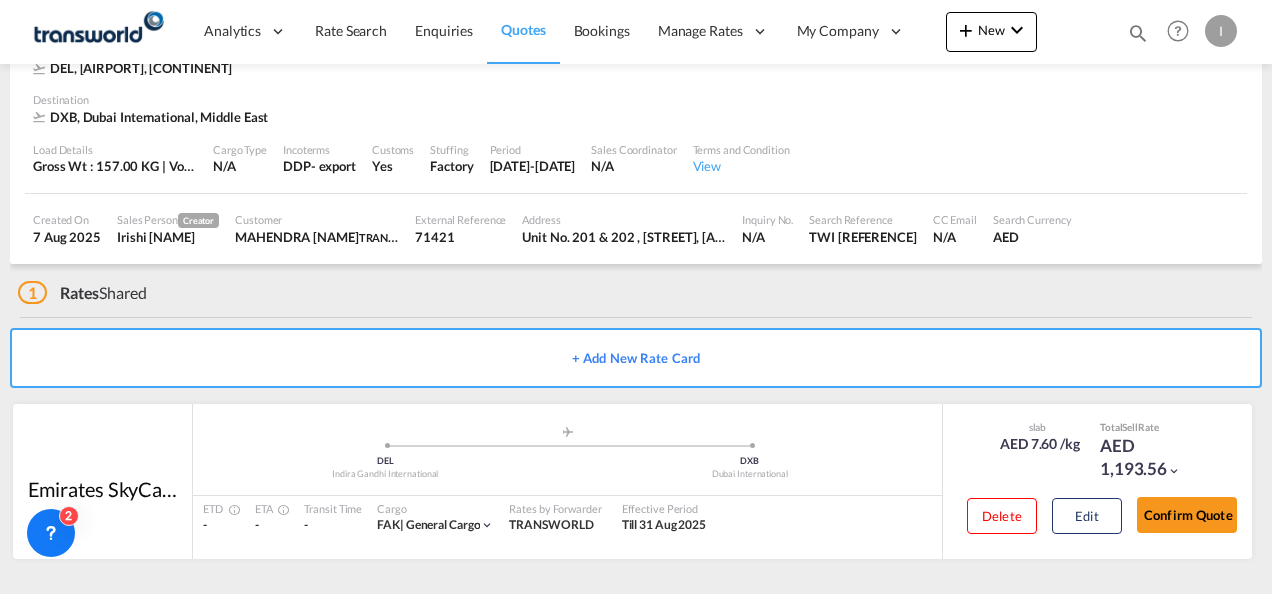 scroll, scrollTop: 122, scrollLeft: 0, axis: vertical 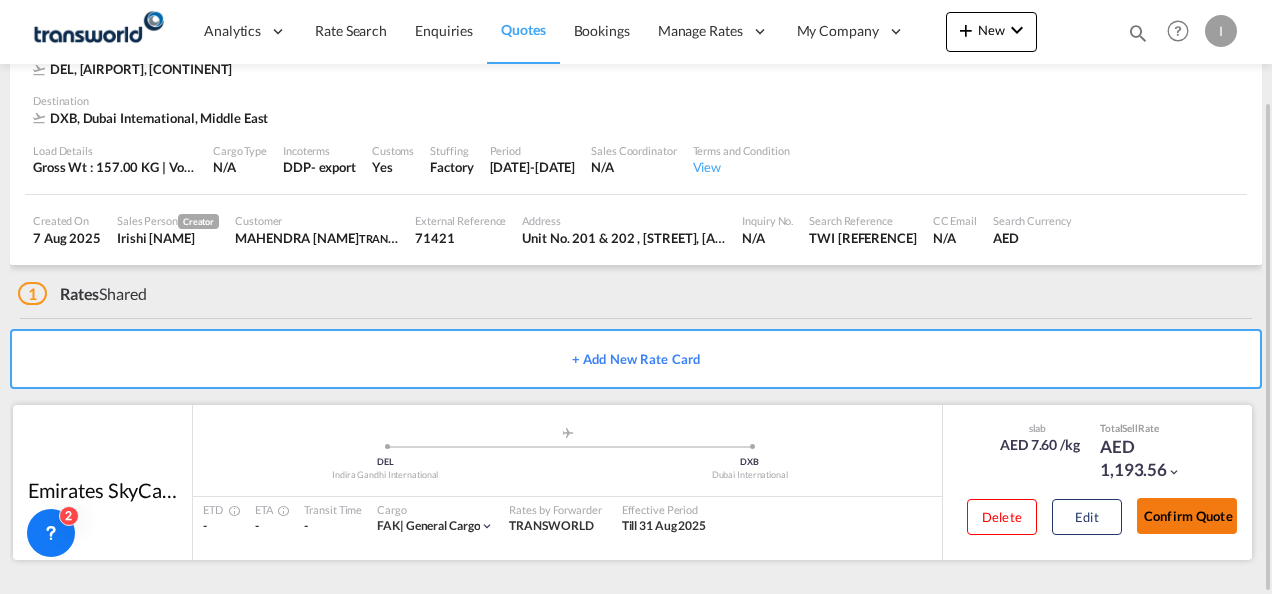 click on "Confirm Quote" at bounding box center [1187, 516] 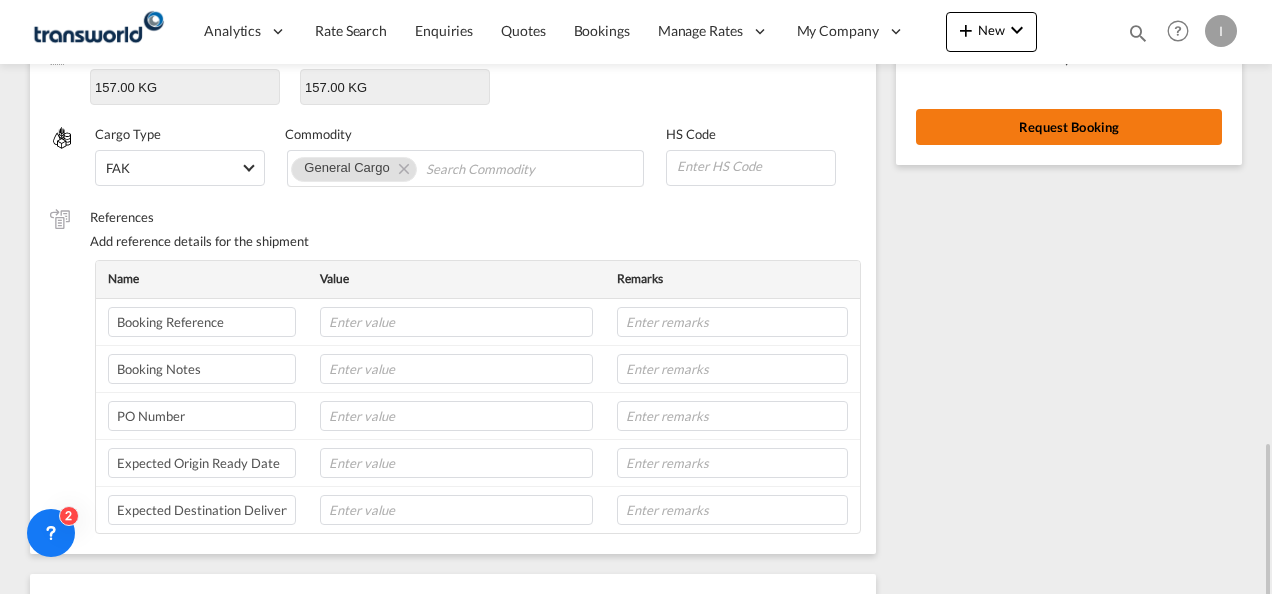 scroll, scrollTop: 250, scrollLeft: 0, axis: vertical 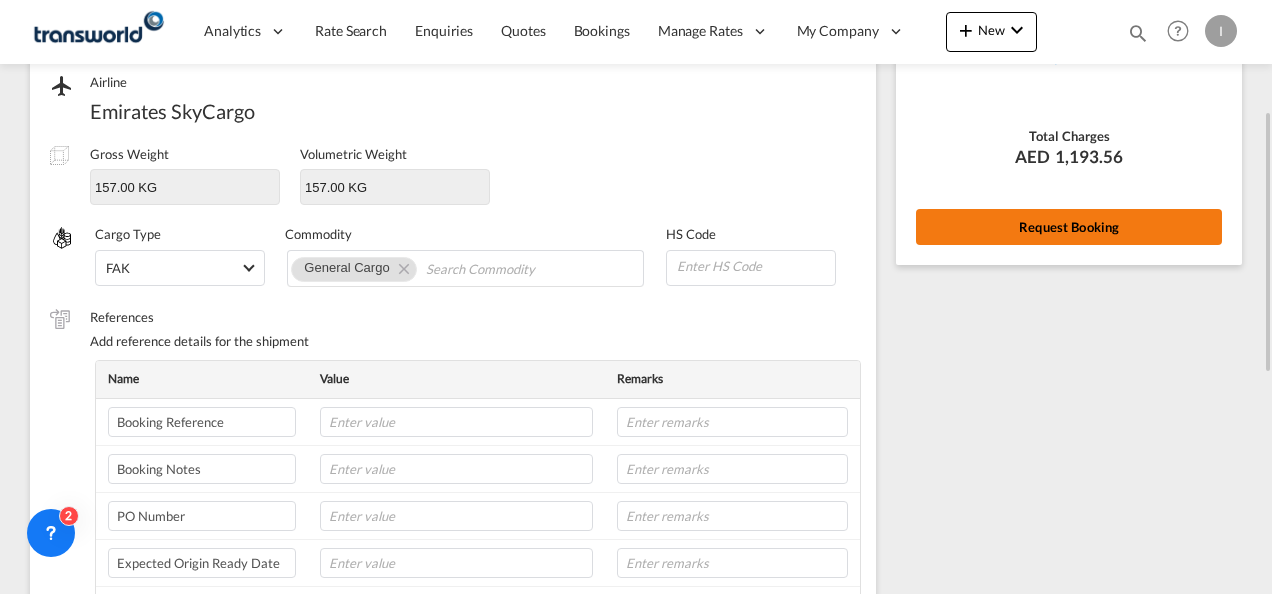 click on "Request Booking" at bounding box center (1069, 227) 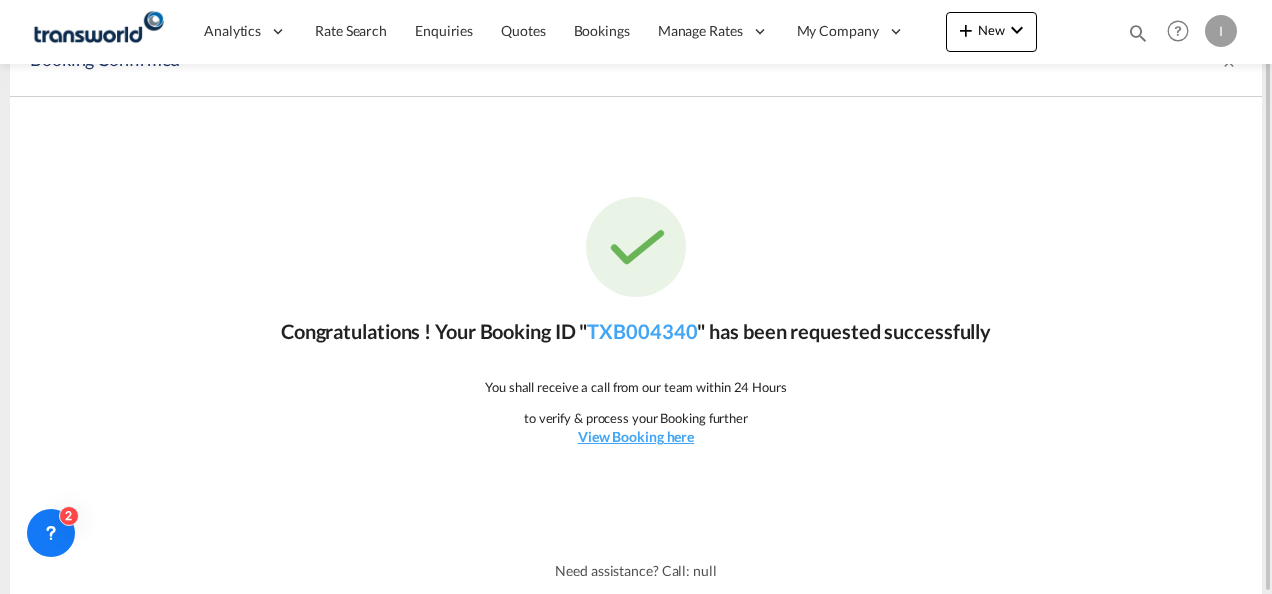 scroll, scrollTop: 0, scrollLeft: 0, axis: both 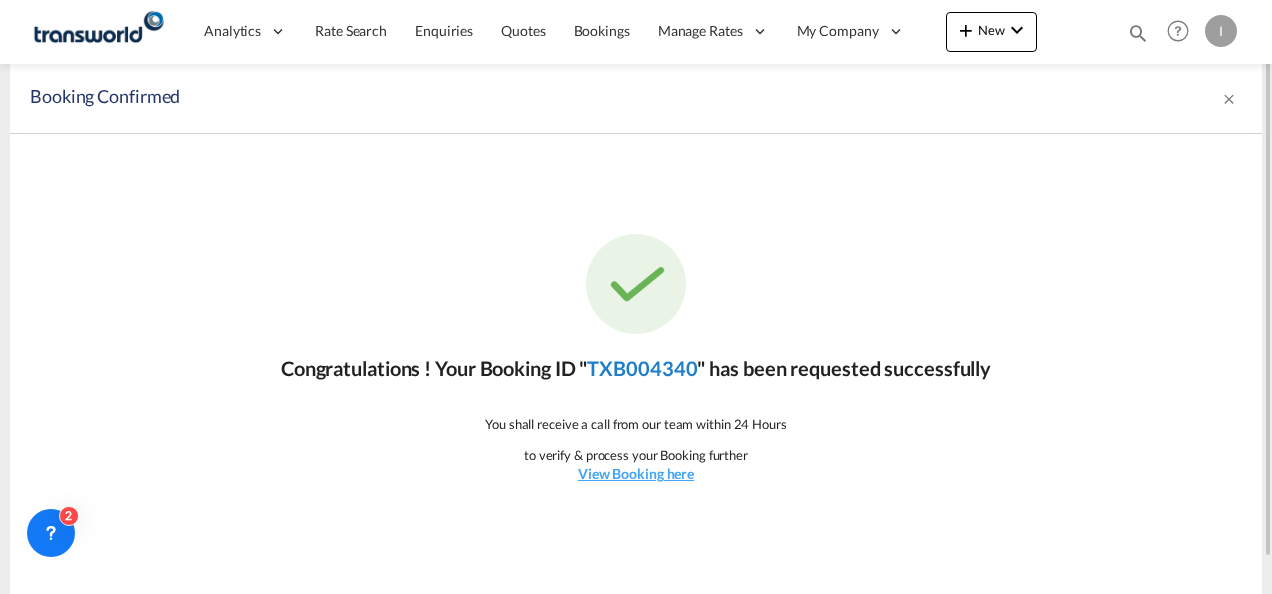 click on "TXB004340" 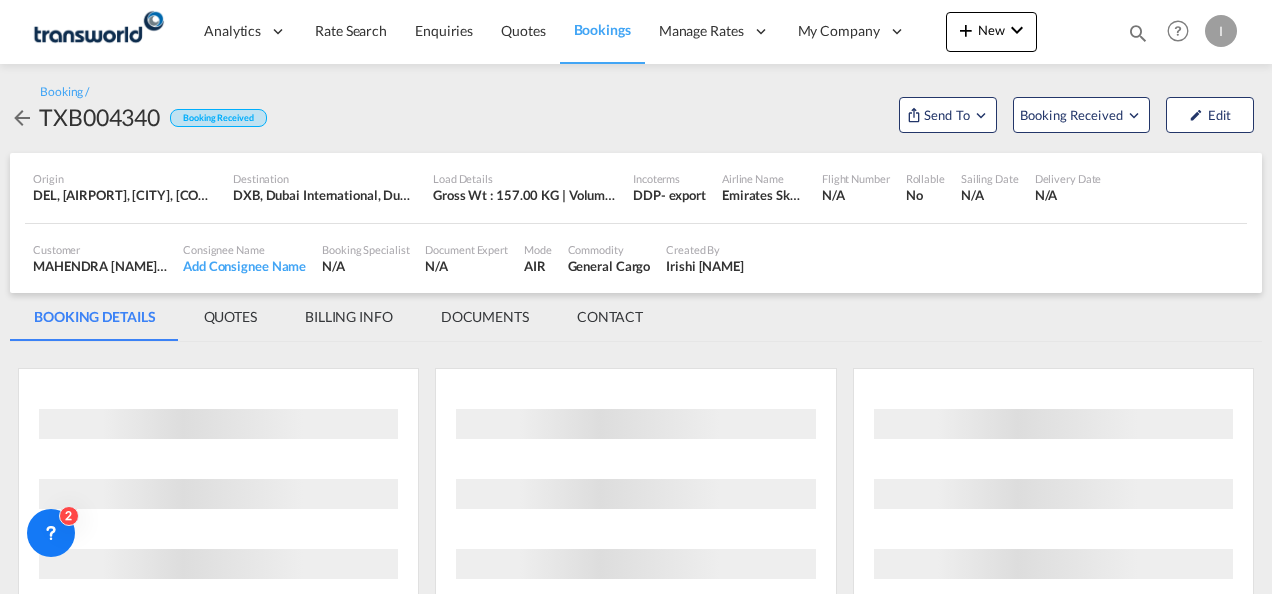 scroll, scrollTop: 0, scrollLeft: 0, axis: both 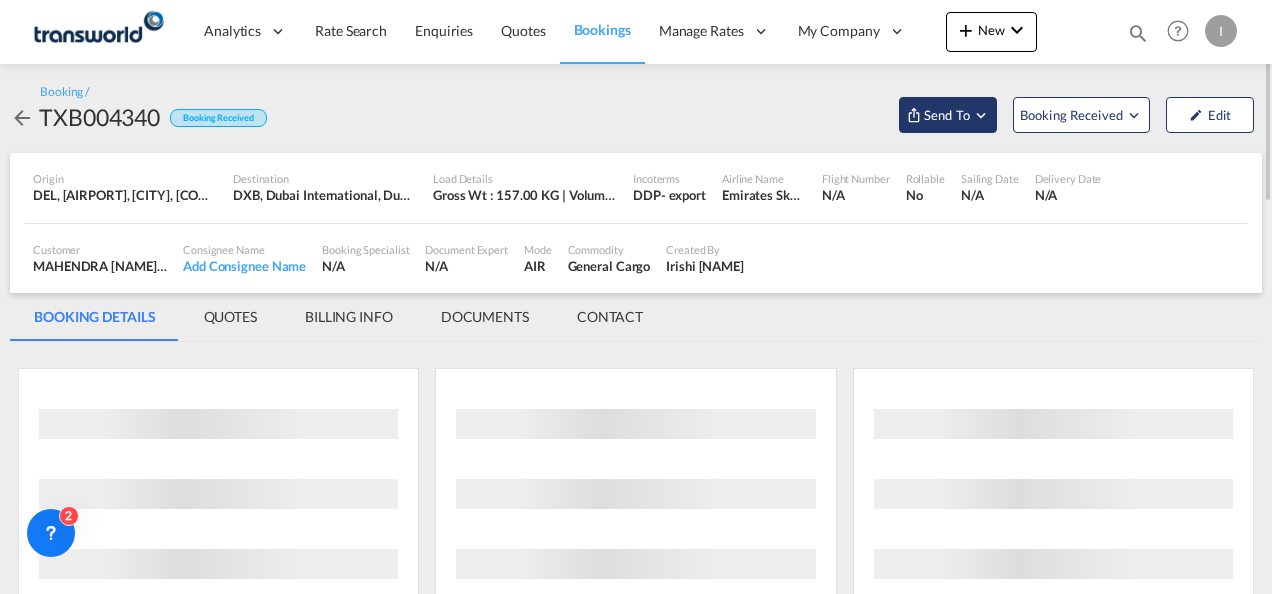 click on "Send To" at bounding box center [947, 115] 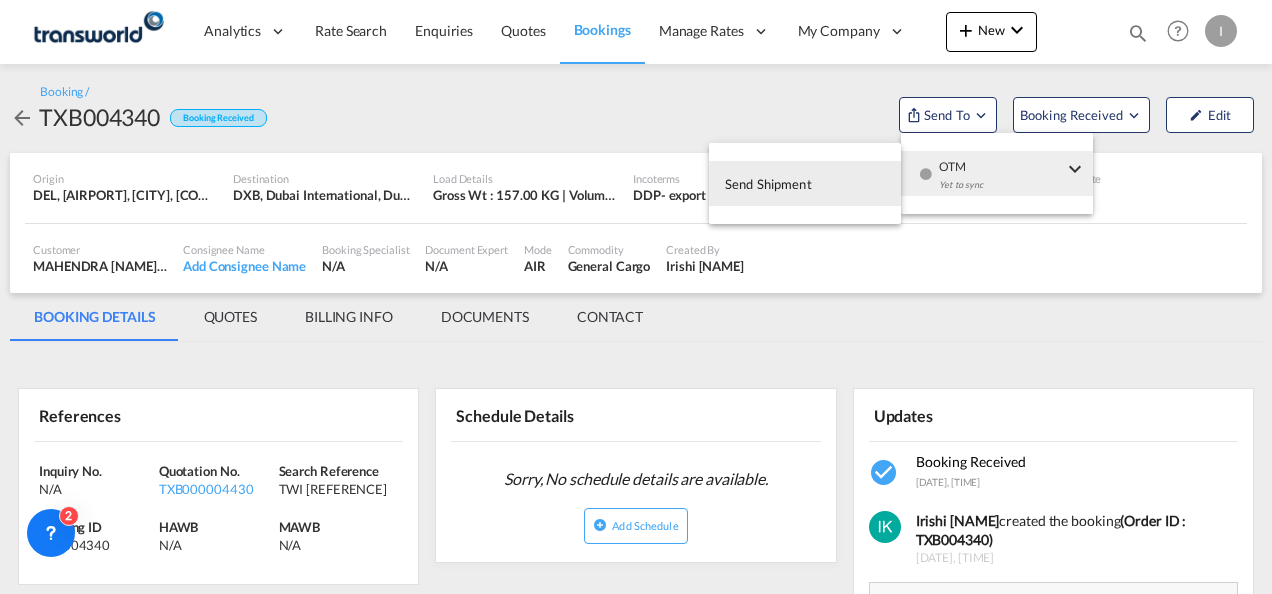 click on "Send Shipment" at bounding box center [805, 183] 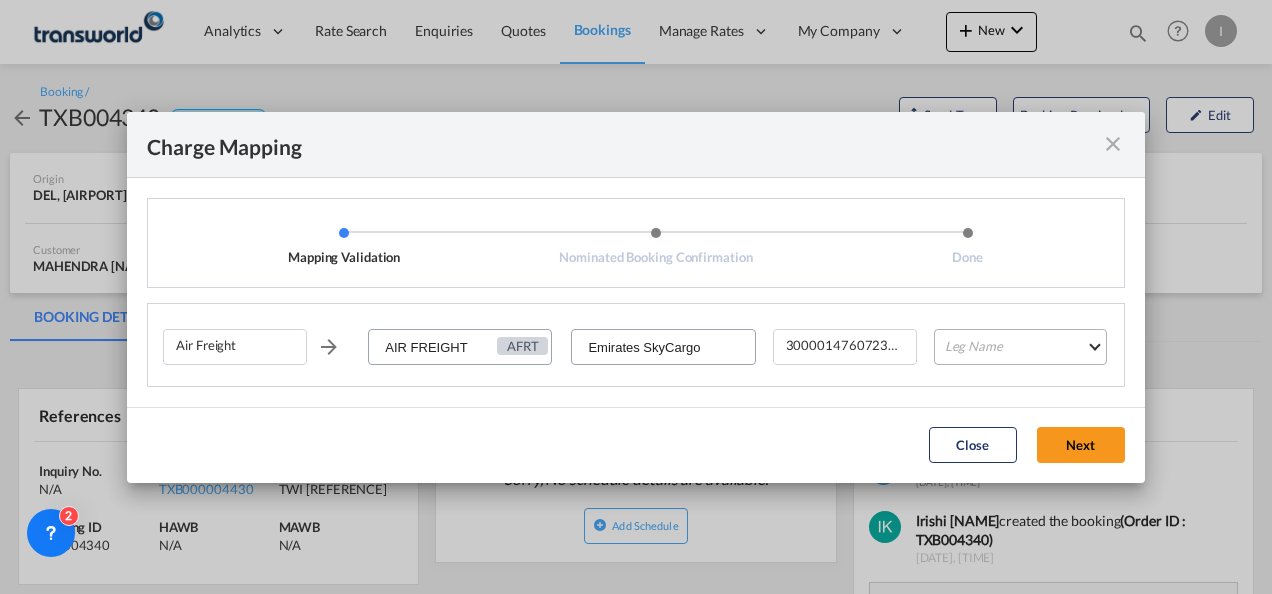 click on "Leg Name HANDLING ORIGIN HANDLING DESTINATION OTHERS TL PICK UP CUSTOMS ORIGIN AIR CUSTOMS DESTINATION TL DELIVERY" at bounding box center (1020, 347) 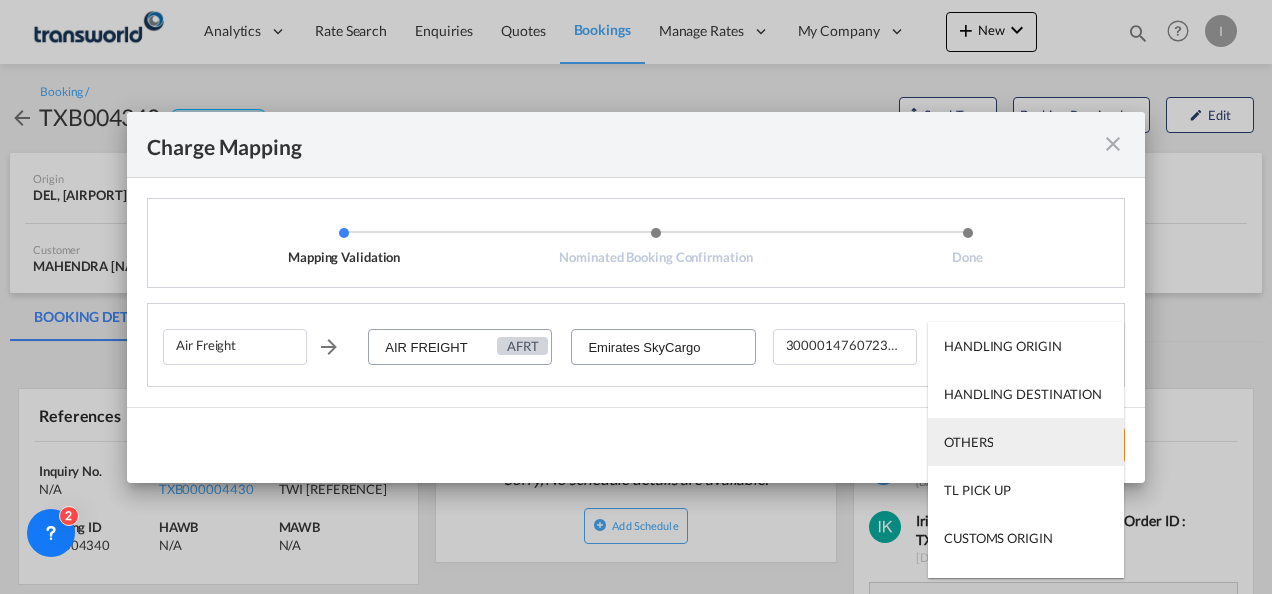 click on "OTHERS" at bounding box center (968, 442) 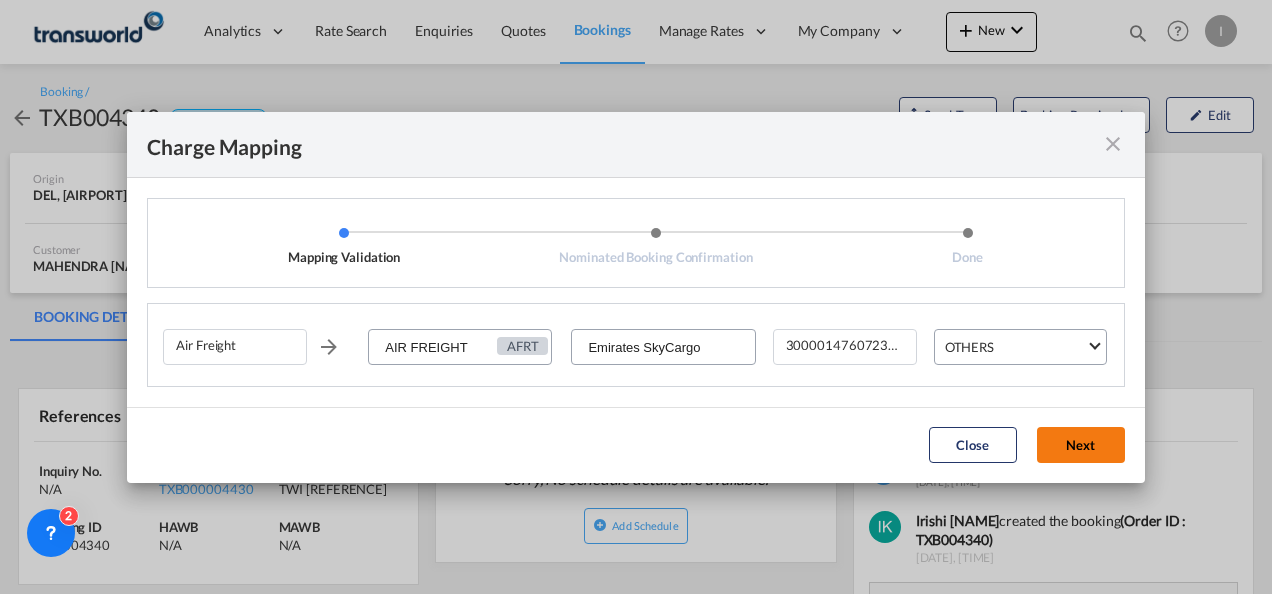 click on "Next" 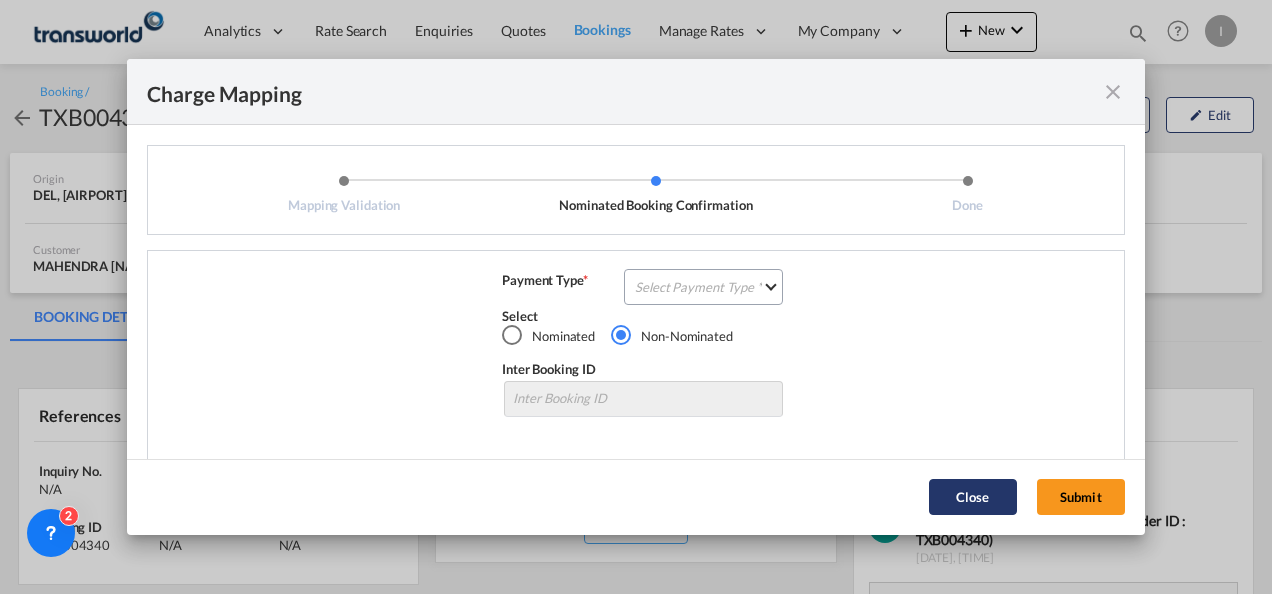 click on "Close" 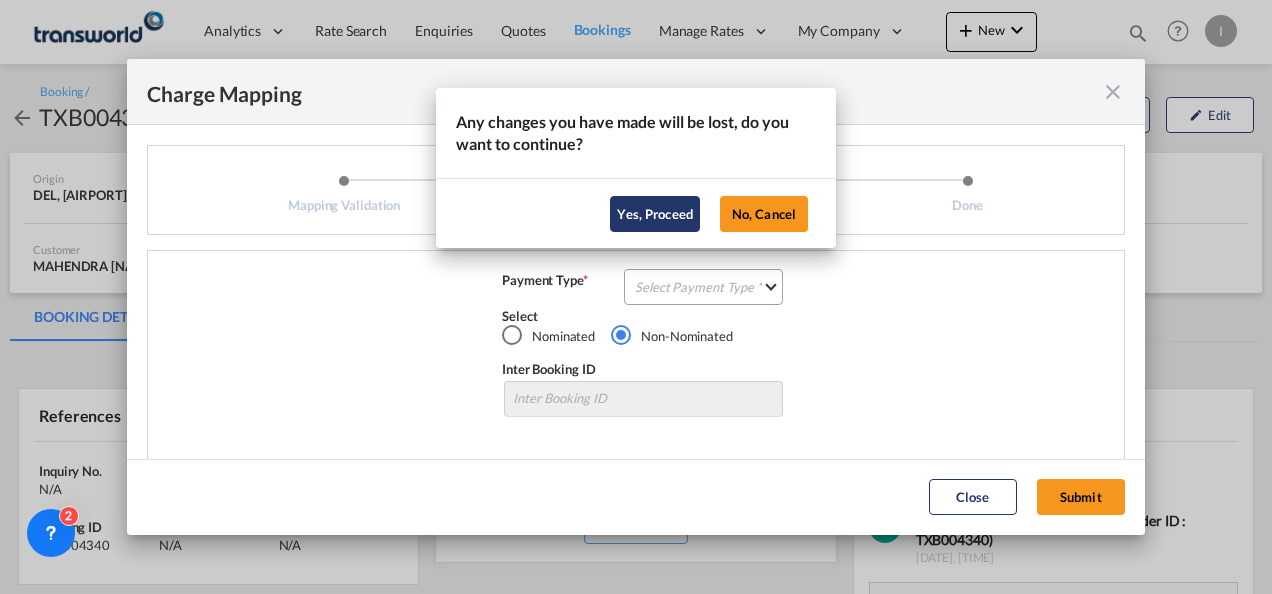 click on "Yes, Proceed" at bounding box center (655, 214) 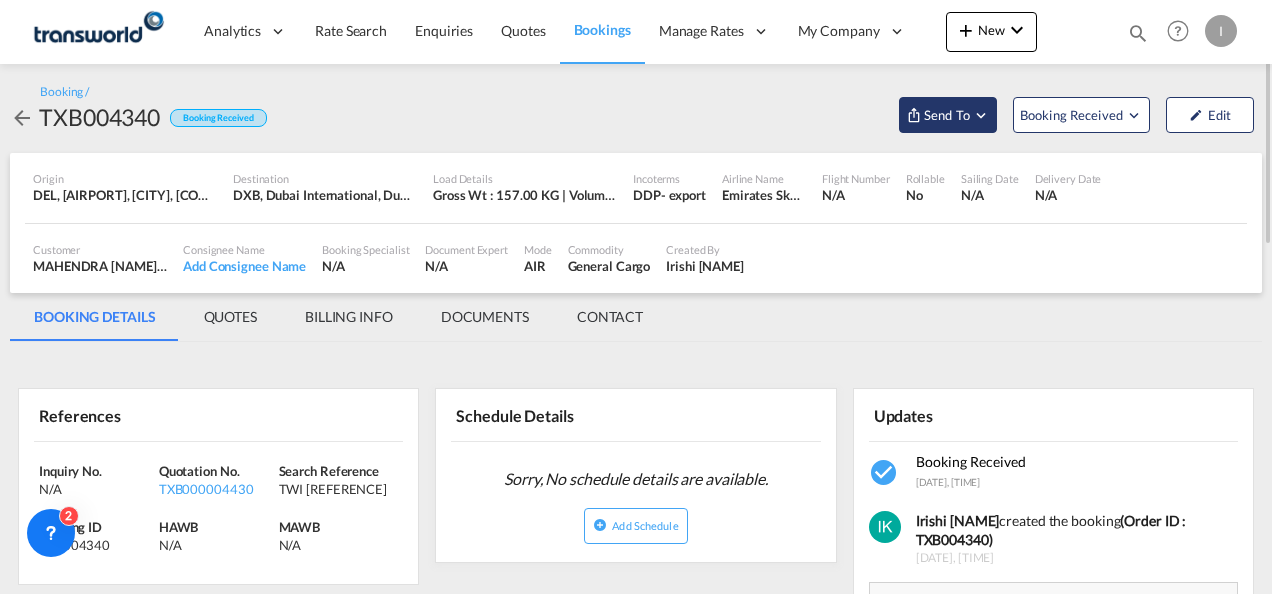 click on "Send To" at bounding box center (947, 115) 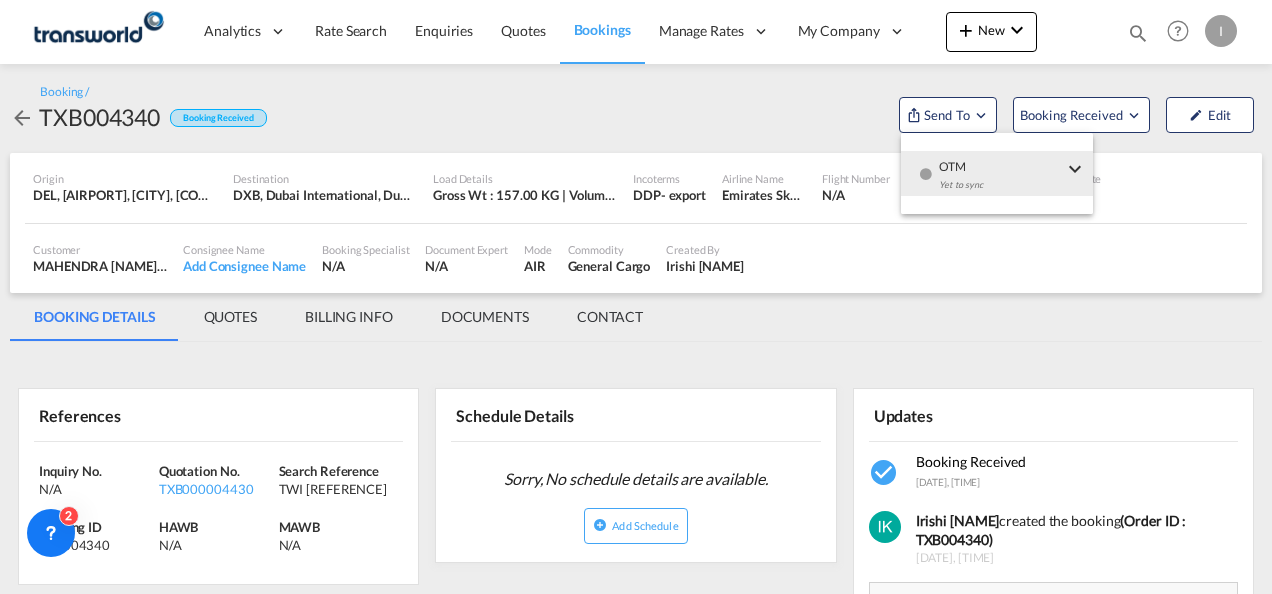 click at bounding box center [926, 174] 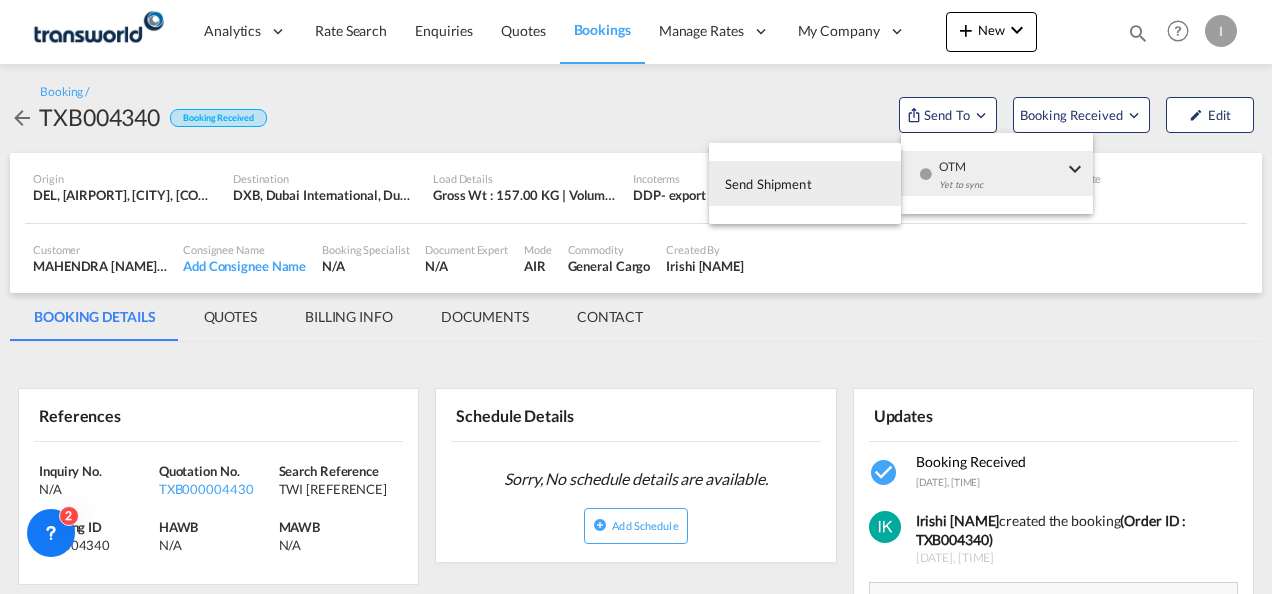 click on "Send Shipment" at bounding box center [805, 183] 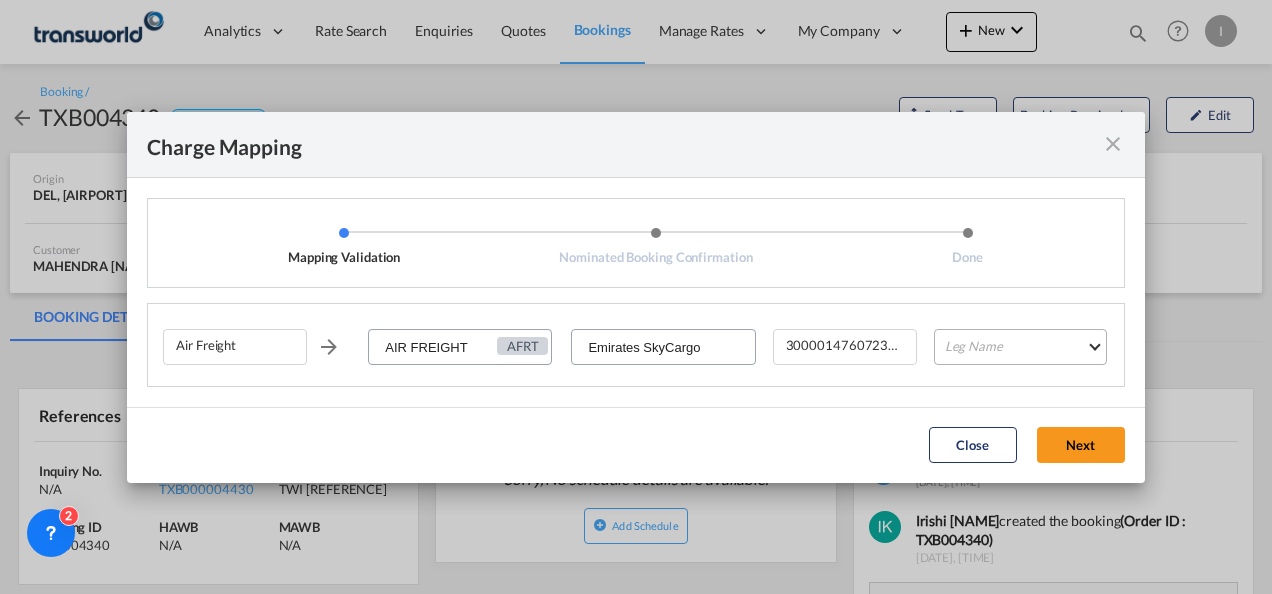 click on "Leg Name HANDLING ORIGIN HANDLING DESTINATION OTHERS TL PICK UP CUSTOMS ORIGIN AIR CUSTOMS DESTINATION TL DELIVERY" at bounding box center [1020, 347] 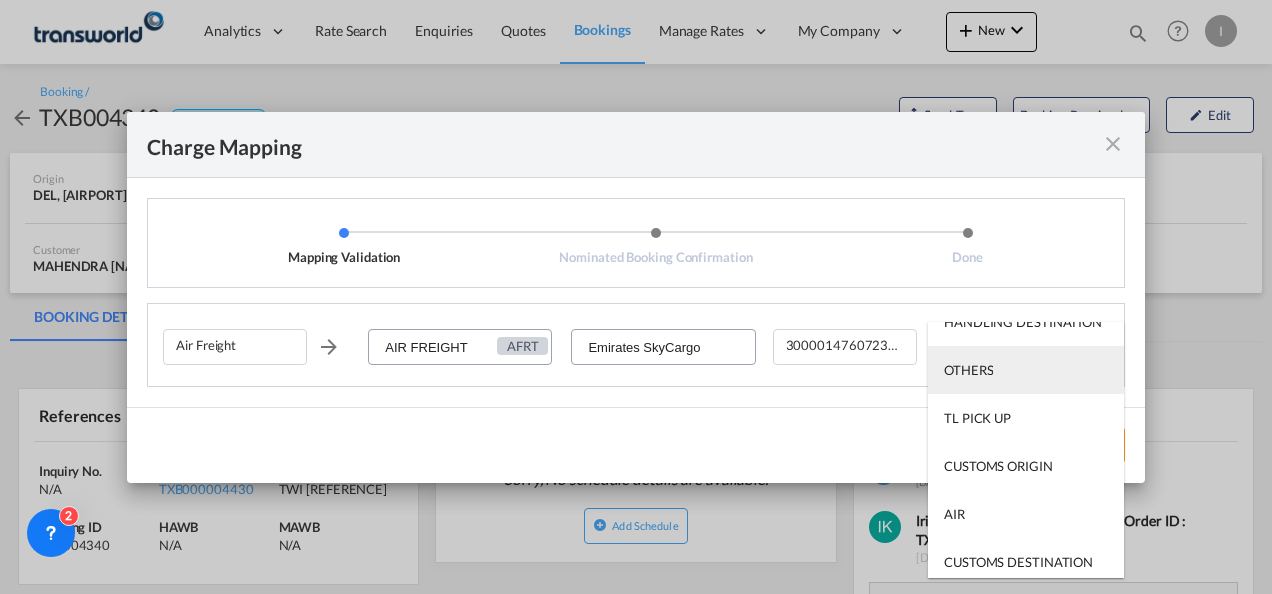 scroll, scrollTop: 100, scrollLeft: 0, axis: vertical 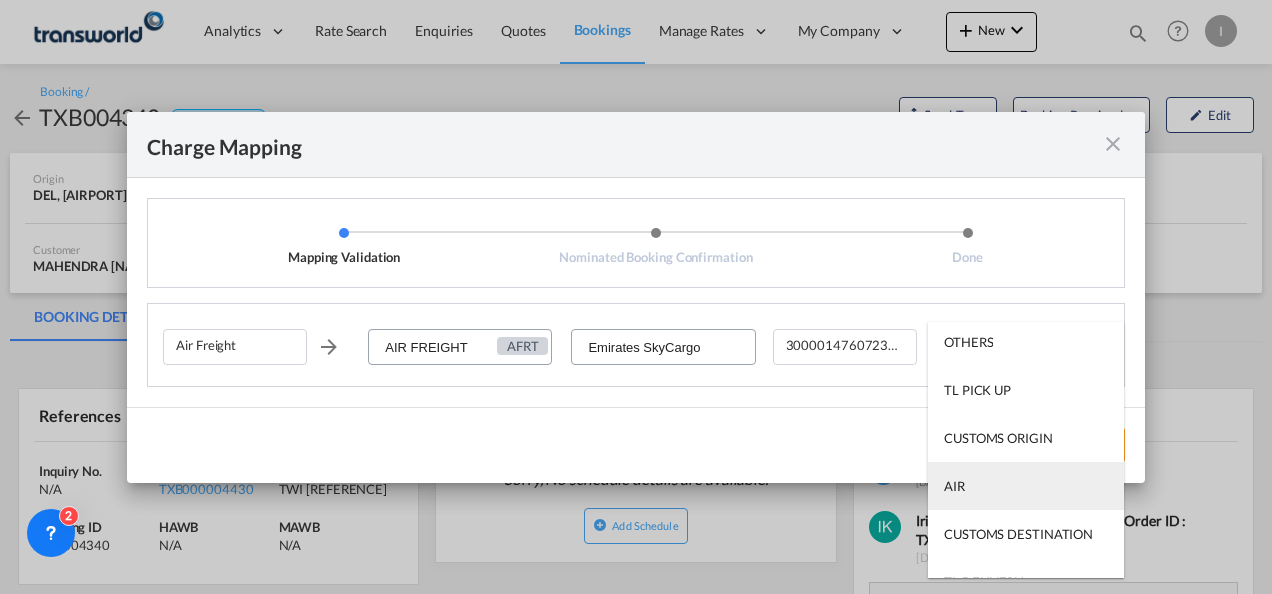 click on "AIR" at bounding box center (1026, 486) 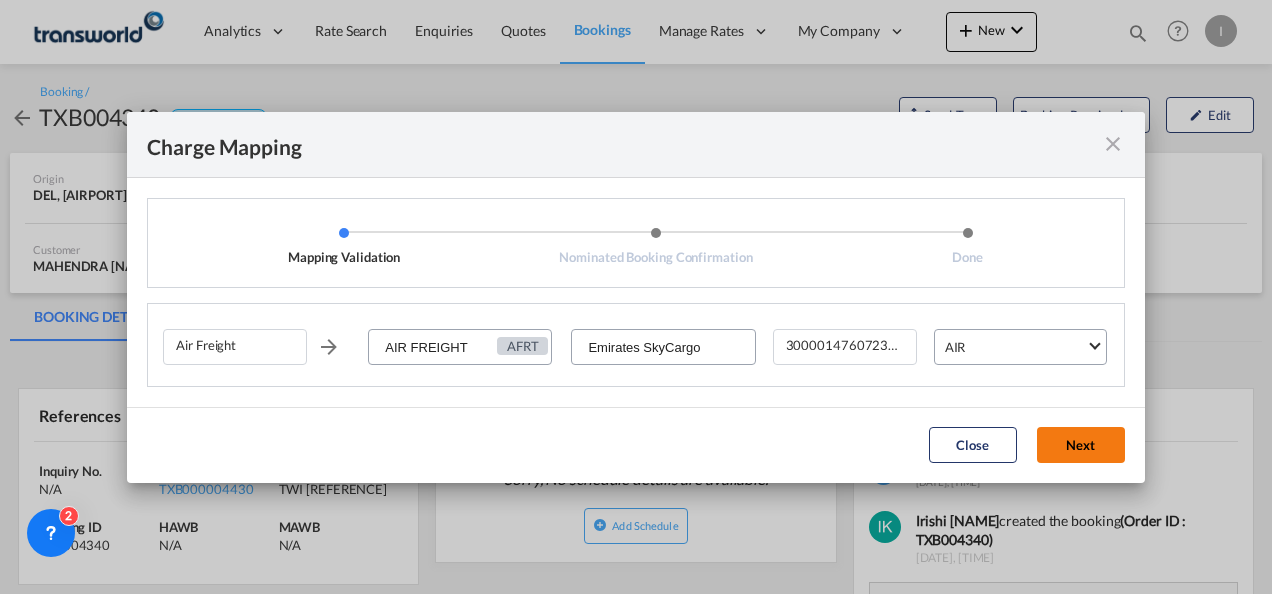 click on "Next" 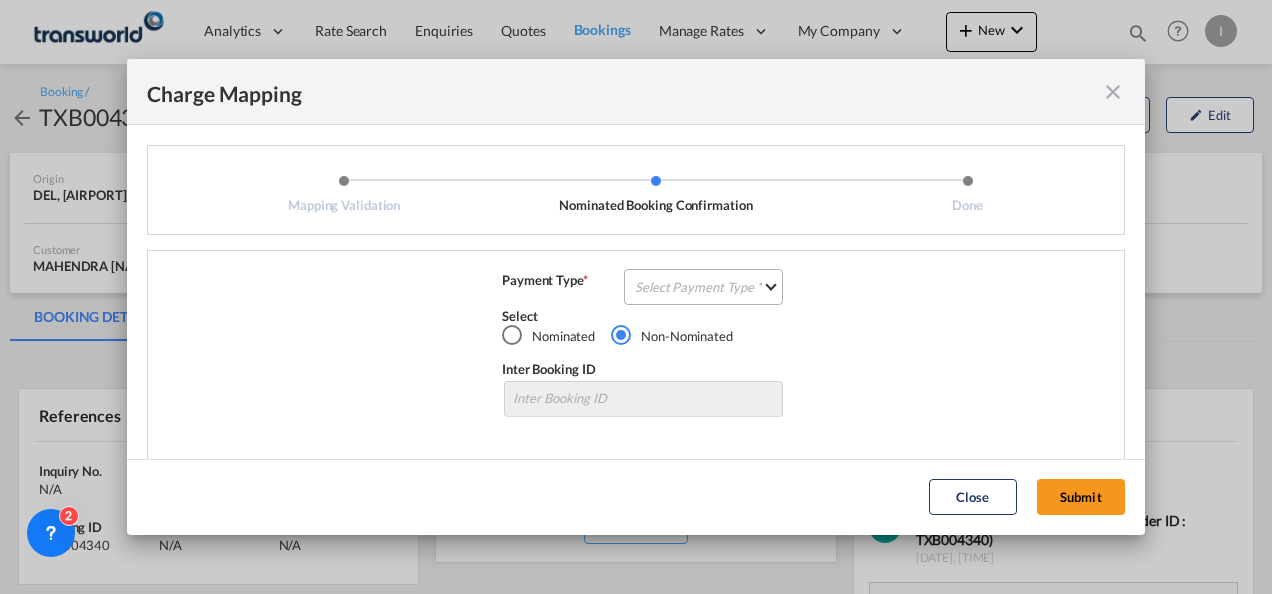 click on "Select Payment Type
COLLECT
PREPAID" at bounding box center [703, 287] 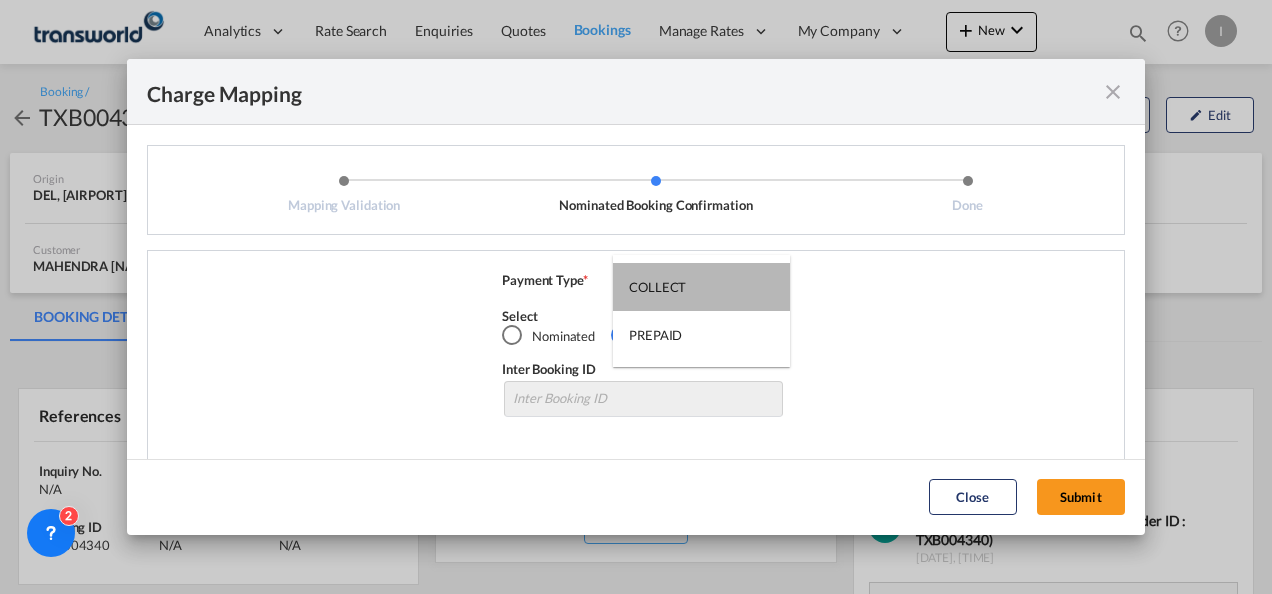 click on "COLLECT" at bounding box center [701, 287] 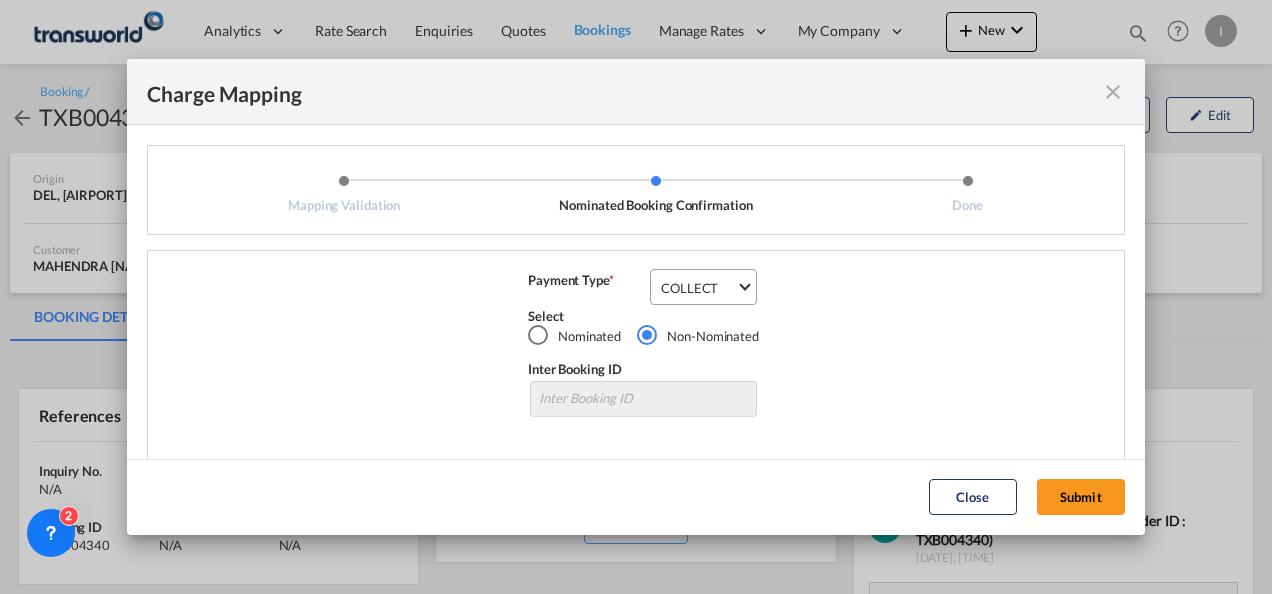 click on "Close Submit" 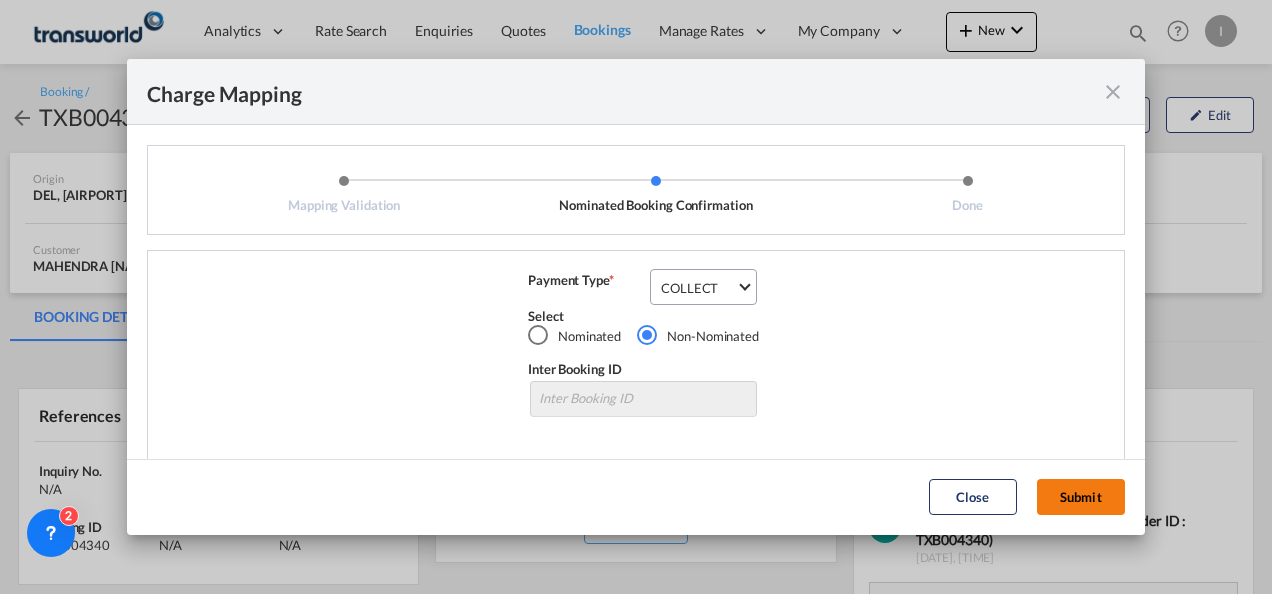 click on "Submit" 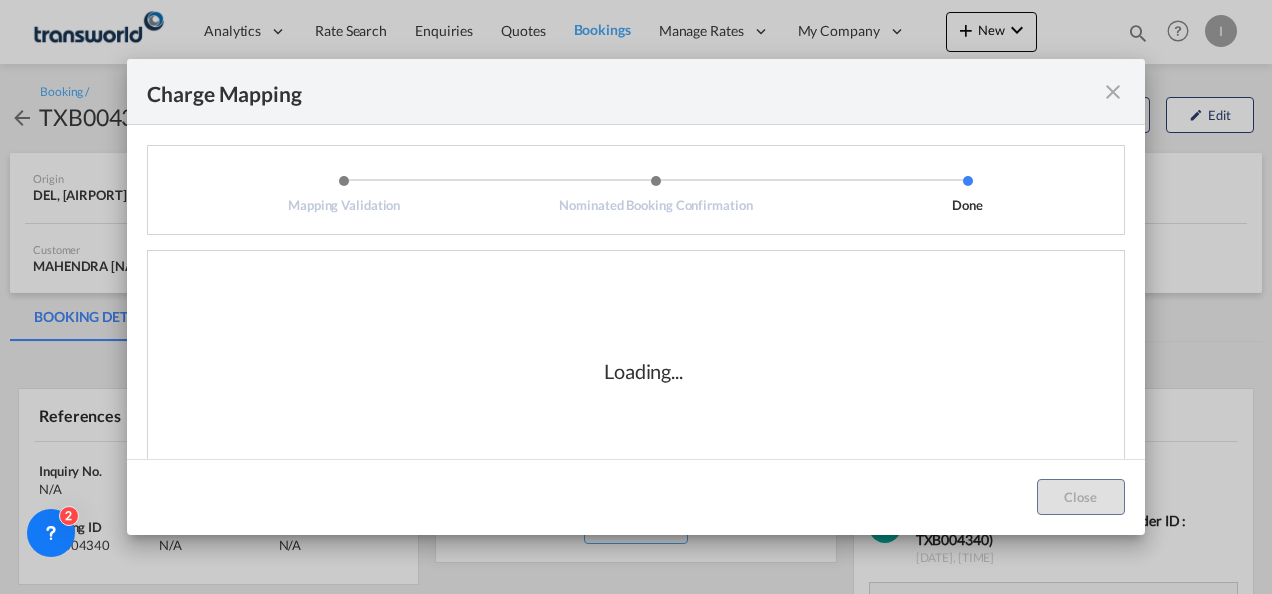 click on "Loading..." at bounding box center [643, 371] 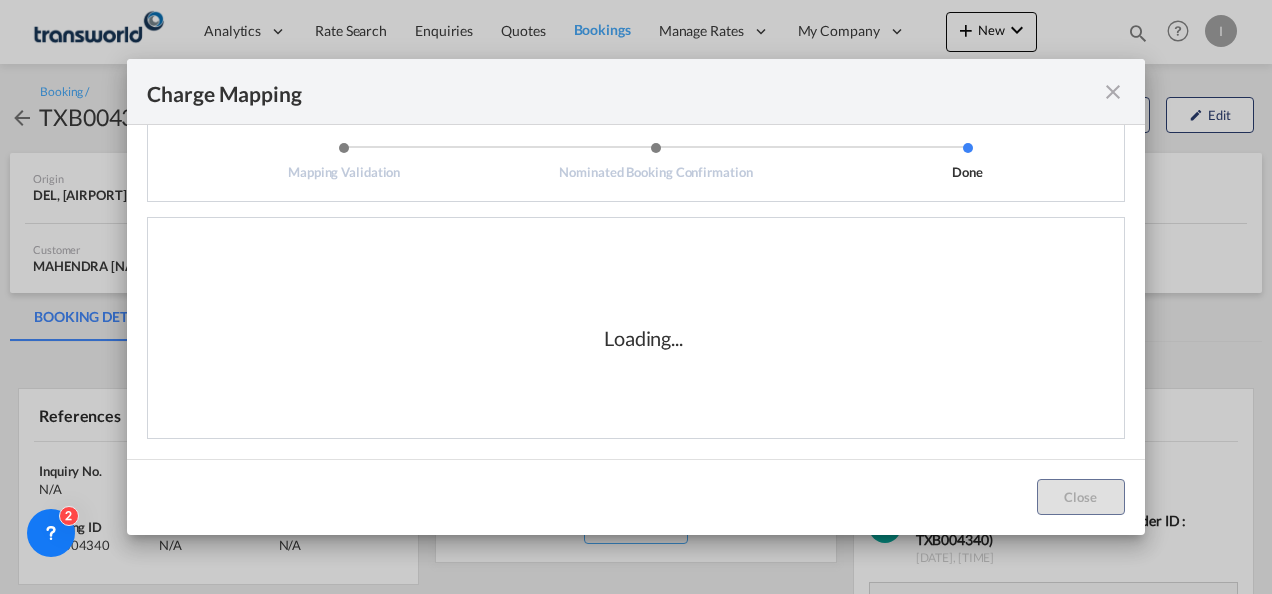 click on "Loading..." at bounding box center (643, 338) 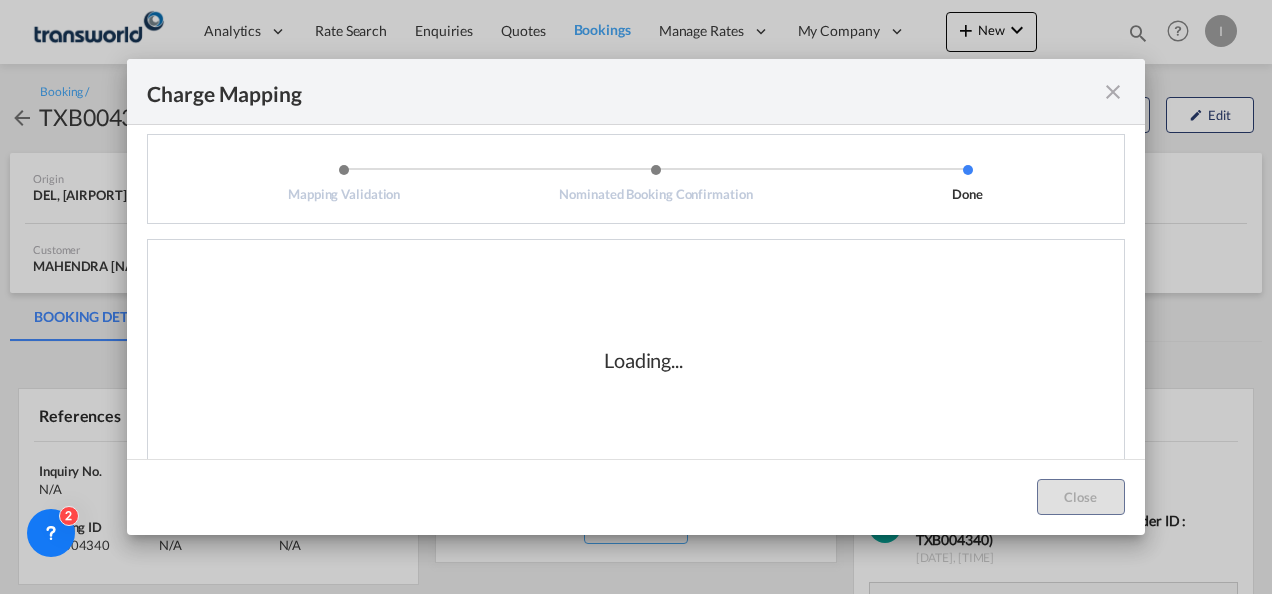 scroll, scrollTop: 0, scrollLeft: 0, axis: both 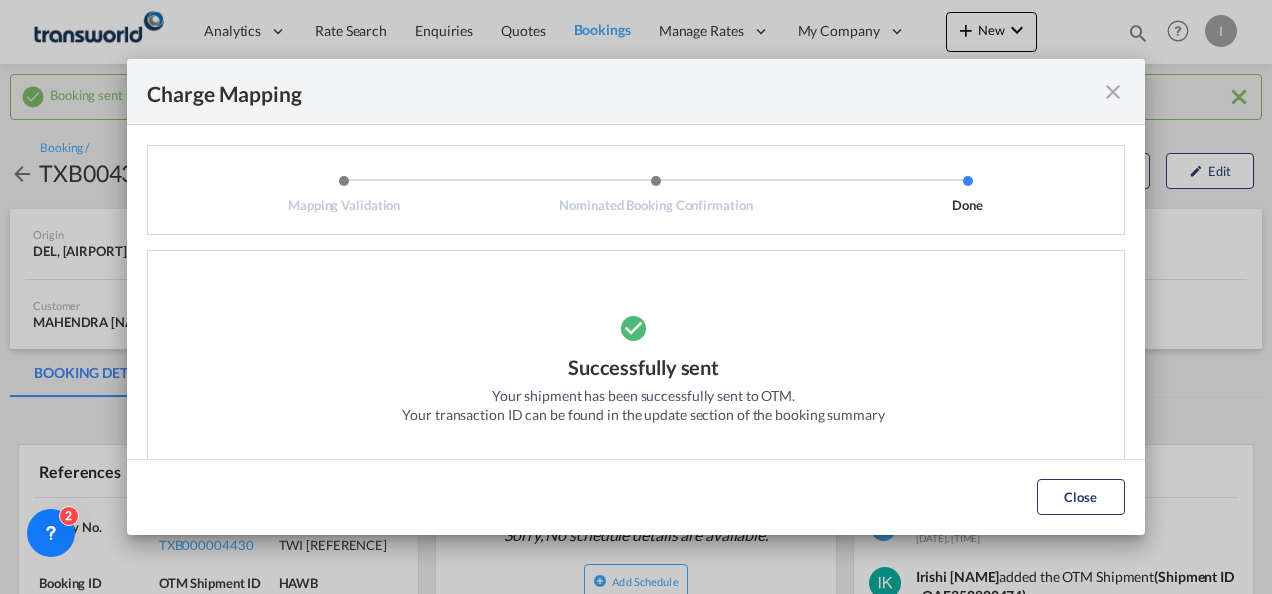 click at bounding box center (1113, 92) 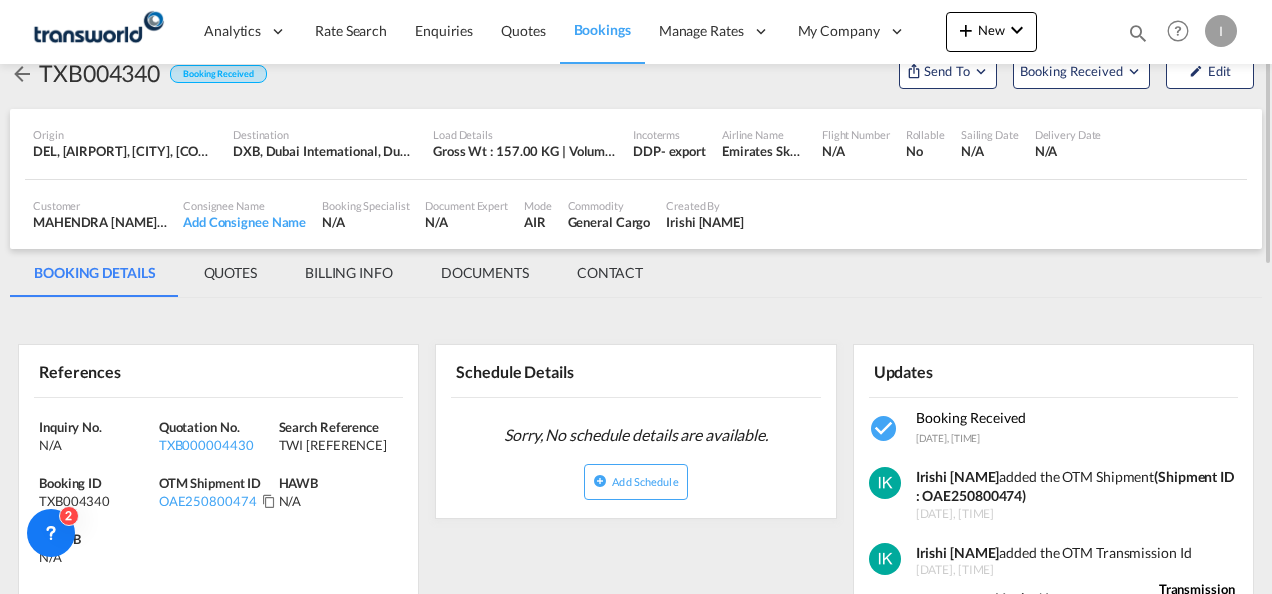 scroll, scrollTop: 200, scrollLeft: 0, axis: vertical 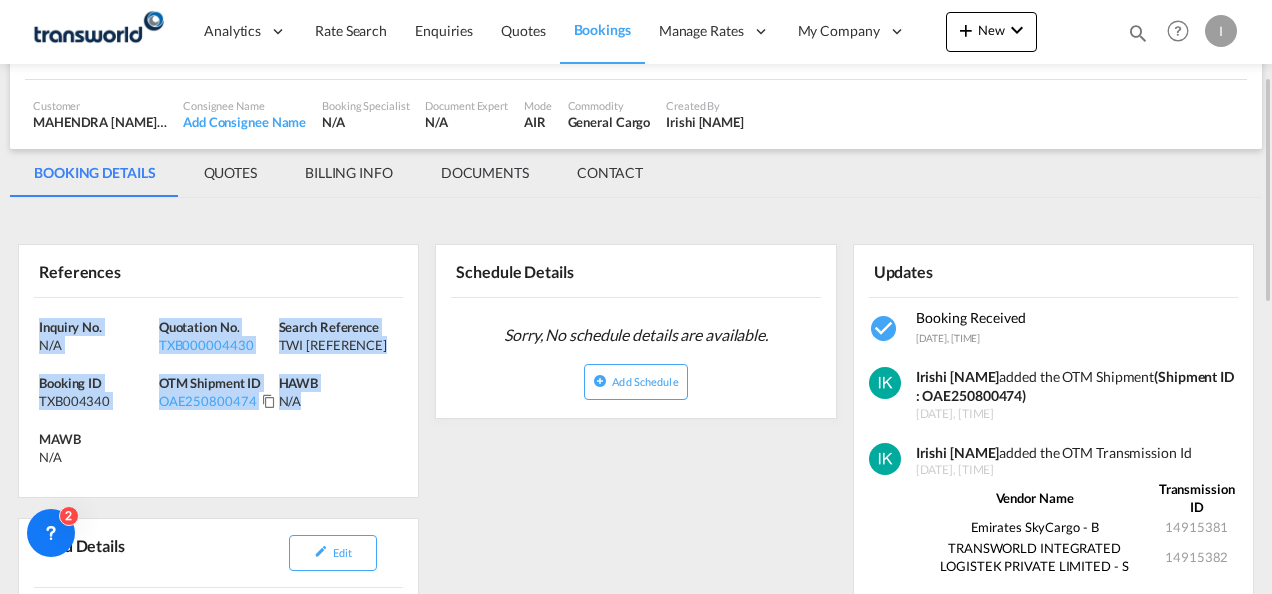 drag, startPoint x: 391, startPoint y: 411, endPoint x: 26, endPoint y: 306, distance: 379.80258 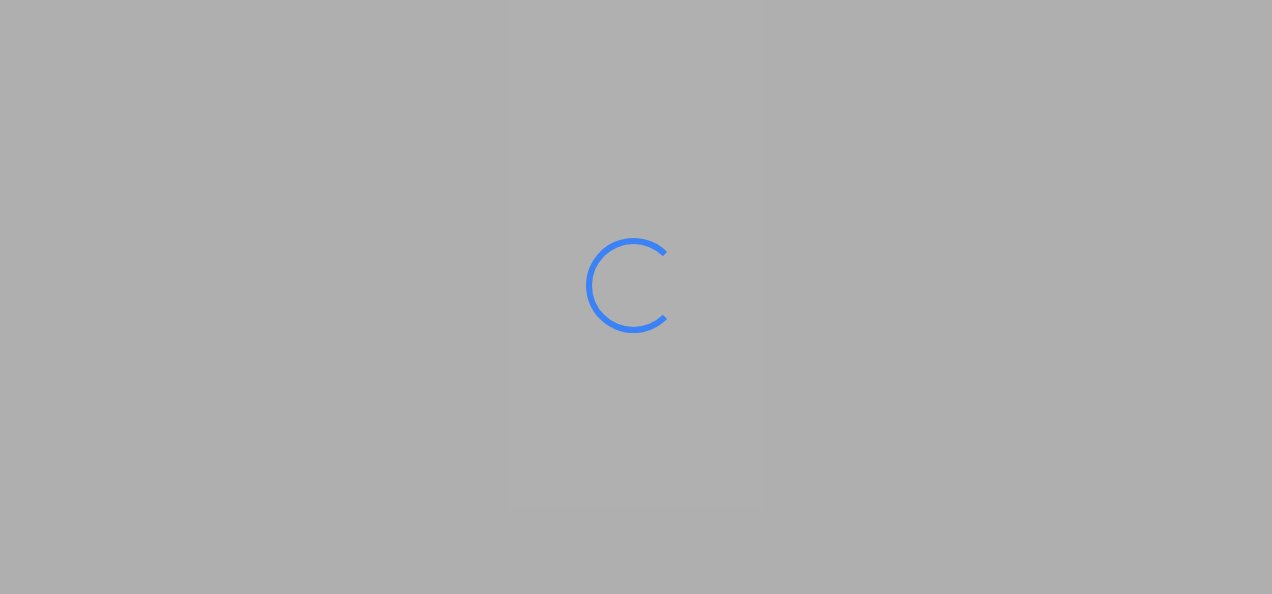 scroll, scrollTop: 0, scrollLeft: 0, axis: both 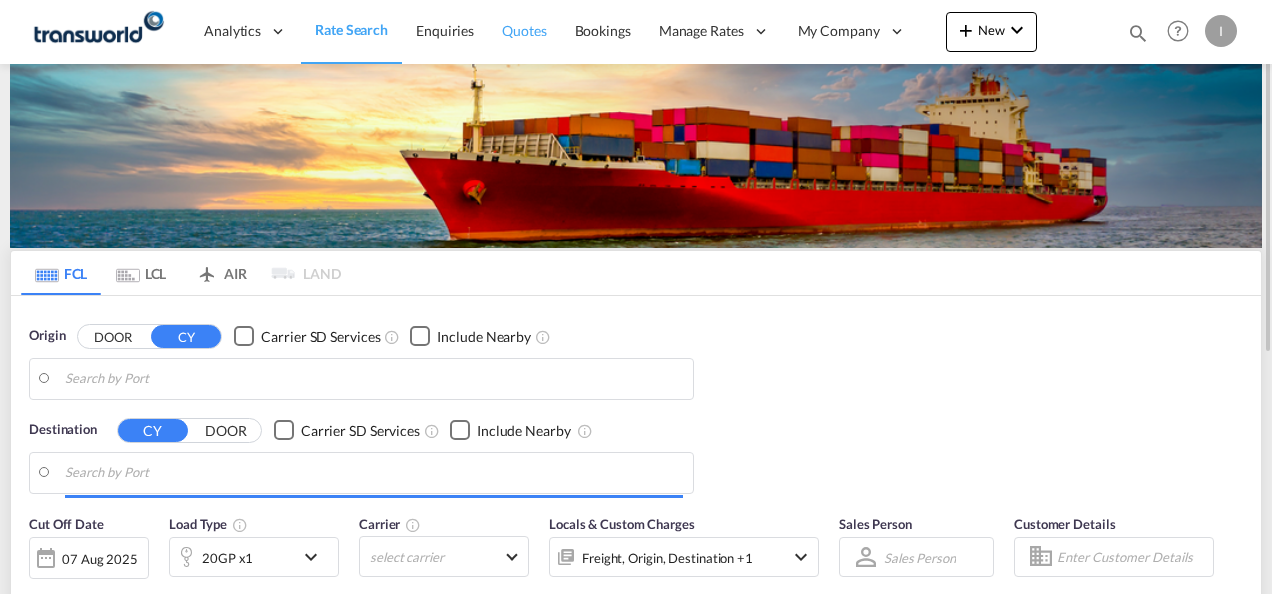 type on "Mundra, INMUN" 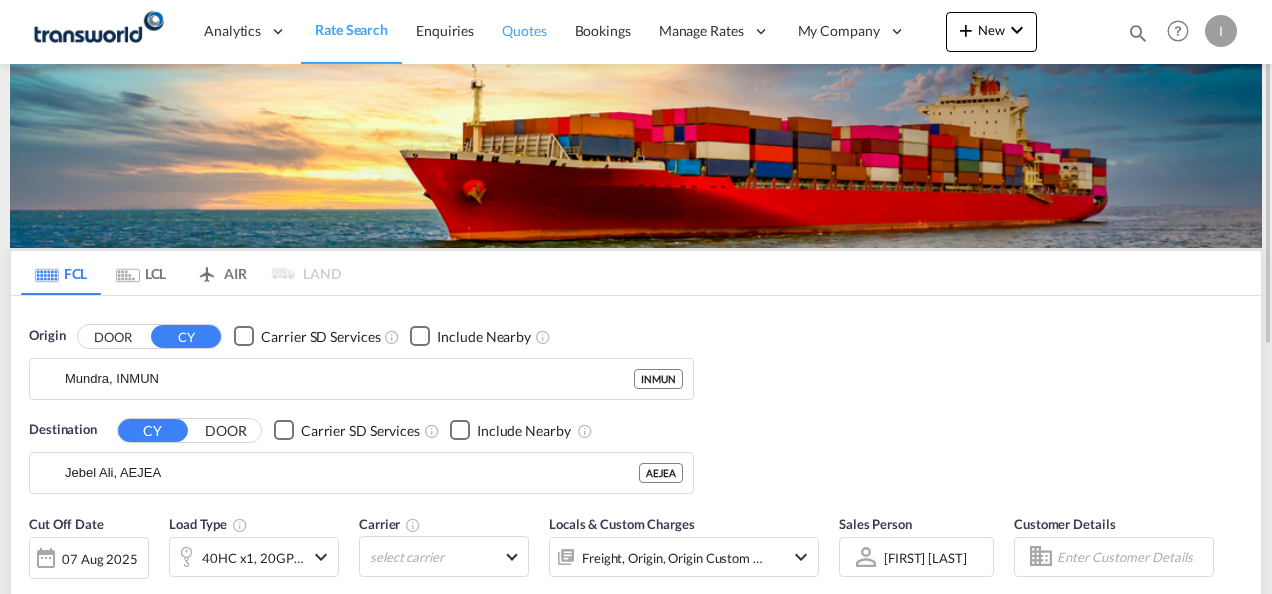 click on "Quotes" at bounding box center (524, 30) 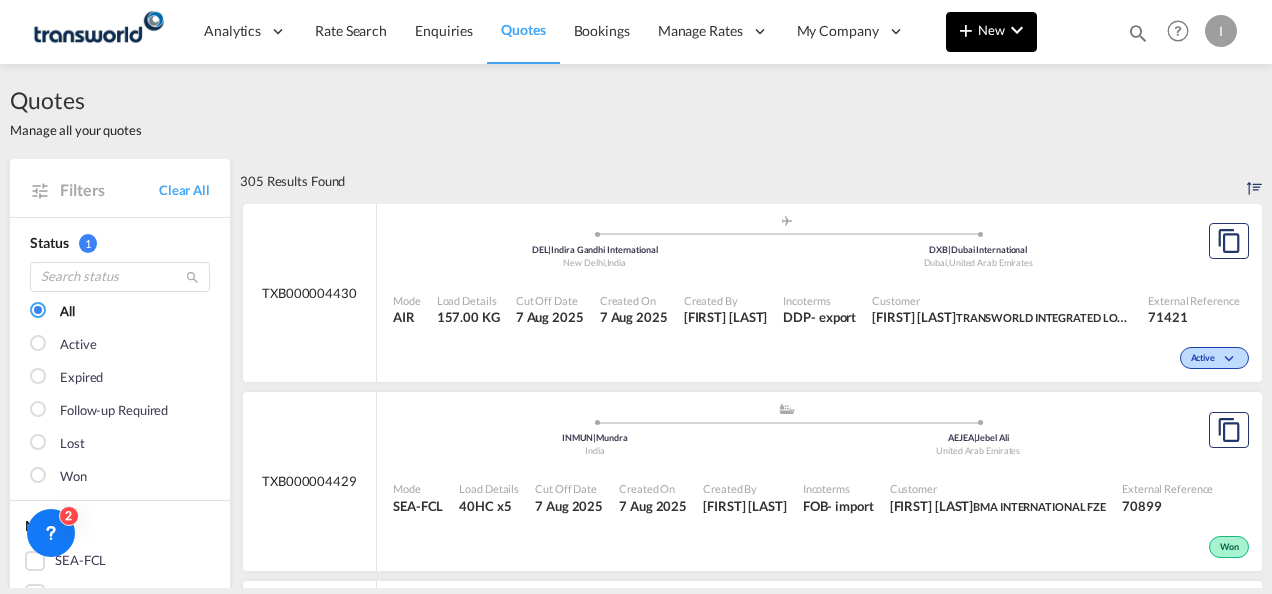 click at bounding box center (1017, 30) 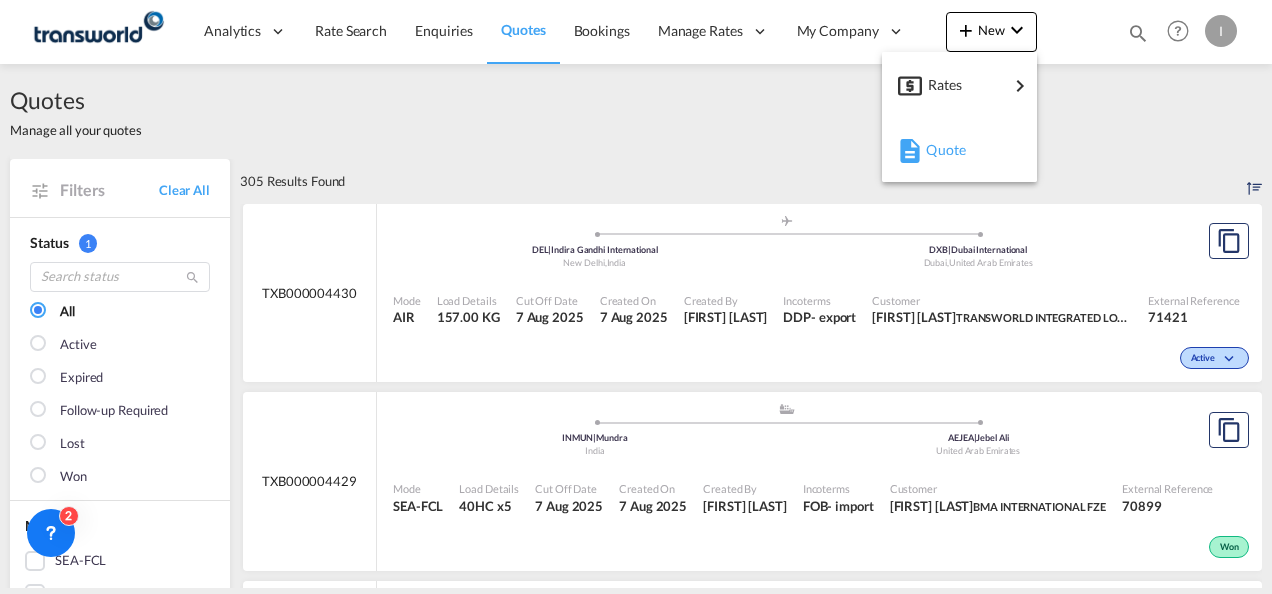 click on "Quote" at bounding box center (937, 150) 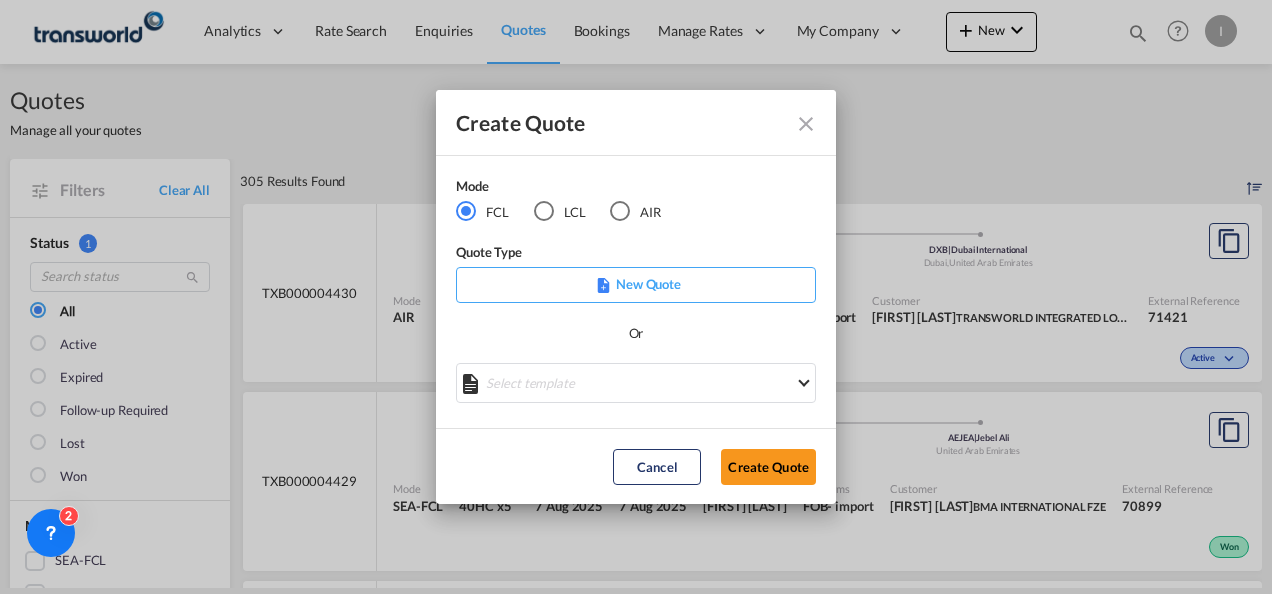 click at bounding box center [806, 124] 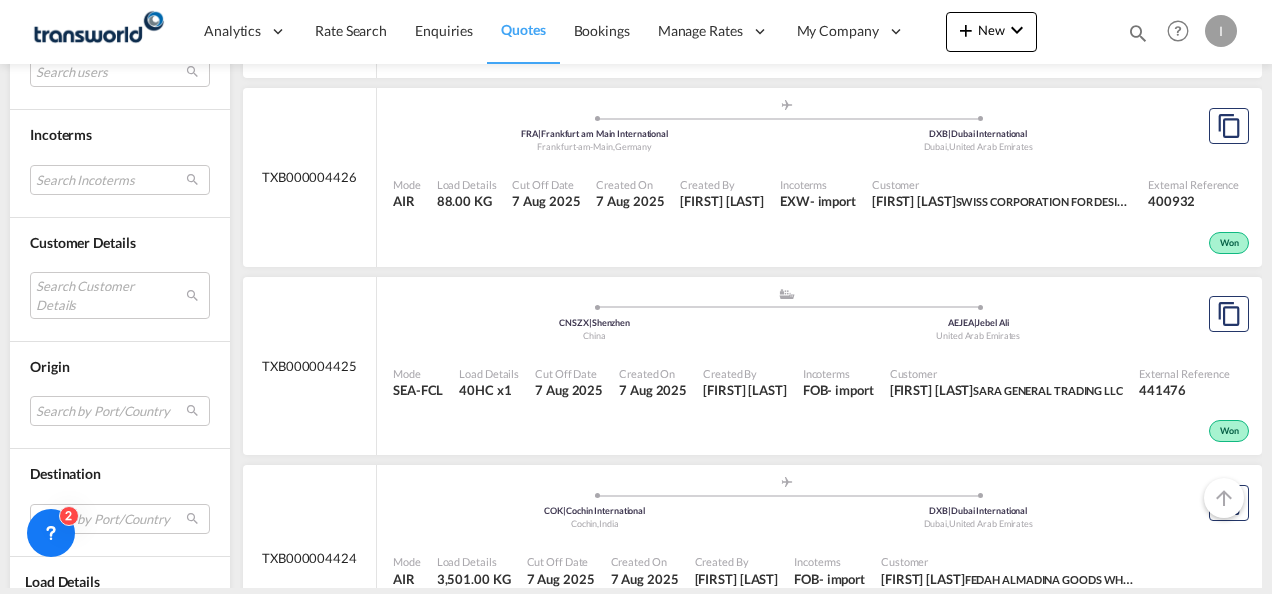 scroll, scrollTop: 900, scrollLeft: 0, axis: vertical 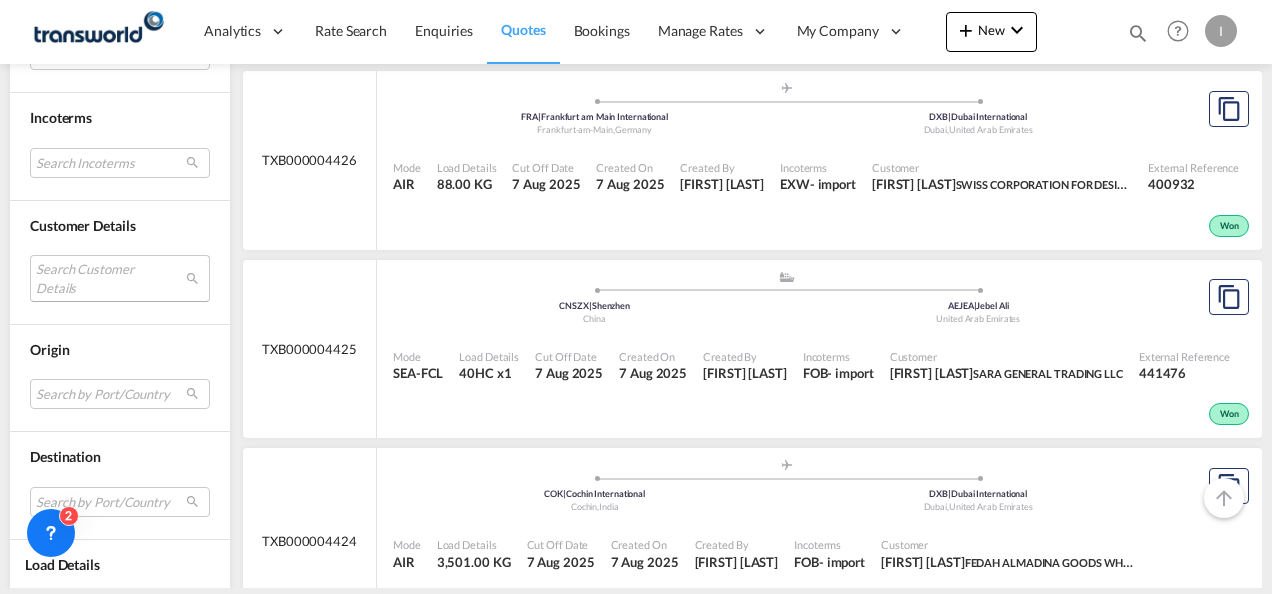 click on "Search Customer Details user name
user [FIRST] [LAST] [EMAIL]    | [COMPANY]
user [FIRST] [LAST] [EMAIL]    | [COMPANY]
user [FIRST] [LAST] [EMAIL]    | [COMPANY]
user [FIRST] [LAST] [EMAIL]    | [COMPANY]
user [FIRST] [LAST] [EMAIL]    | [COMPANY]
user [FIRST] [LAST] [EMAIL]    | [COMPANY]
user [FIRST] [LAST] [EMAIL]    | [COMPANY]
user [FIRST] [LAST] [EMAIL]    | [COMPANY]
user [FIRST] [LAST] [EMAIL]    | [COMPANY]
user [FIRST] [LAST] [EMAIL]
user" at bounding box center (120, 278) 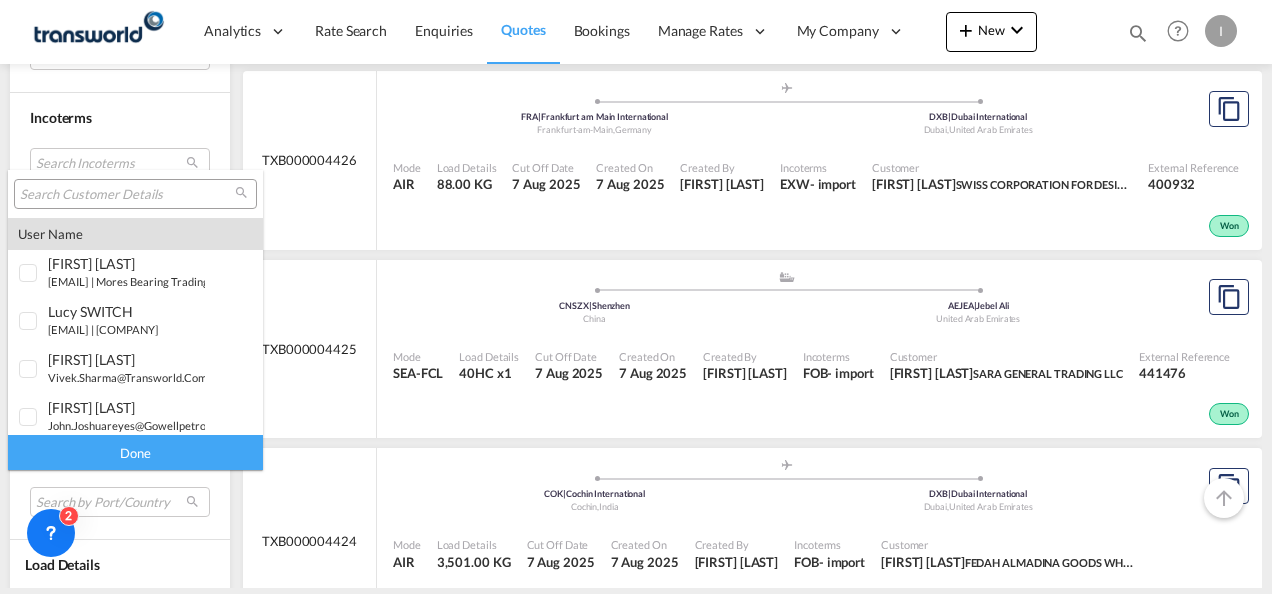 click at bounding box center (127, 195) 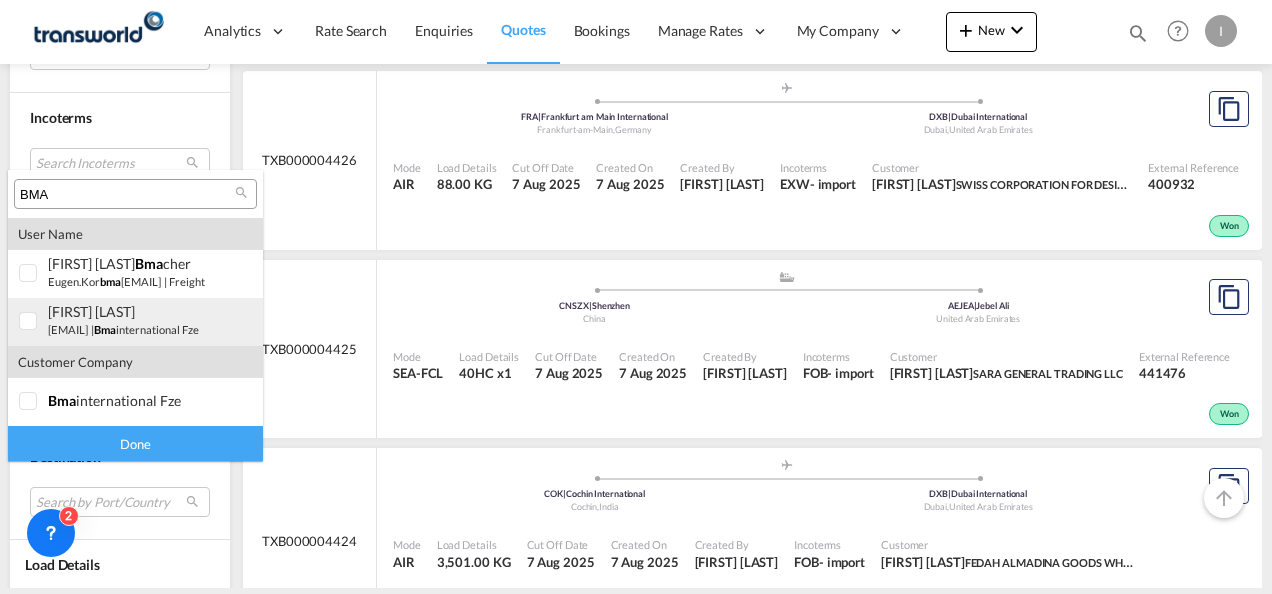 type on "BMA" 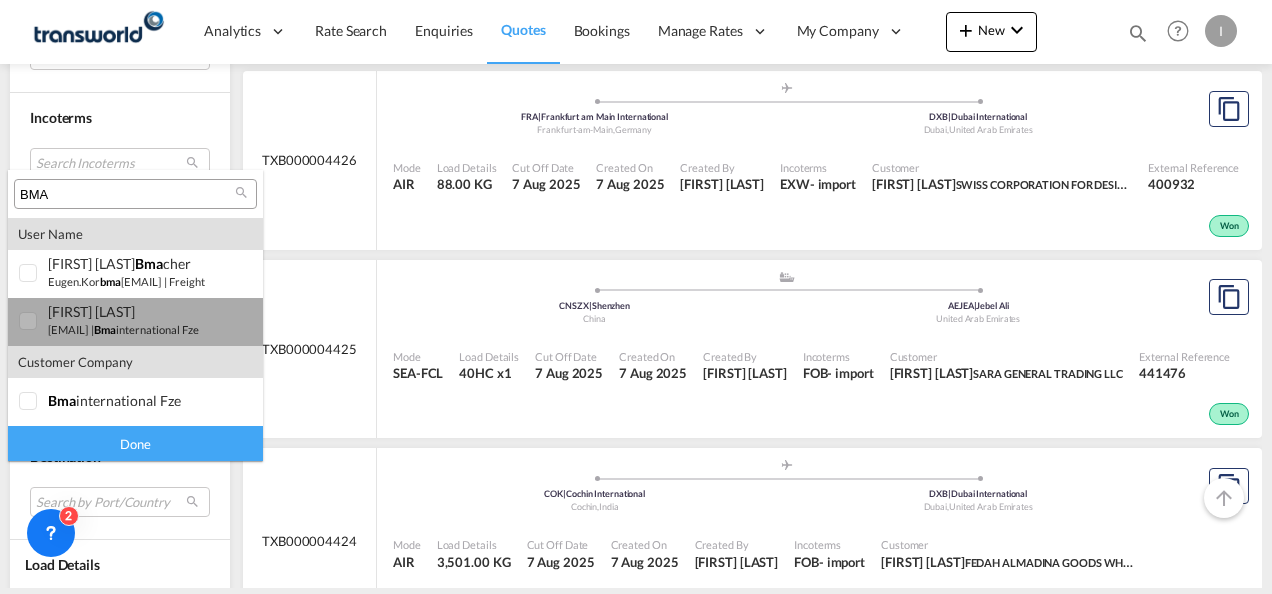 click on "[EMAIL]" at bounding box center [68, 329] 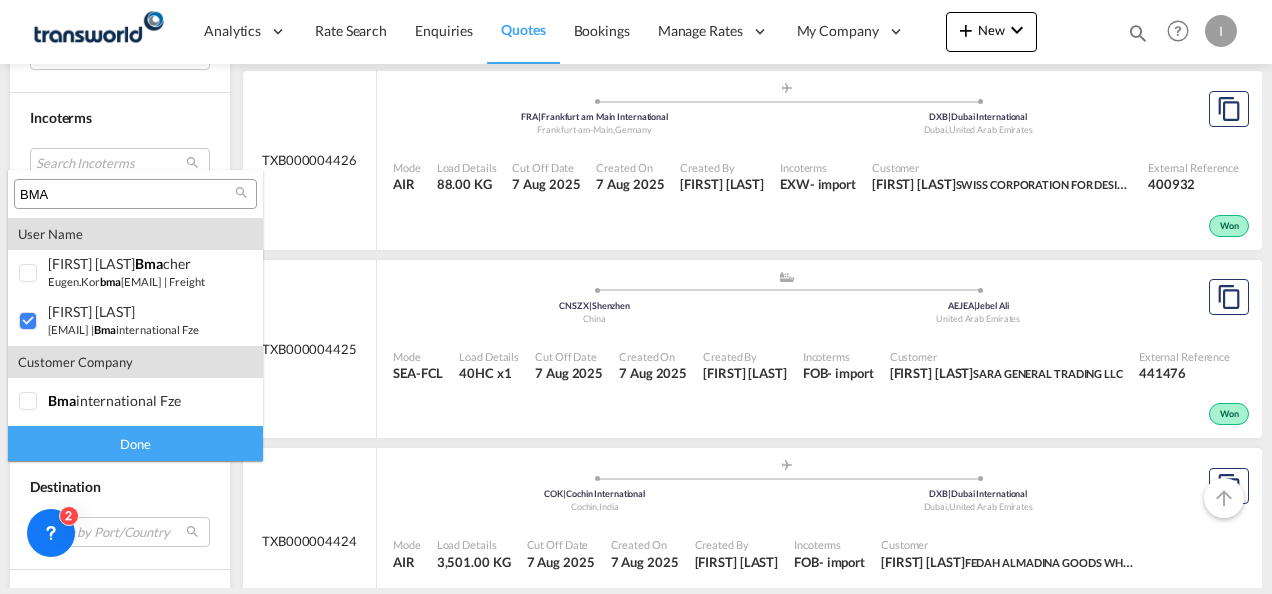 click on "Done" at bounding box center (135, 443) 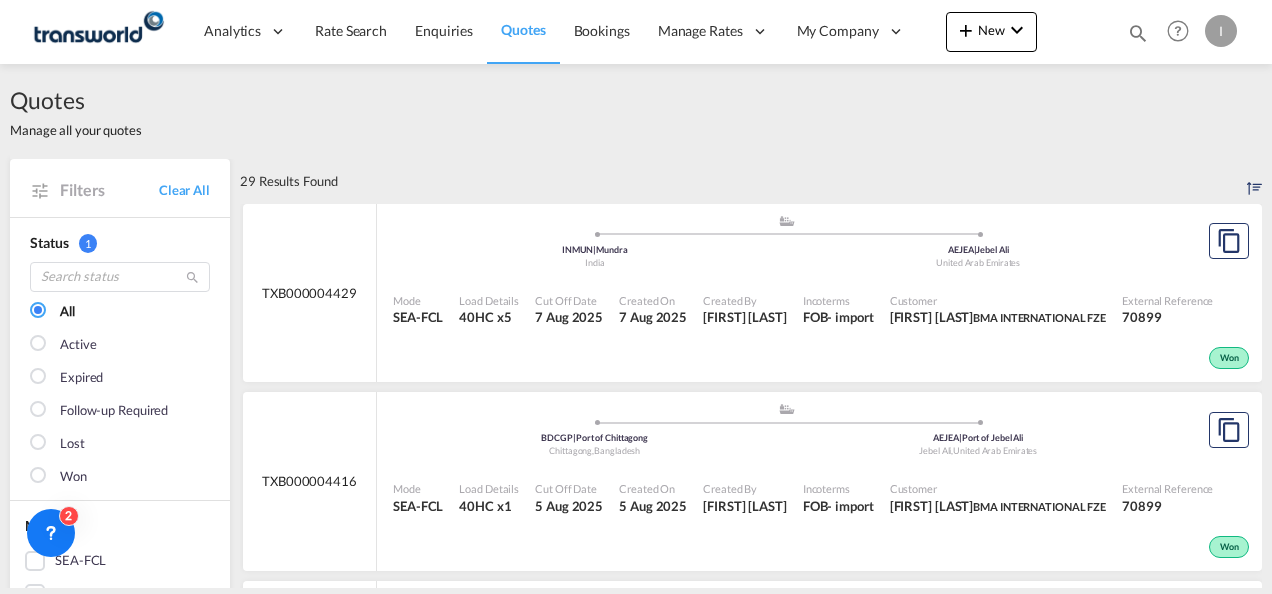 scroll, scrollTop: 200, scrollLeft: 0, axis: vertical 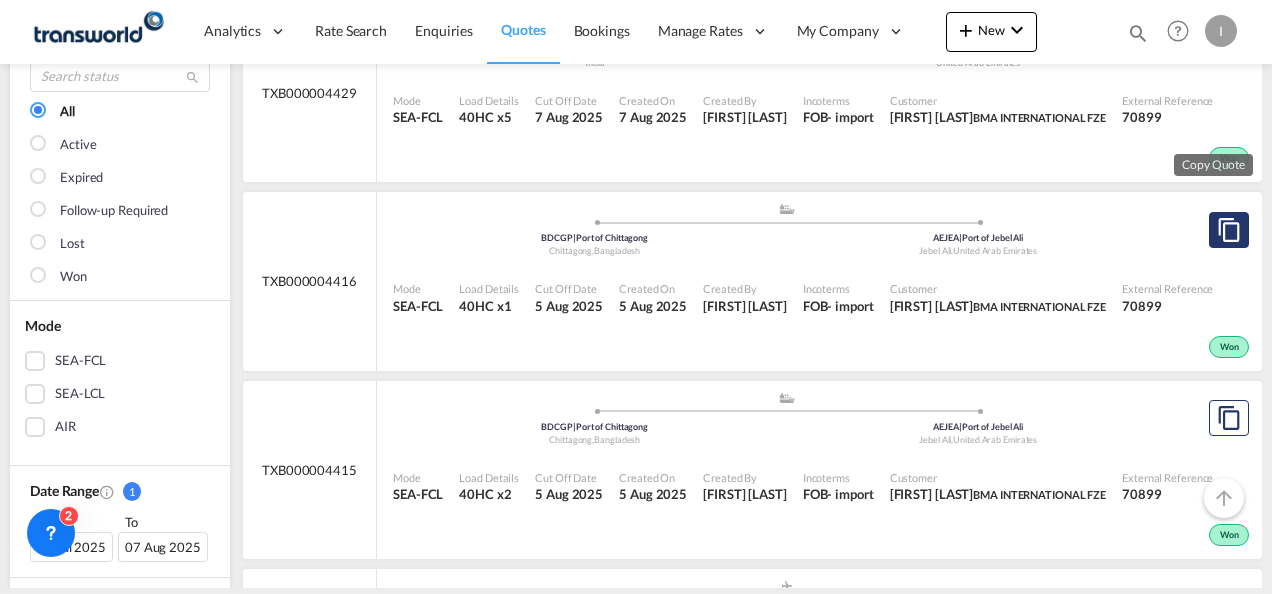 click at bounding box center [1229, 230] 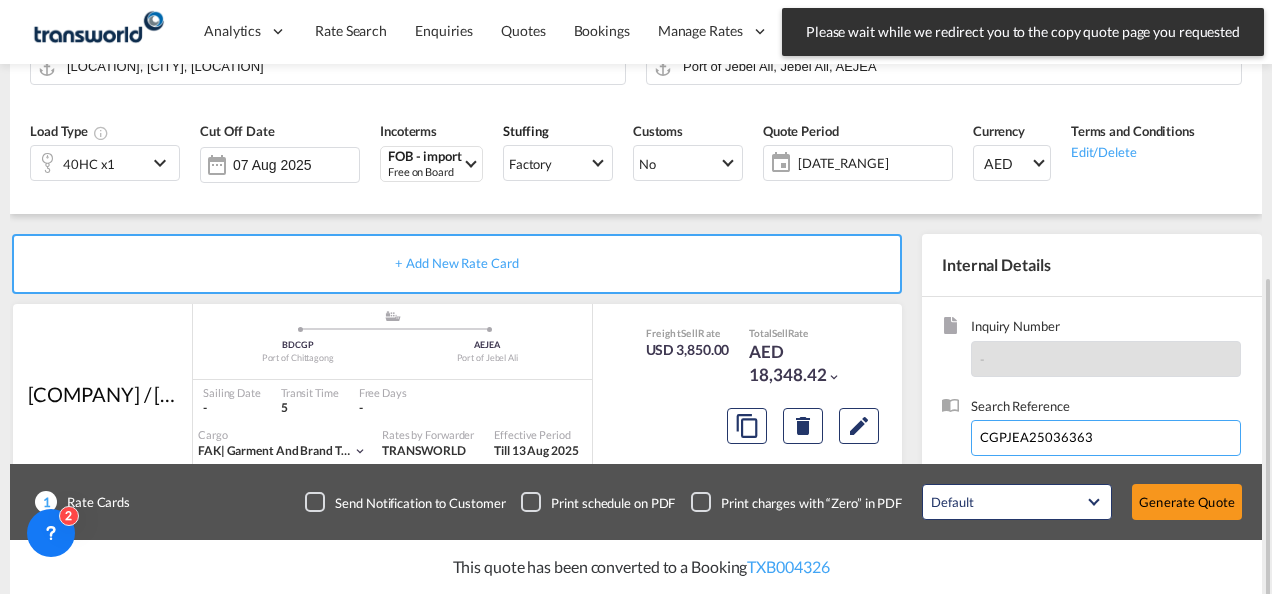 scroll, scrollTop: 300, scrollLeft: 0, axis: vertical 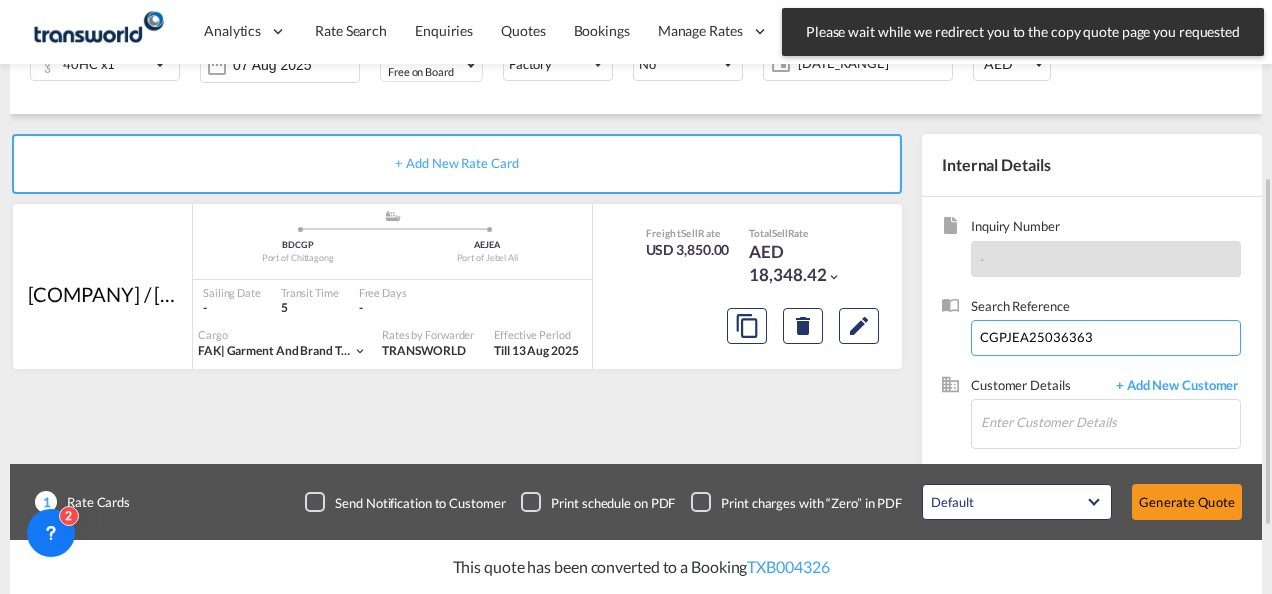click on "CGPJEA25036363" at bounding box center (1106, 338) 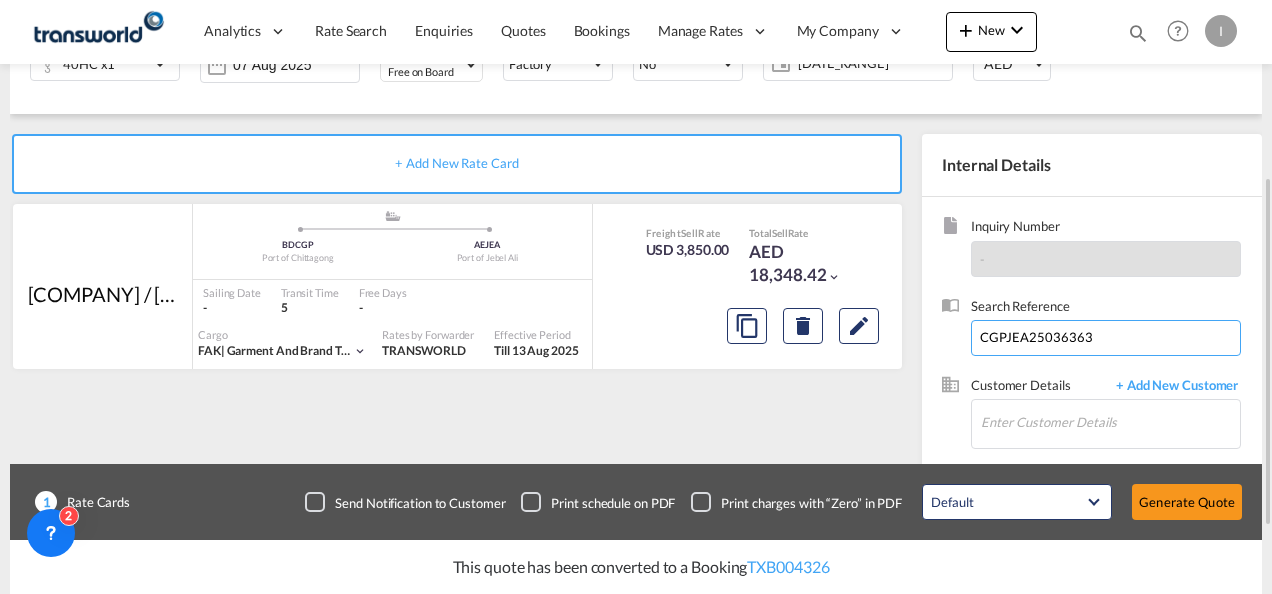 paste on "9190" 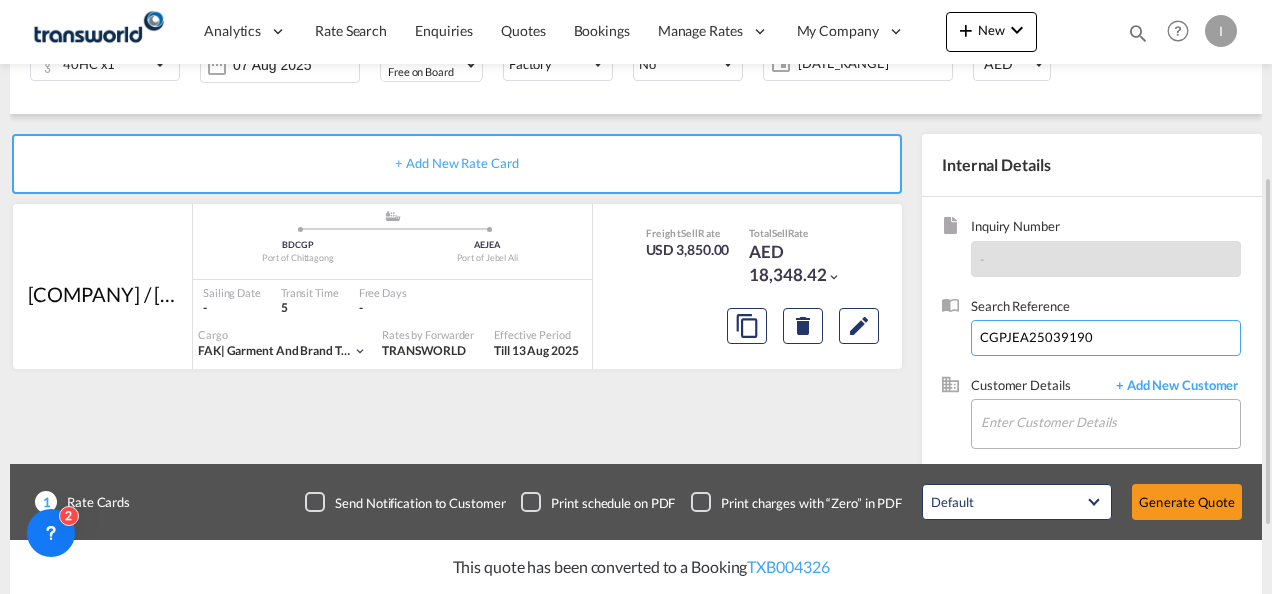 type on "CGPJEA25039190" 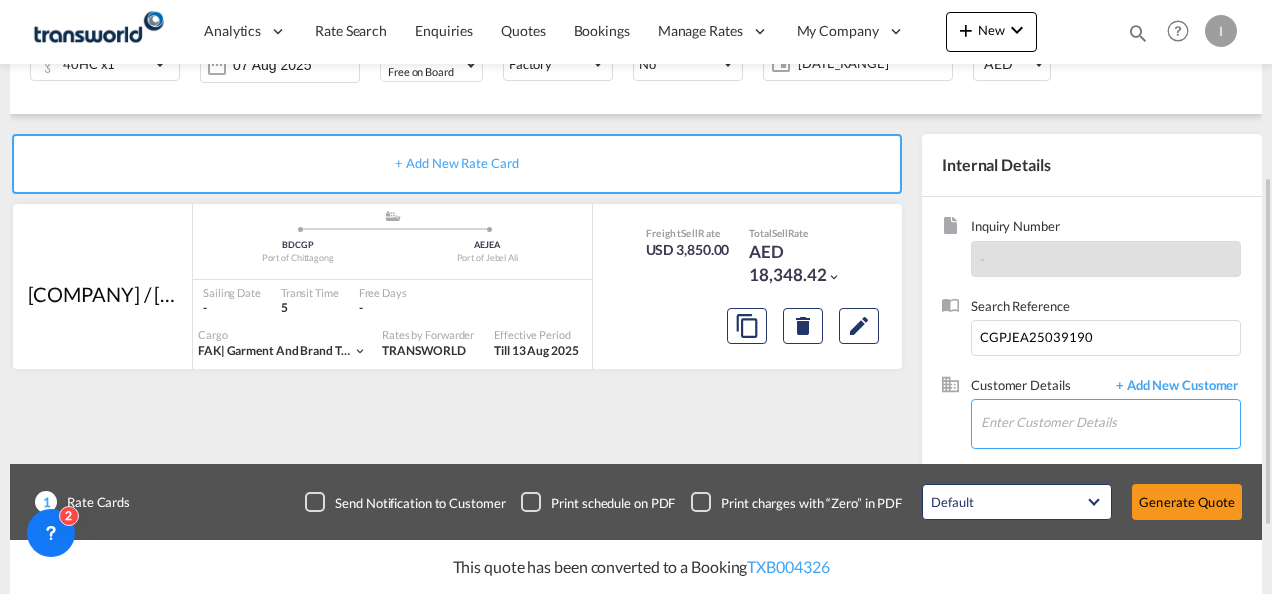 click on "Enter Customer Details" at bounding box center [1110, 422] 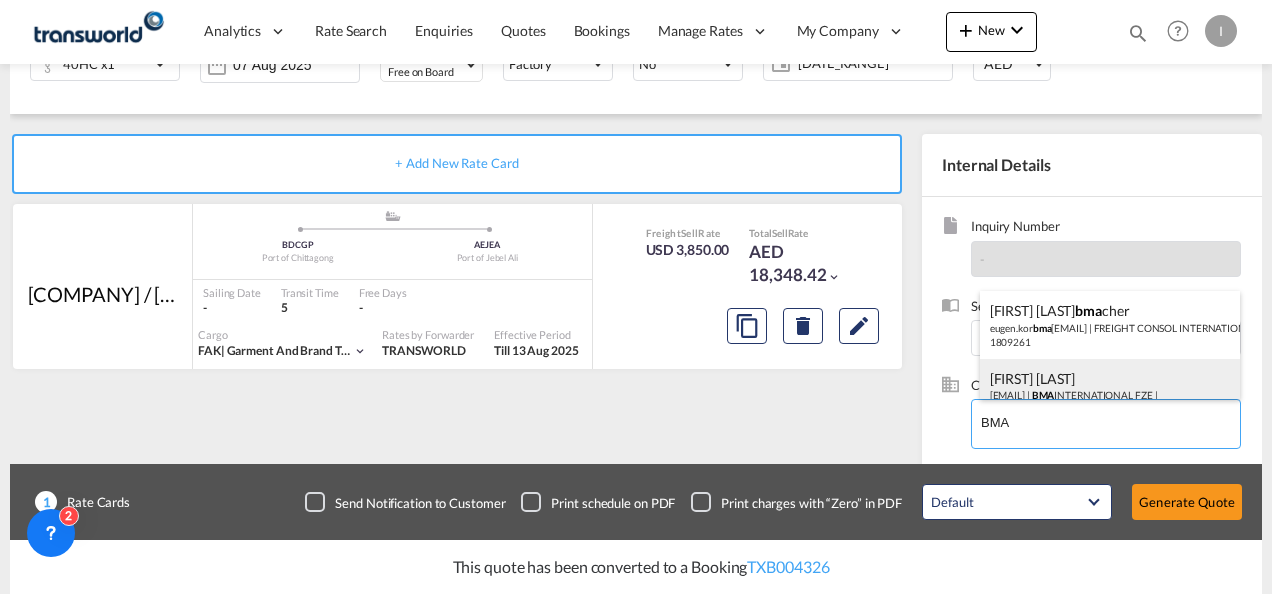 click on "[FIRST] [LAST] | BMA INTERNATIONAL FZE
|      70899" at bounding box center (1110, 393) 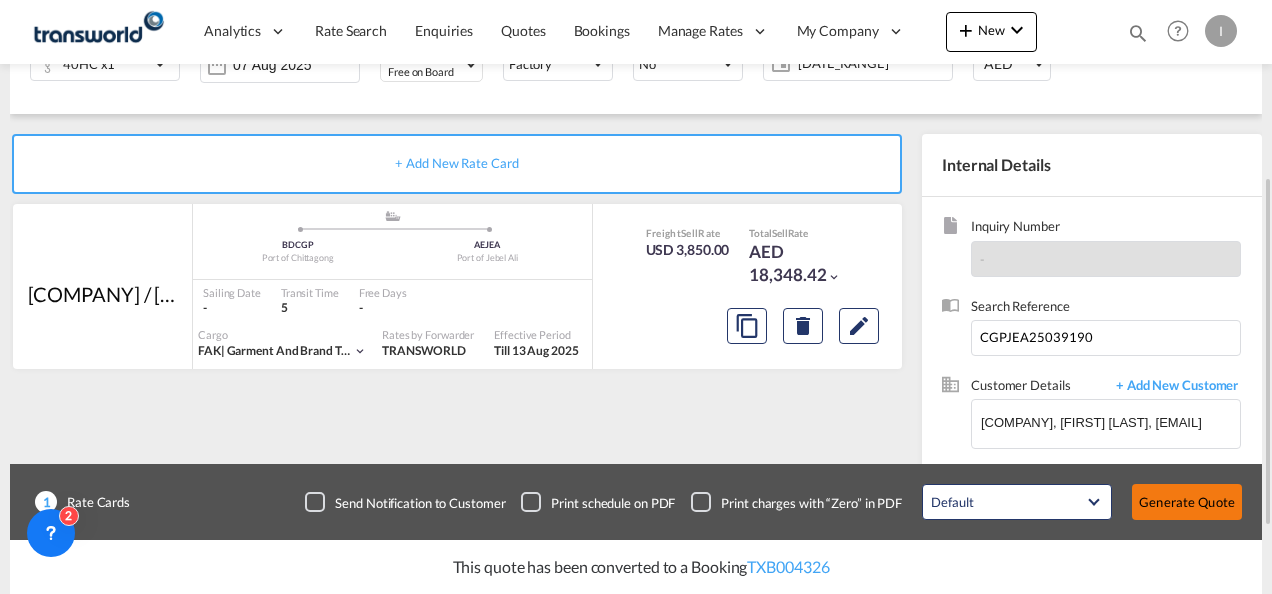 click on "Generate Quote" at bounding box center [1187, 502] 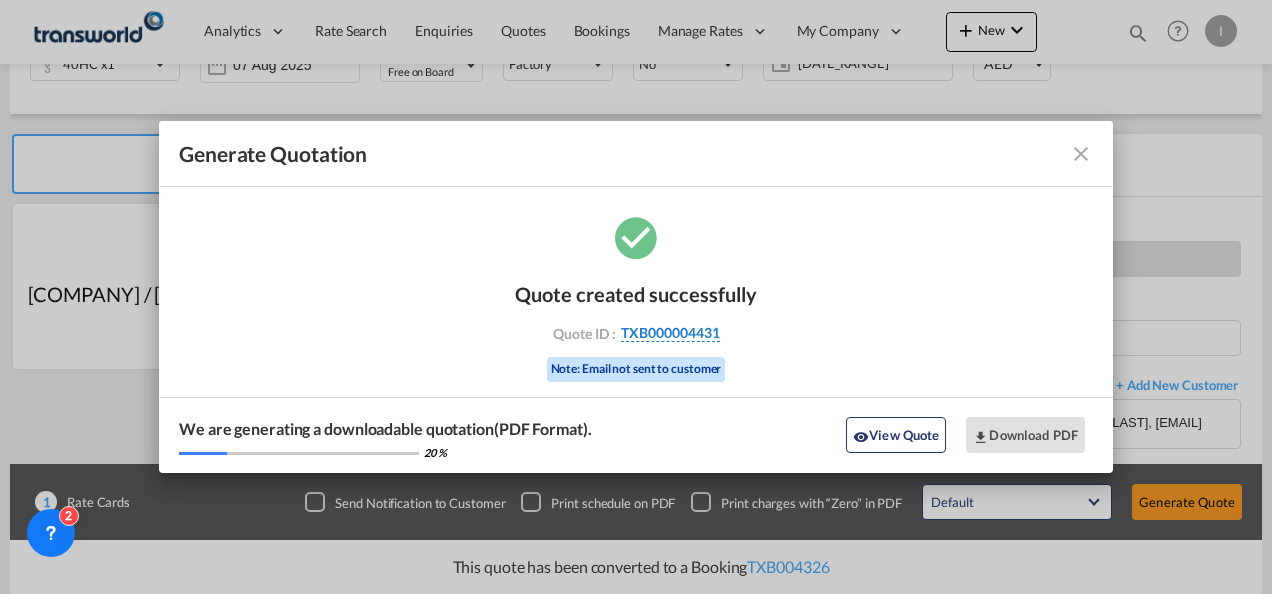 click on "TXB000004431" at bounding box center [670, 333] 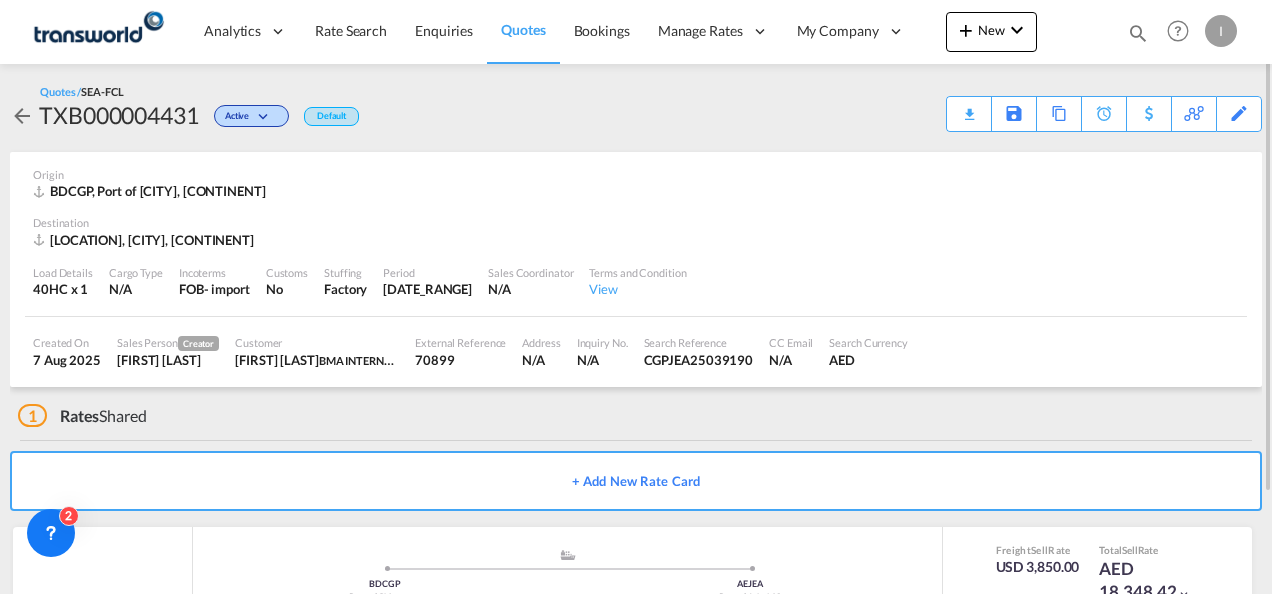scroll, scrollTop: 122, scrollLeft: 0, axis: vertical 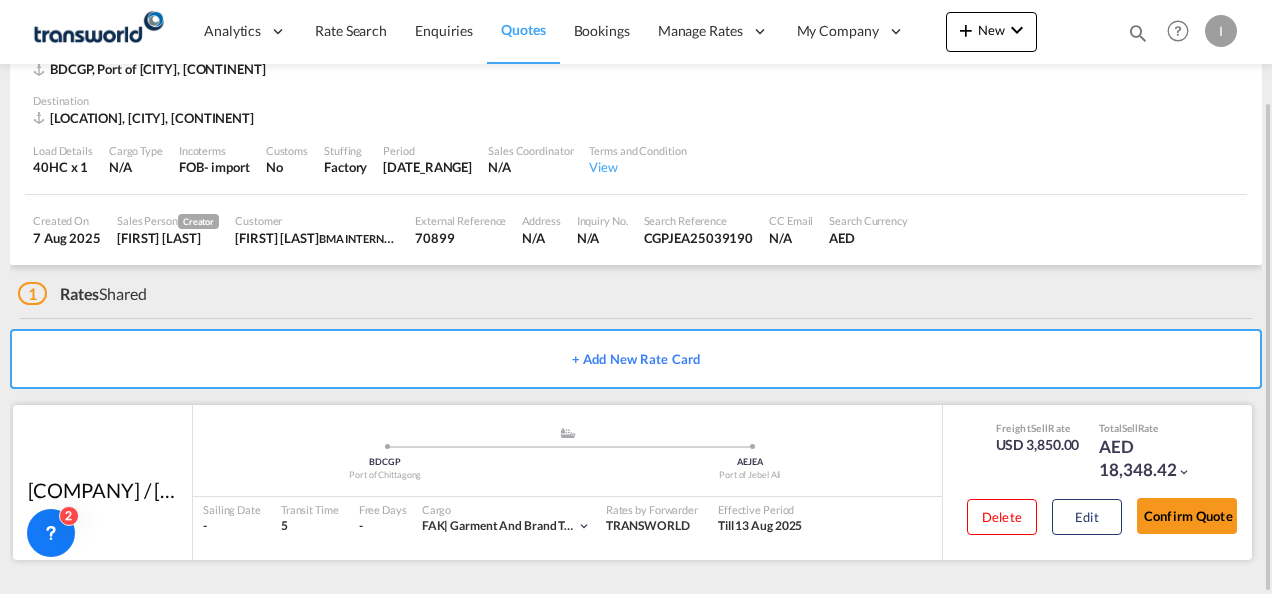 click on "Confirm Quote" at bounding box center [1187, 520] 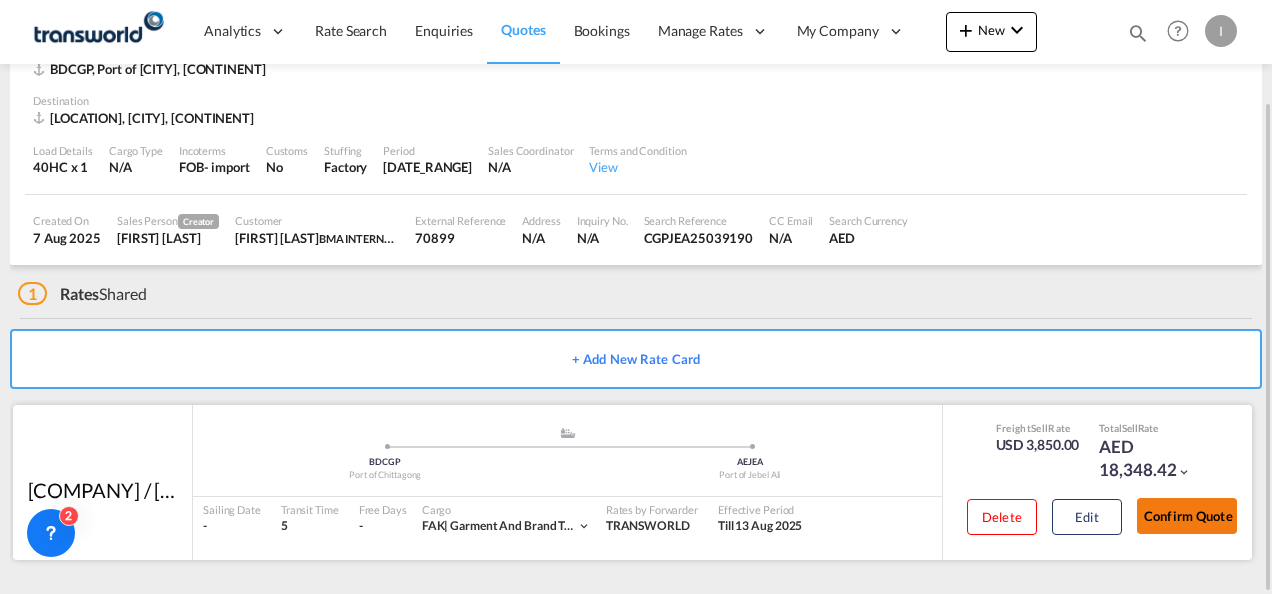 click on "Confirm Quote" at bounding box center [1187, 516] 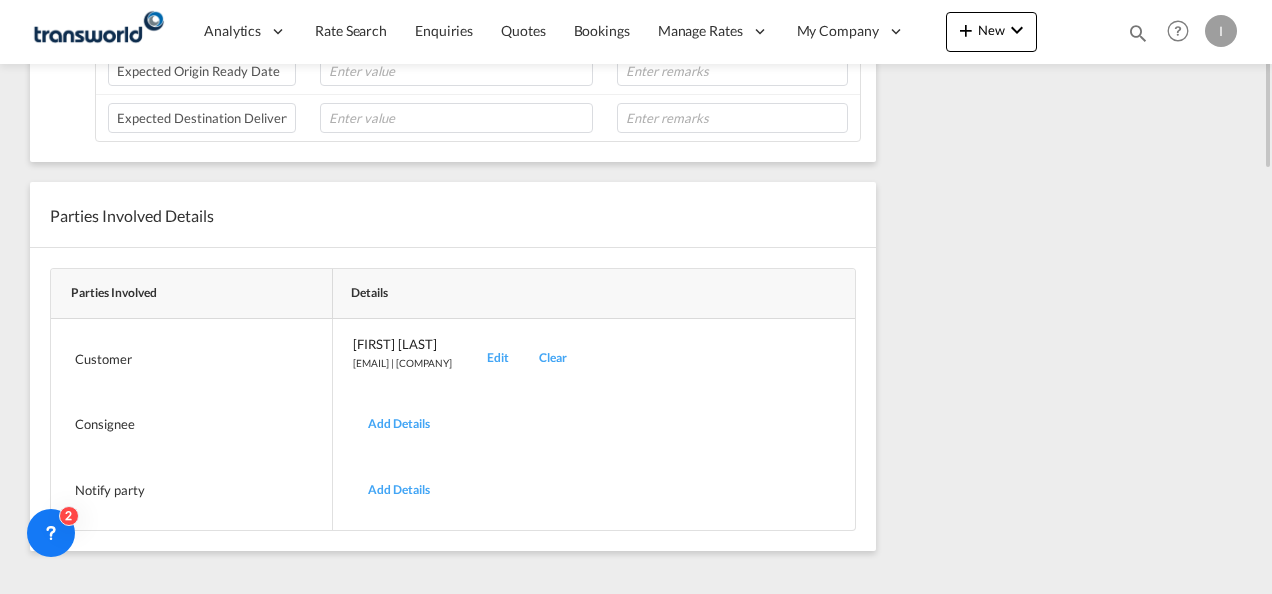 scroll, scrollTop: 430, scrollLeft: 0, axis: vertical 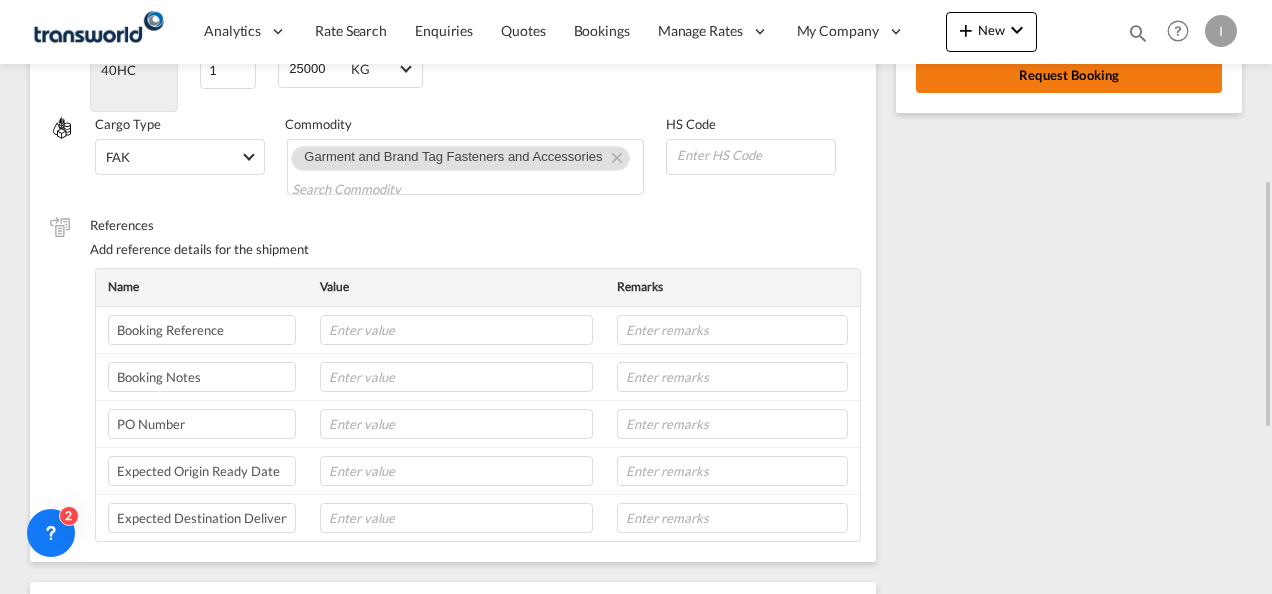 click on "Request Booking" at bounding box center (1069, 75) 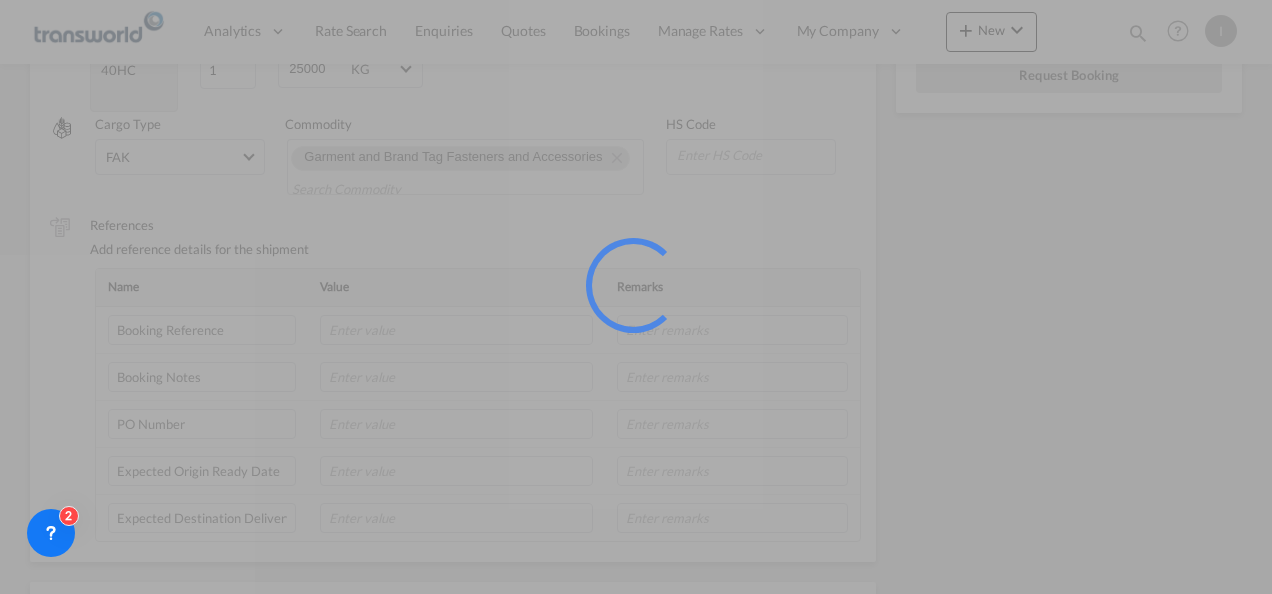 scroll, scrollTop: 37, scrollLeft: 0, axis: vertical 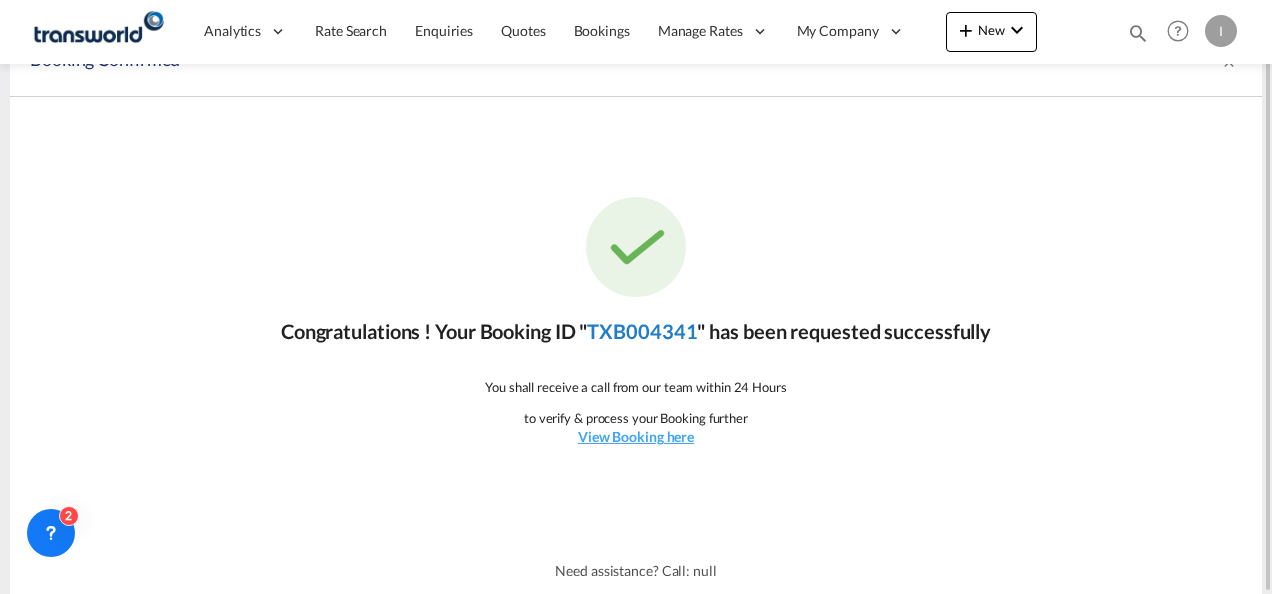 click on "TXB004341" 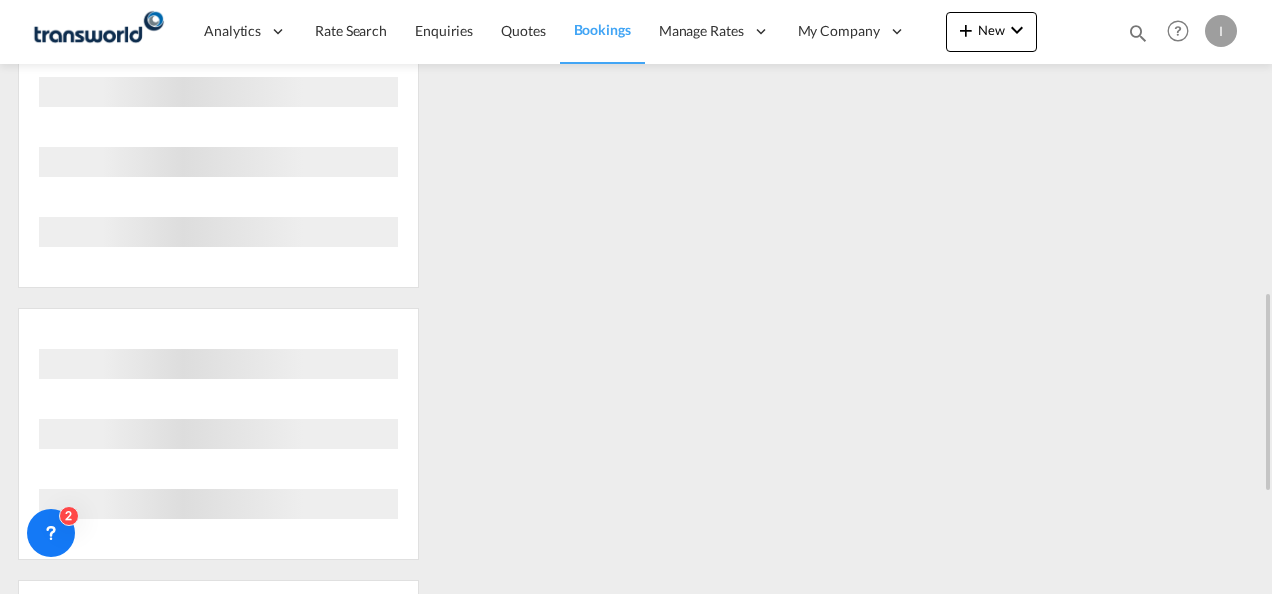 scroll, scrollTop: 376, scrollLeft: 0, axis: vertical 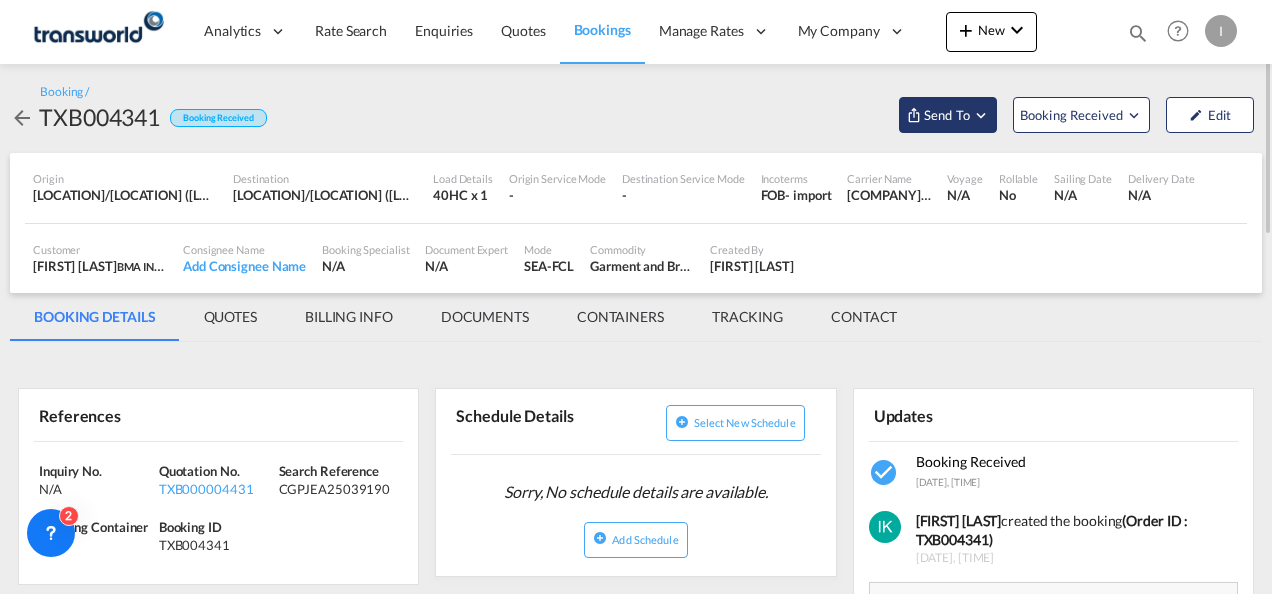 click on "Send To" at bounding box center (947, 115) 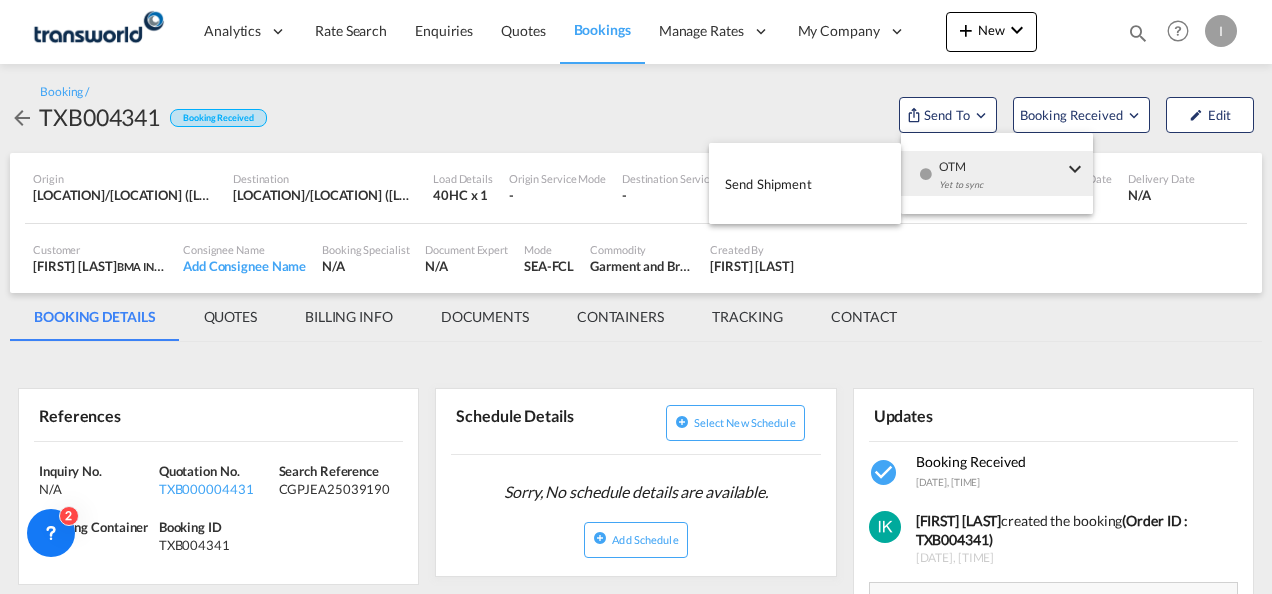 click on "Yet to sync" at bounding box center [1001, 190] 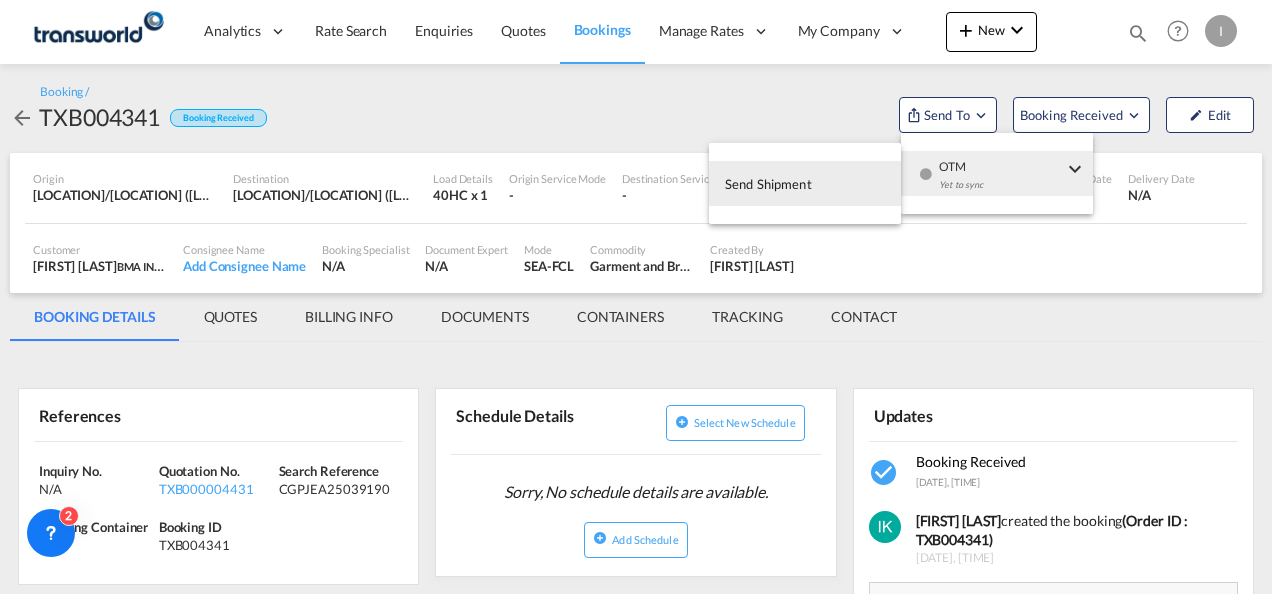 click on "Send Shipment" at bounding box center [805, 183] 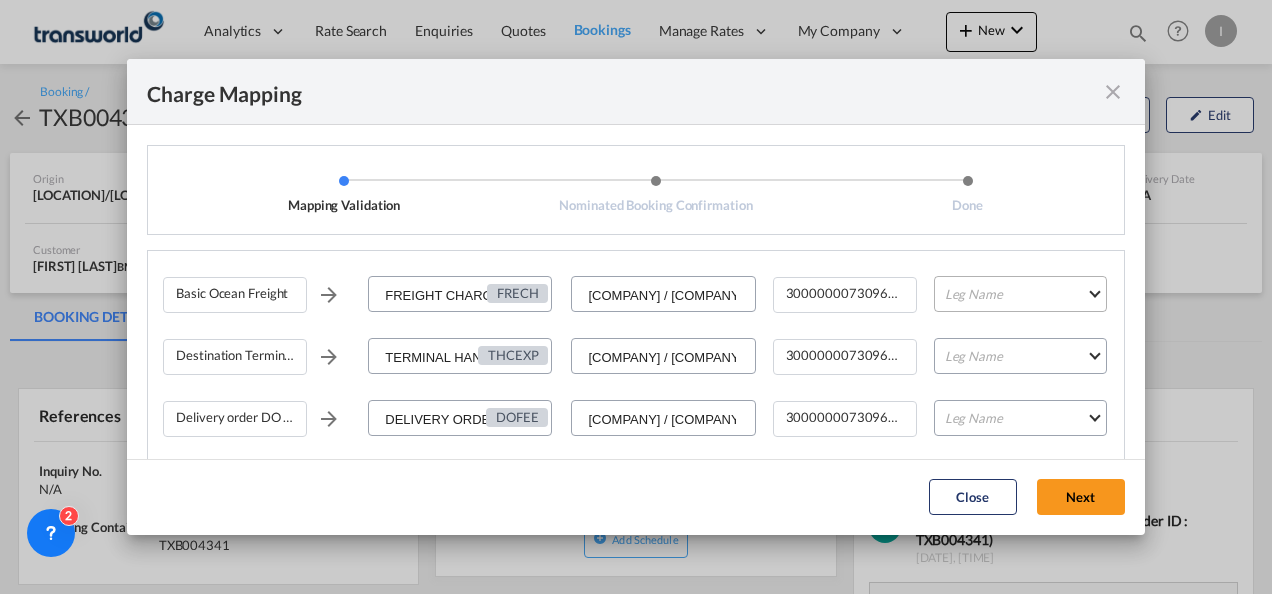 click on "Leg Name HANDLING ORIGIN VESSEL HANDLING DESTINATION OTHERS TL PICK UP CUSTOMS ORIGIN CUSTOMS DESTINATION TL DELIVERY" at bounding box center (1020, 294) 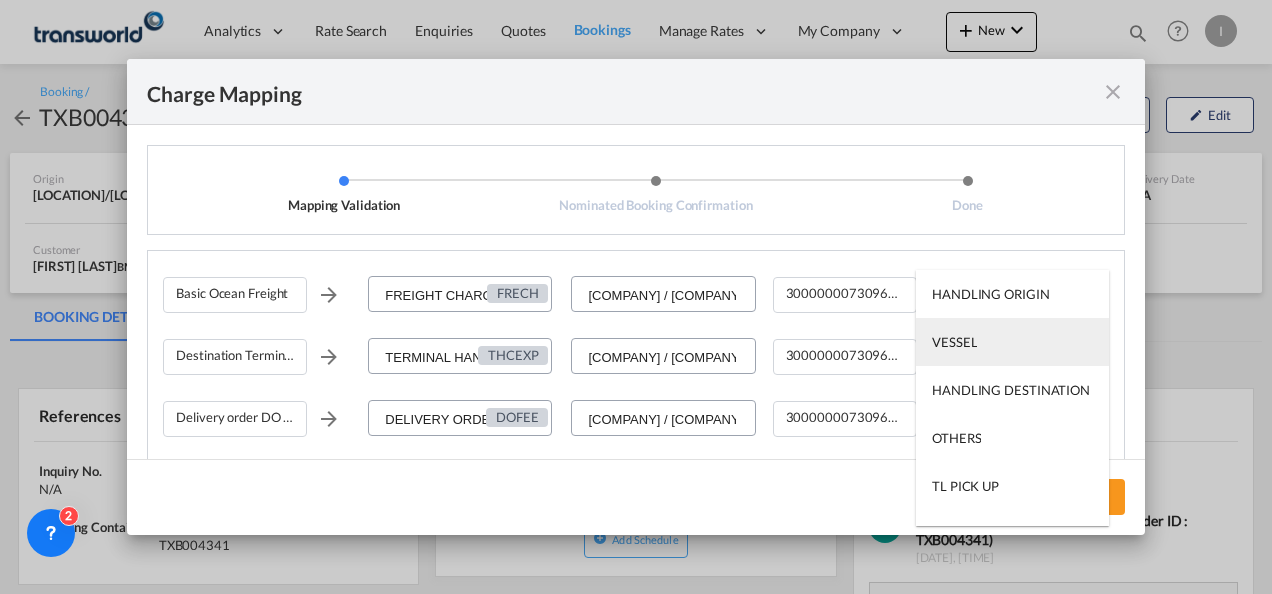 click on "VESSEL" at bounding box center [1012, 342] 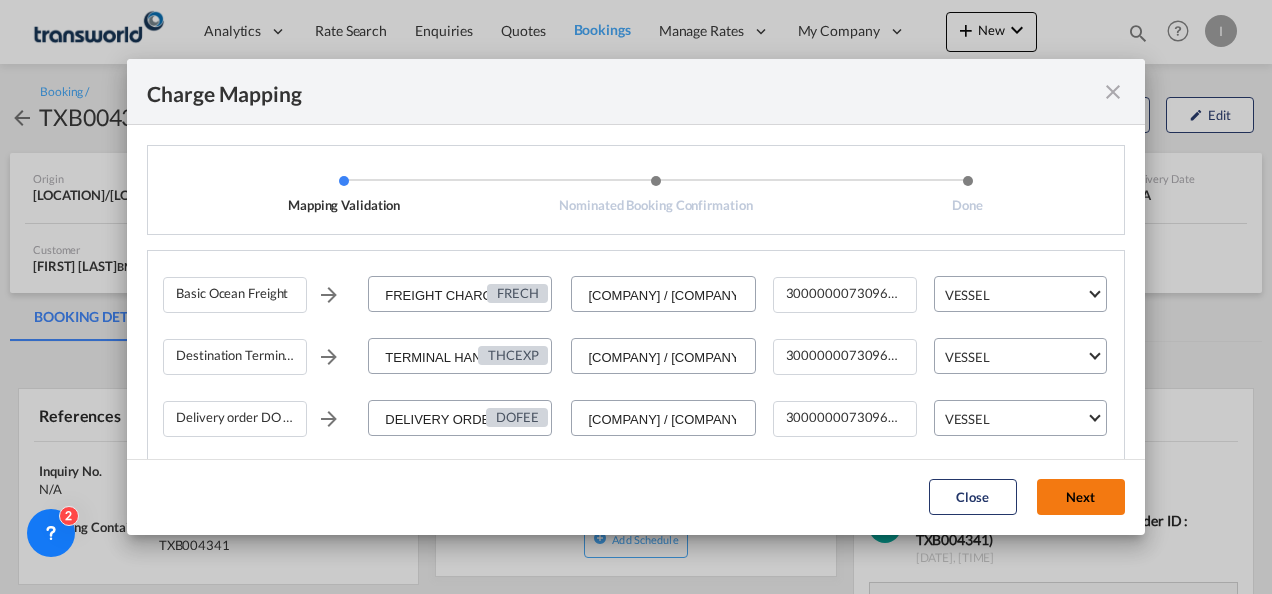 click on "Next" 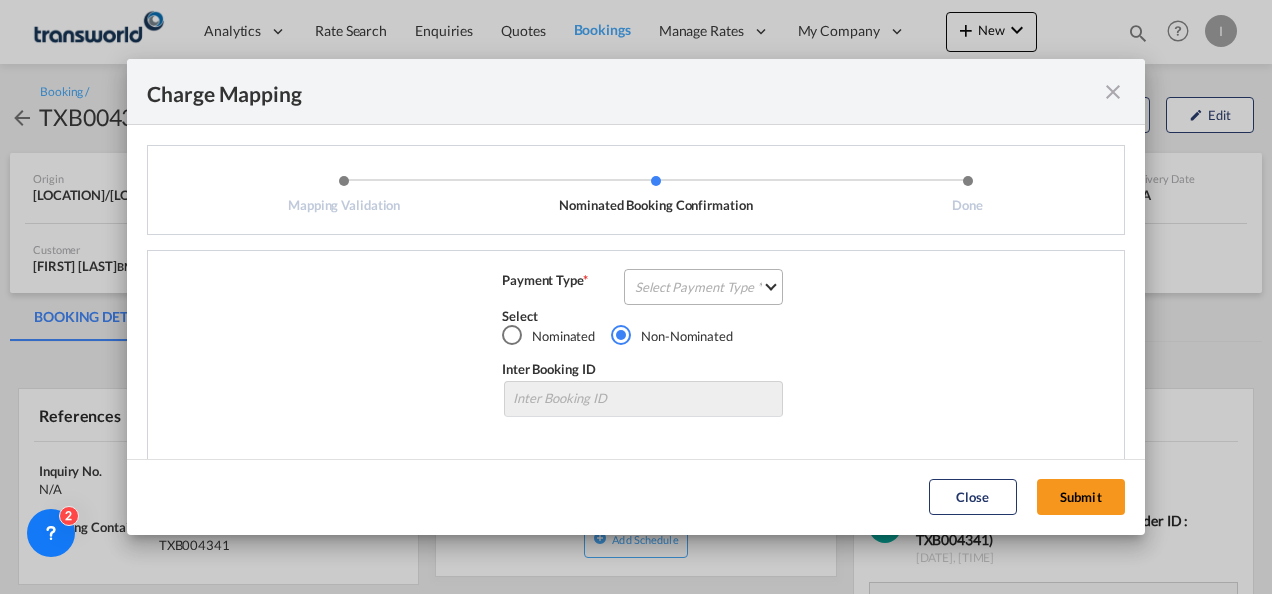 click on "Select Payment Type
COLLECT
PREPAID" at bounding box center (703, 287) 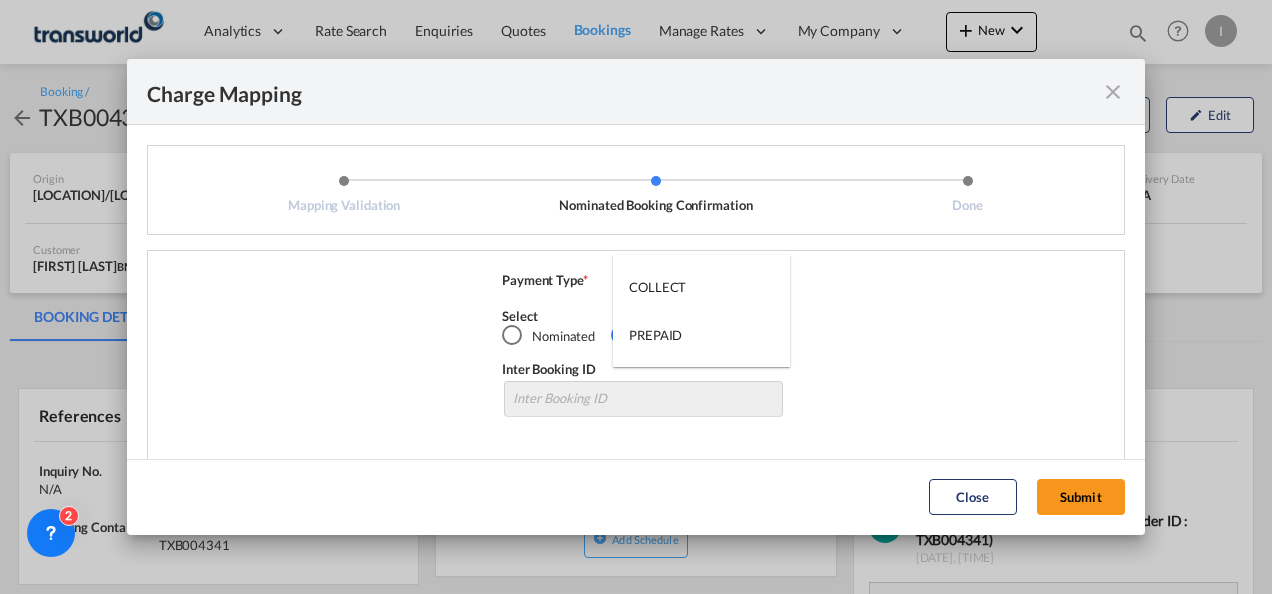 click on "COLLECT" at bounding box center [701, 287] 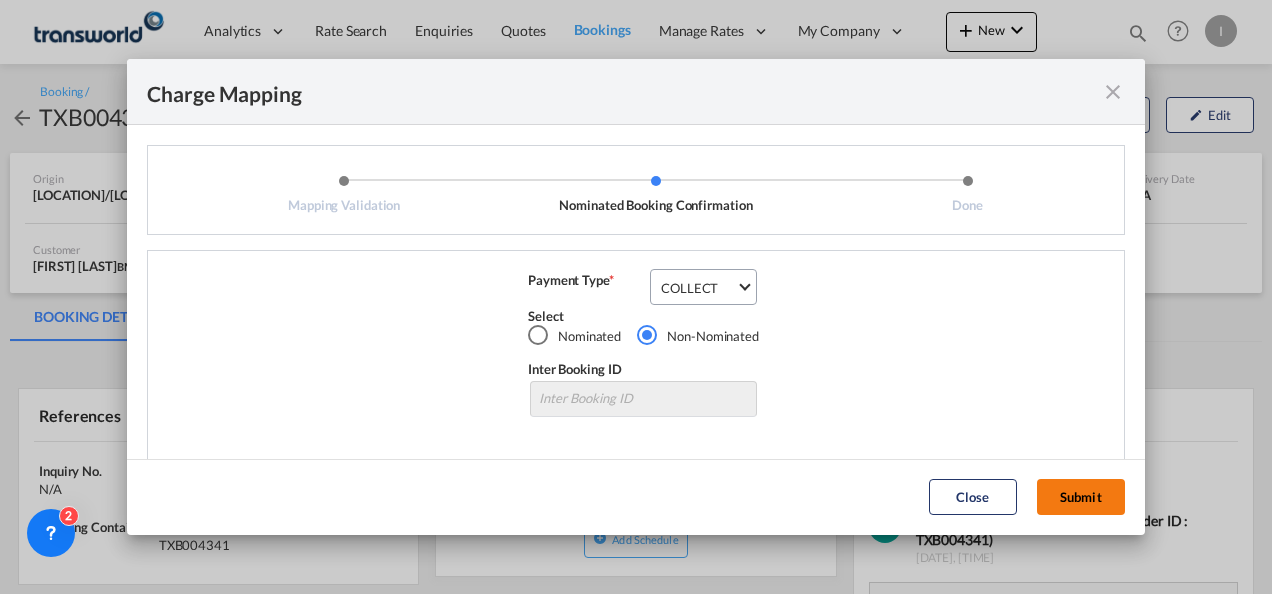 click on "Submit" 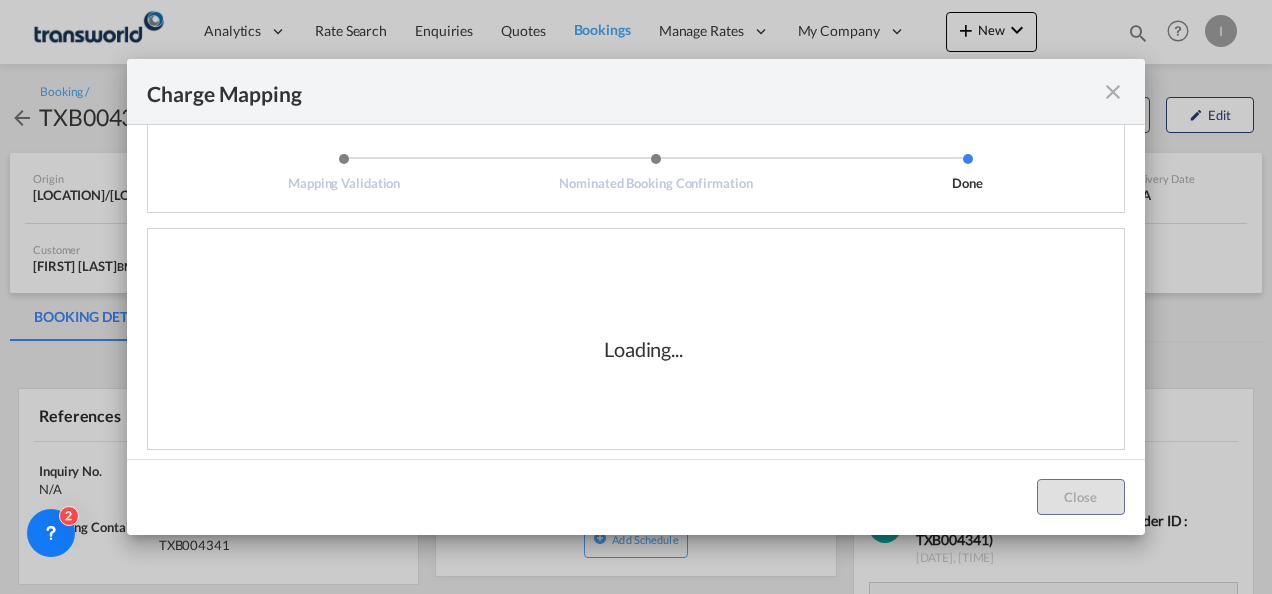 scroll, scrollTop: 33, scrollLeft: 0, axis: vertical 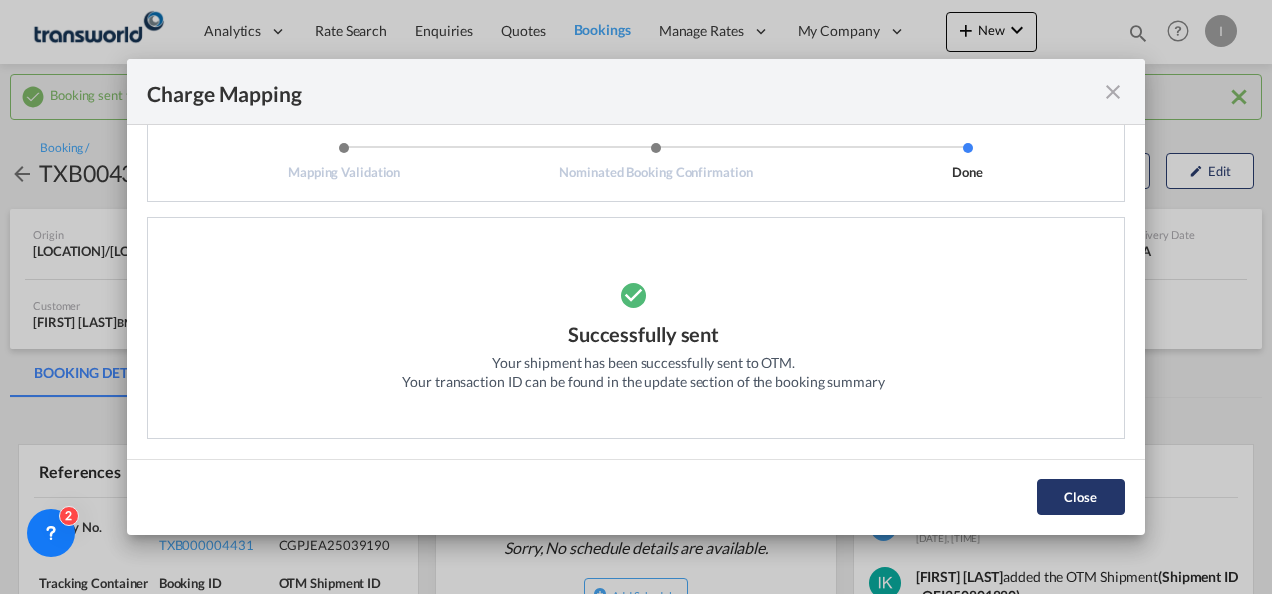 click on "Close" 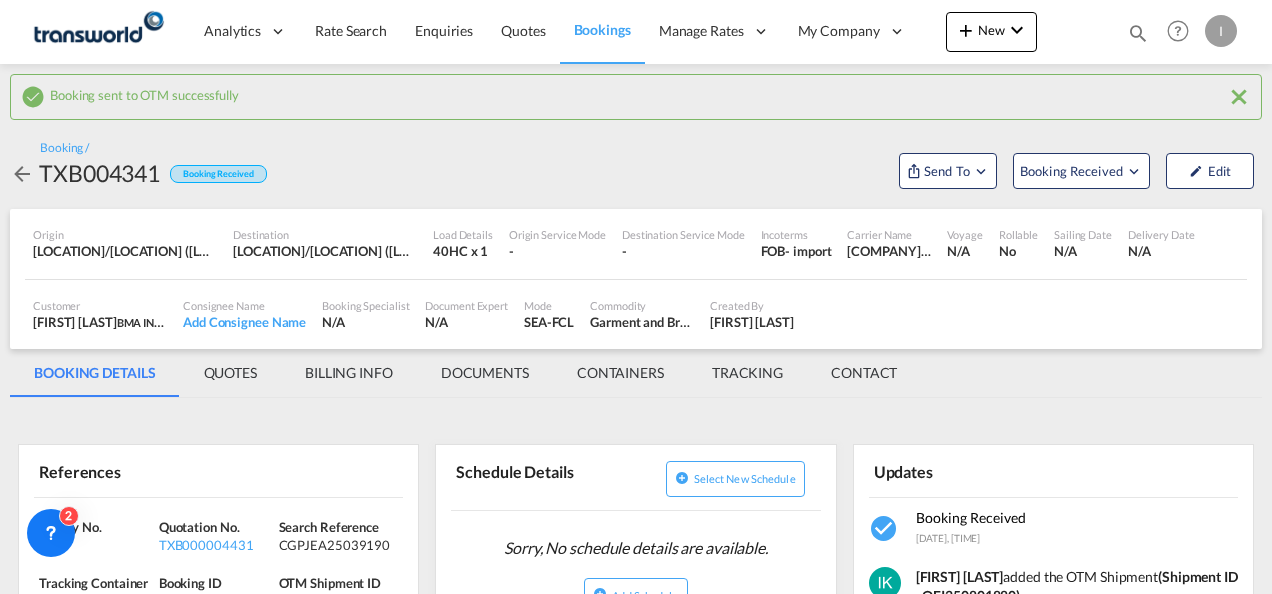 scroll, scrollTop: 100, scrollLeft: 0, axis: vertical 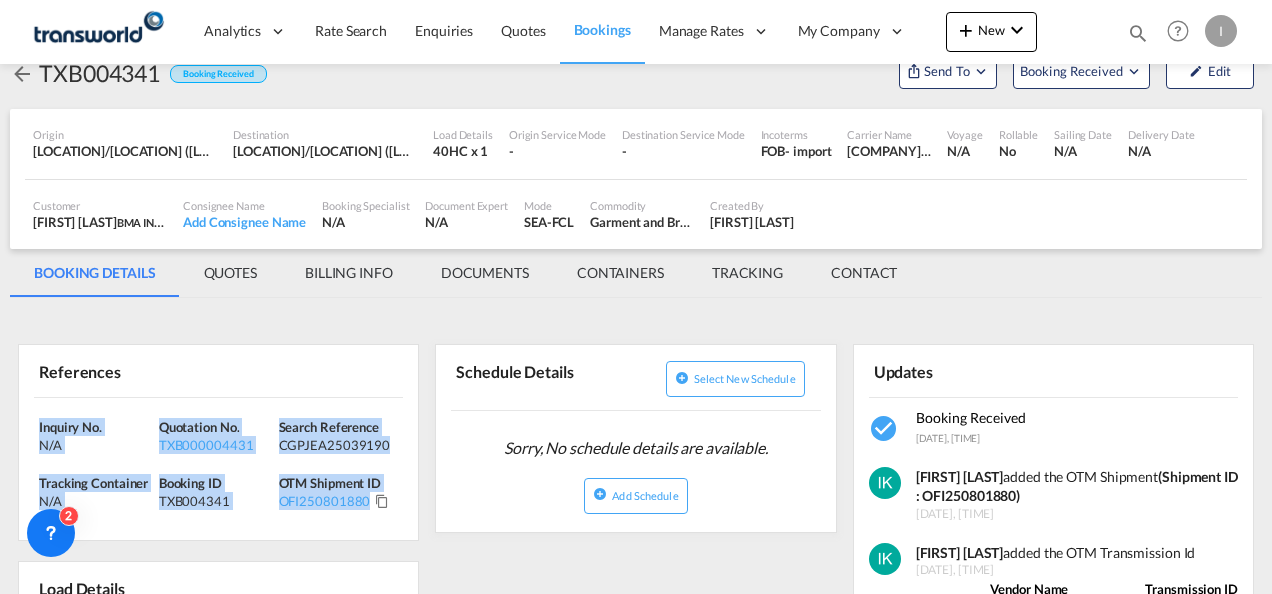 drag, startPoint x: 383, startPoint y: 504, endPoint x: -4, endPoint y: 406, distance: 399.21548 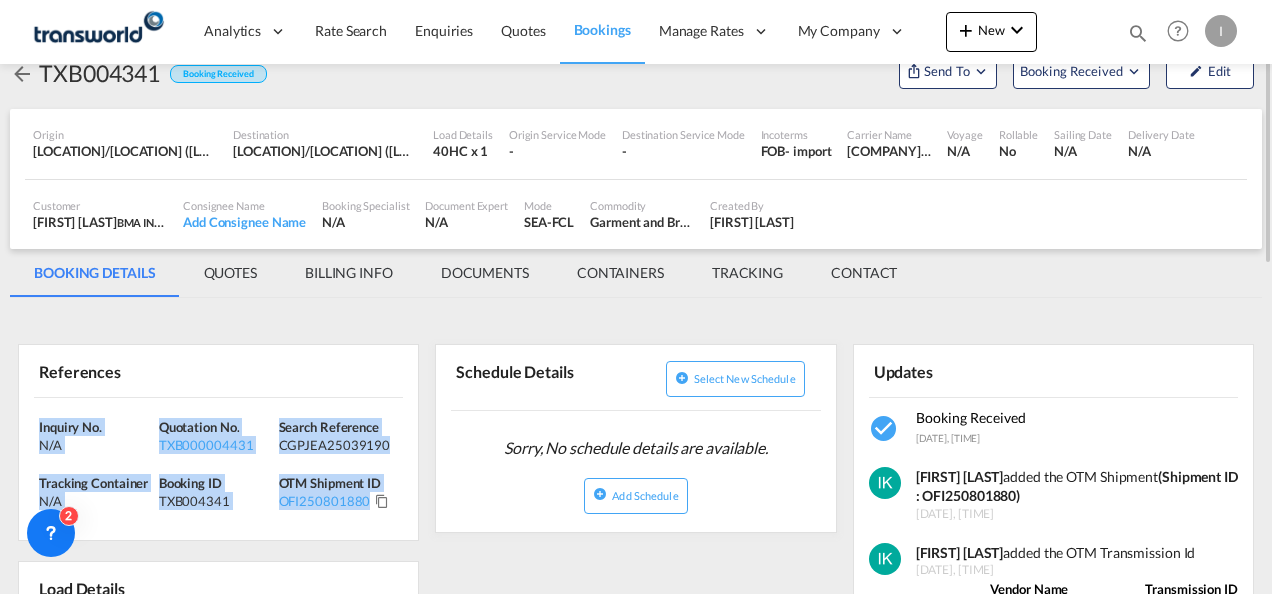 copy on "Inquiry No. N/A Quotation No. TXB000004431 Search Reference CGPJEA25039190 Tracking Container
N/A Booking ID TXB004341 OTM Shipment ID OFI250801880" 